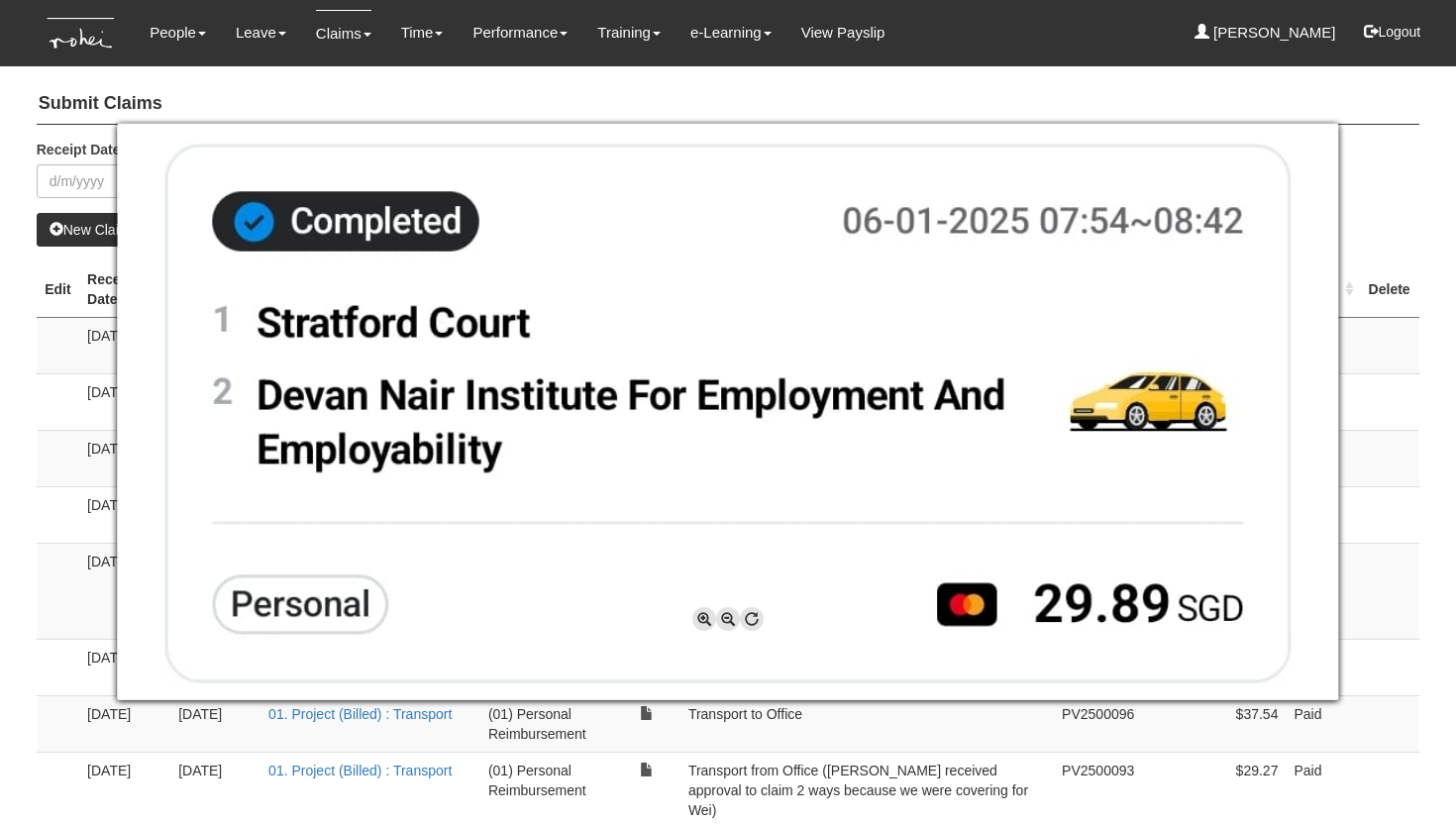 select on "50" 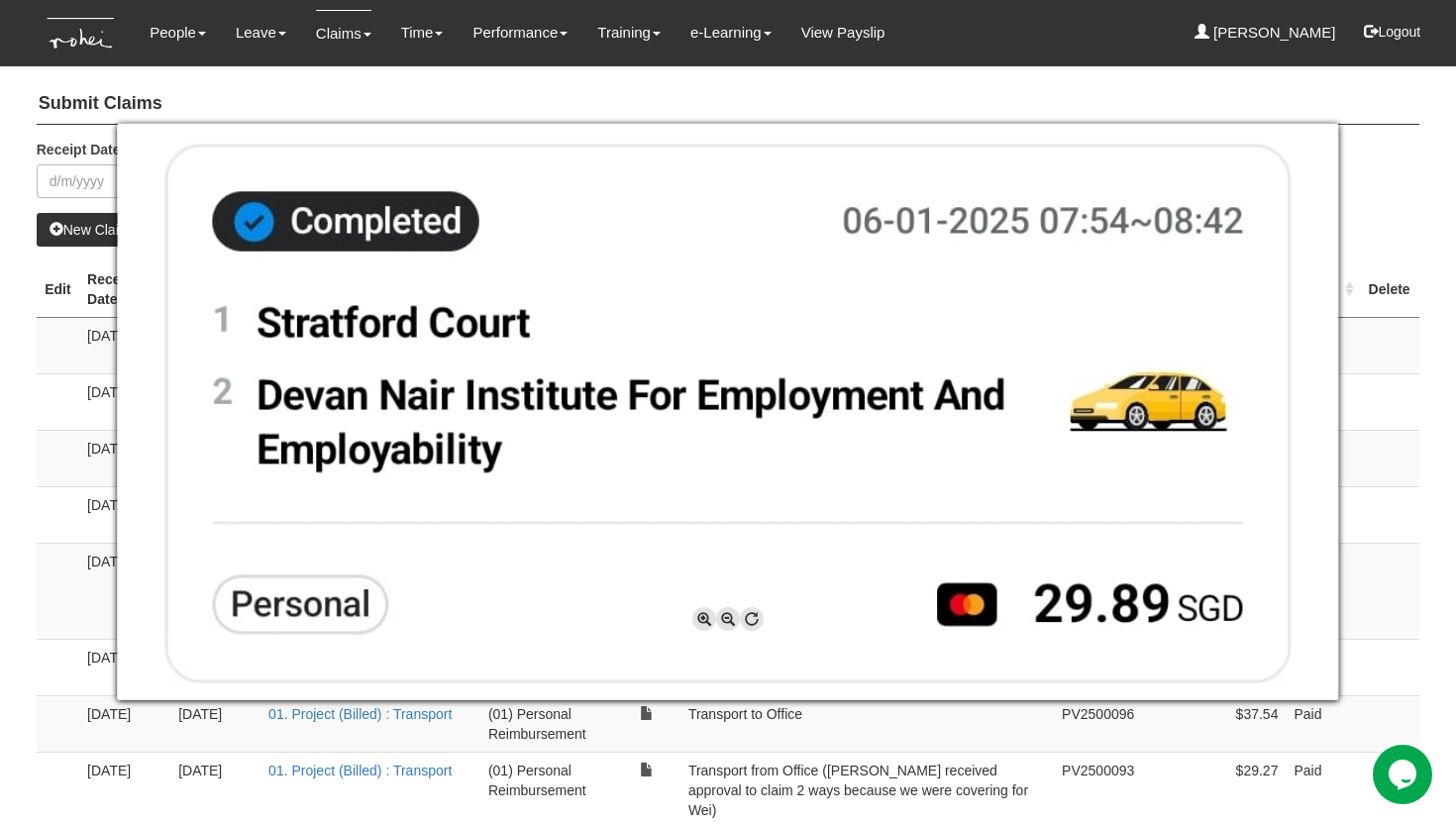 scroll, scrollTop: 0, scrollLeft: 0, axis: both 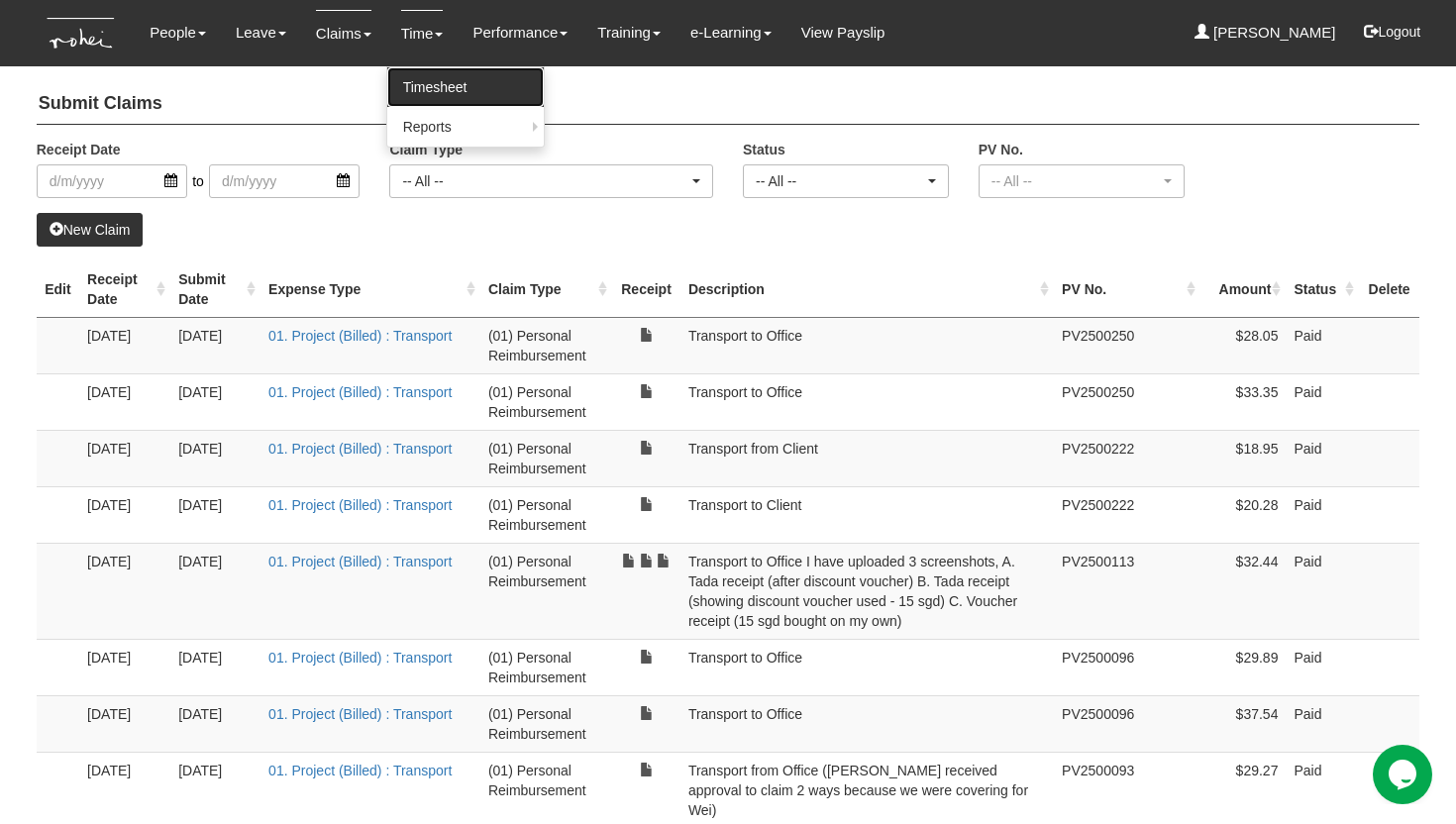 click on "Timesheet" at bounding box center [466, 87] 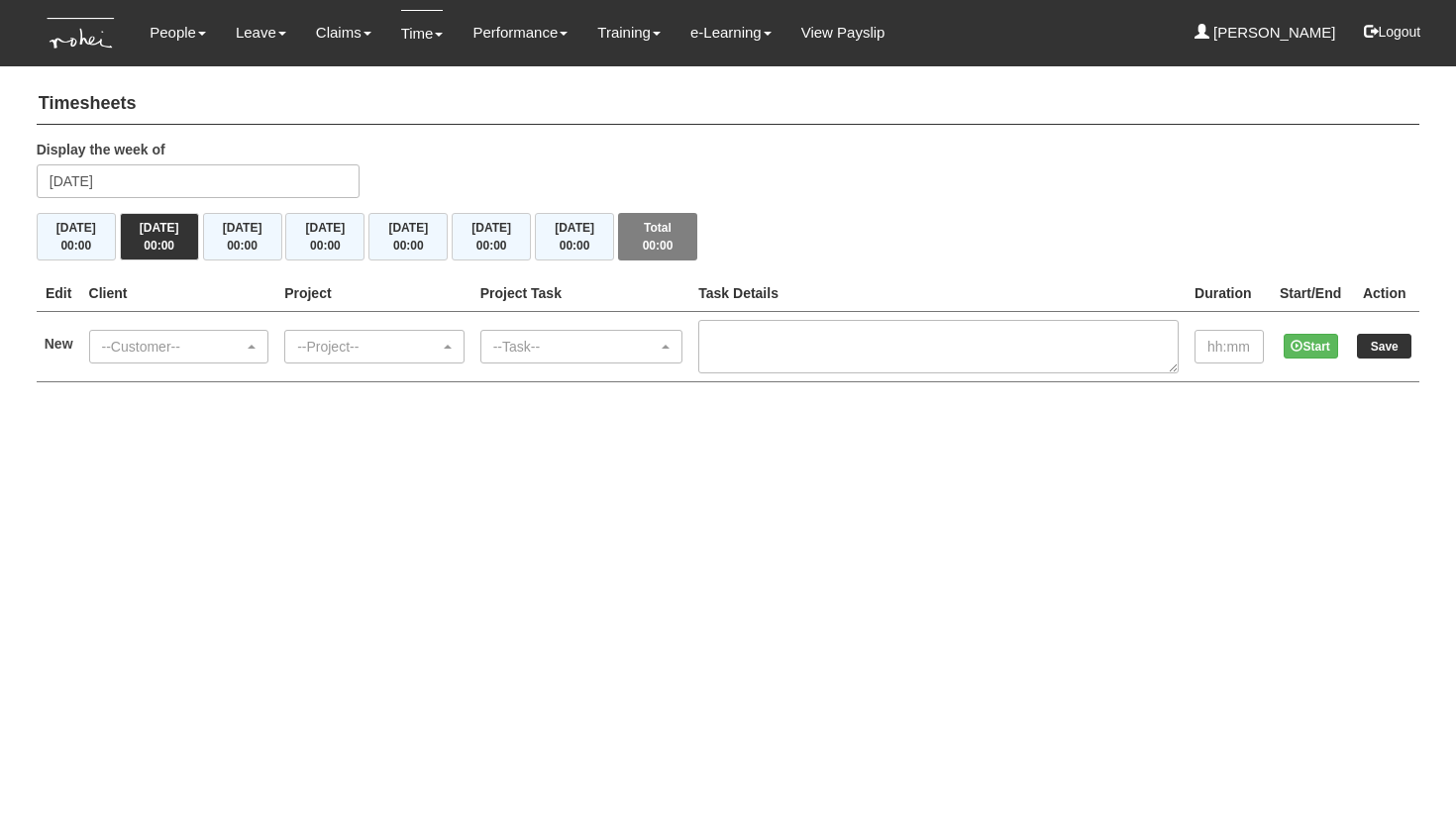 scroll, scrollTop: 0, scrollLeft: 0, axis: both 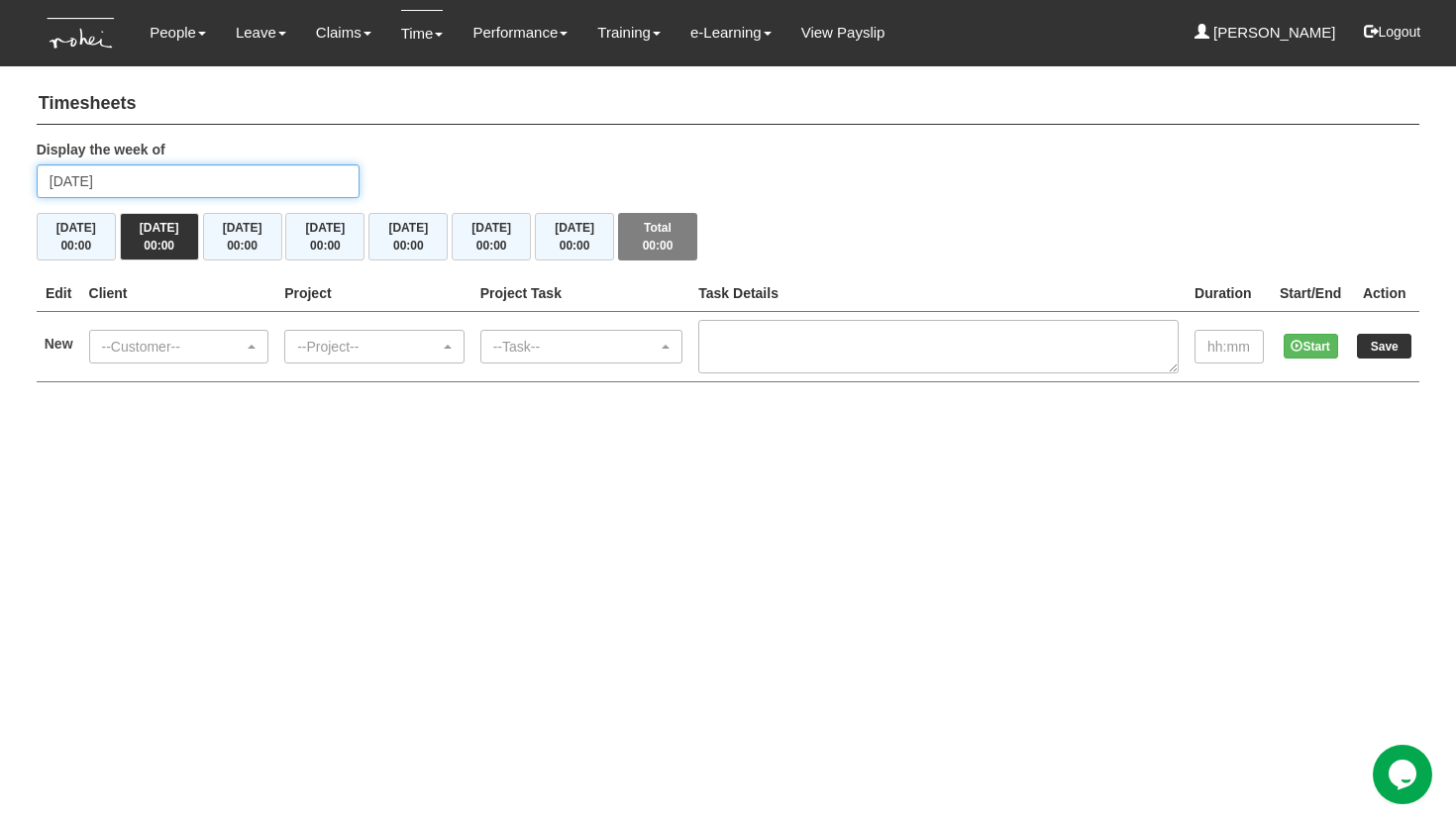 click on "Tuesday 8 July 2025" at bounding box center (198, 181) 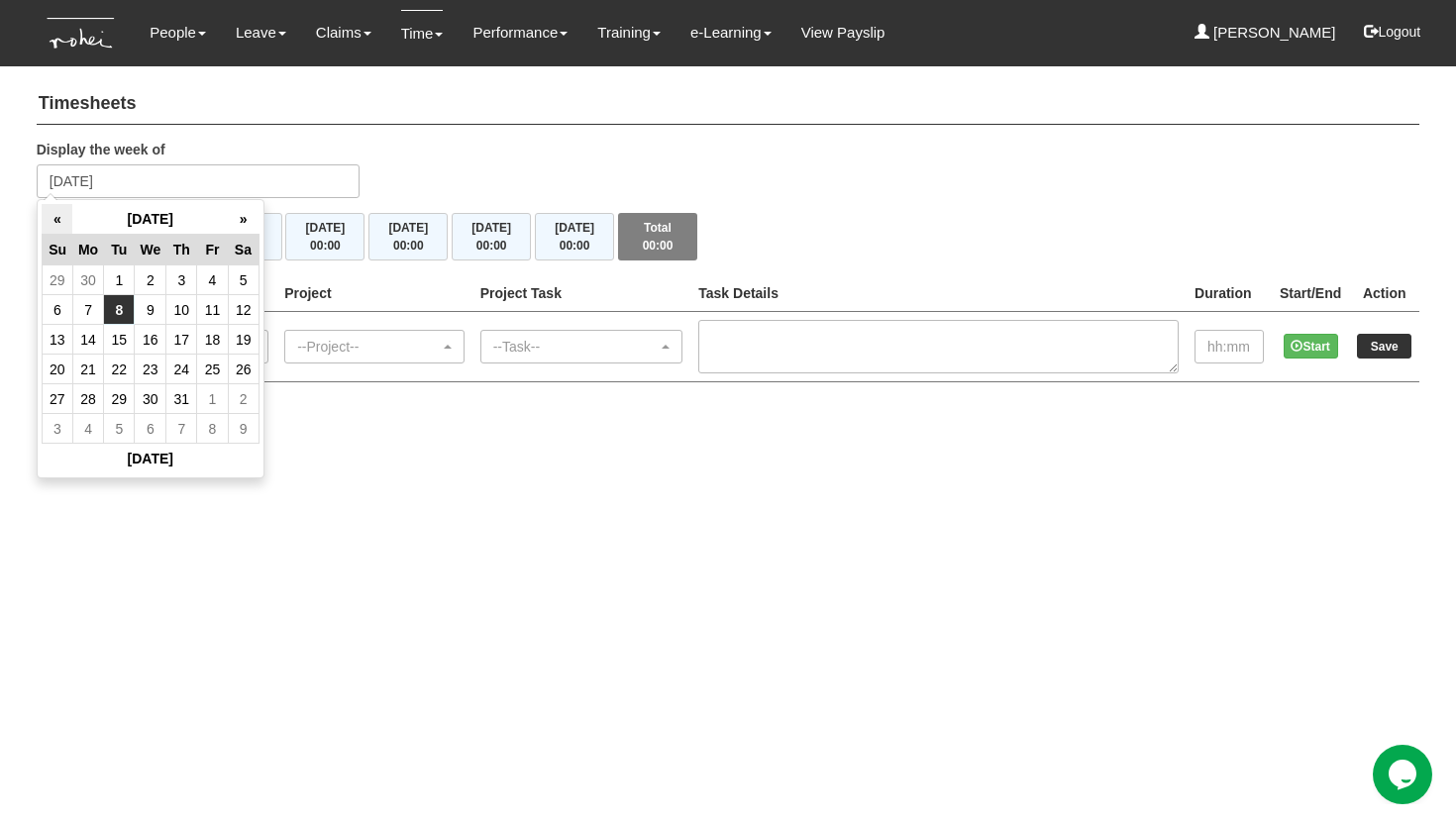 click on "«" at bounding box center [56, 219] 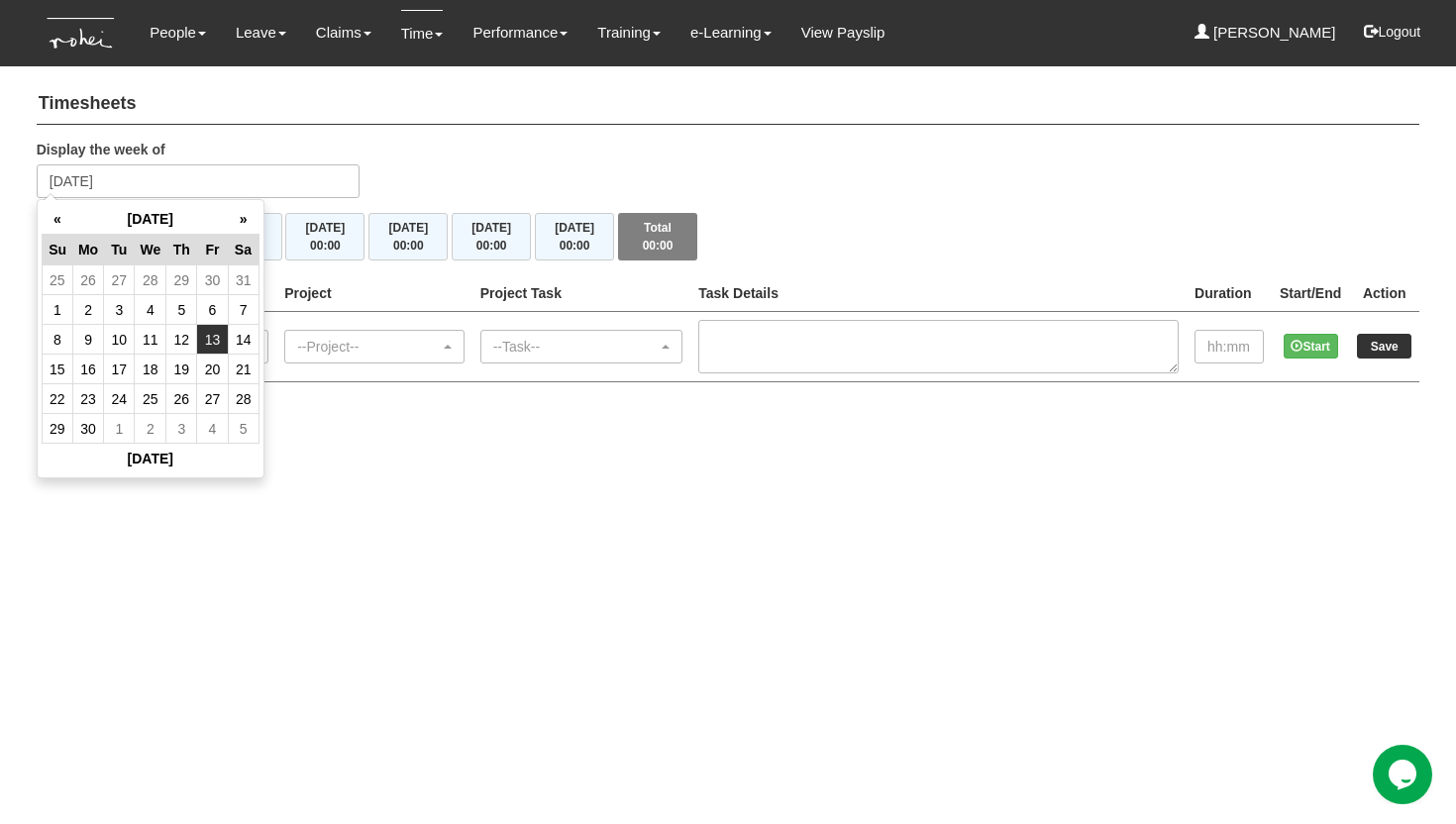click on "13" at bounding box center [212, 340] 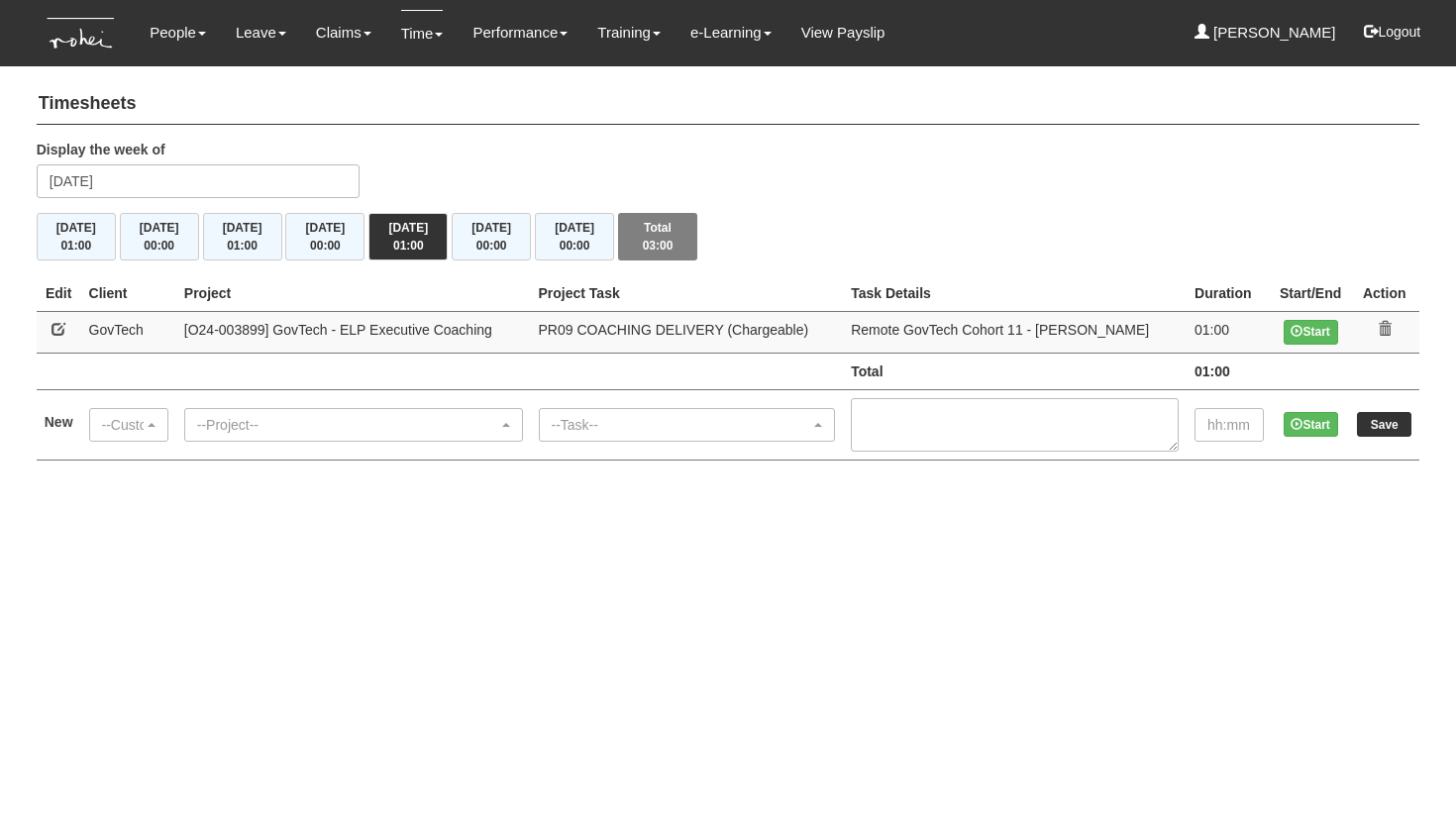 scroll, scrollTop: 0, scrollLeft: 0, axis: both 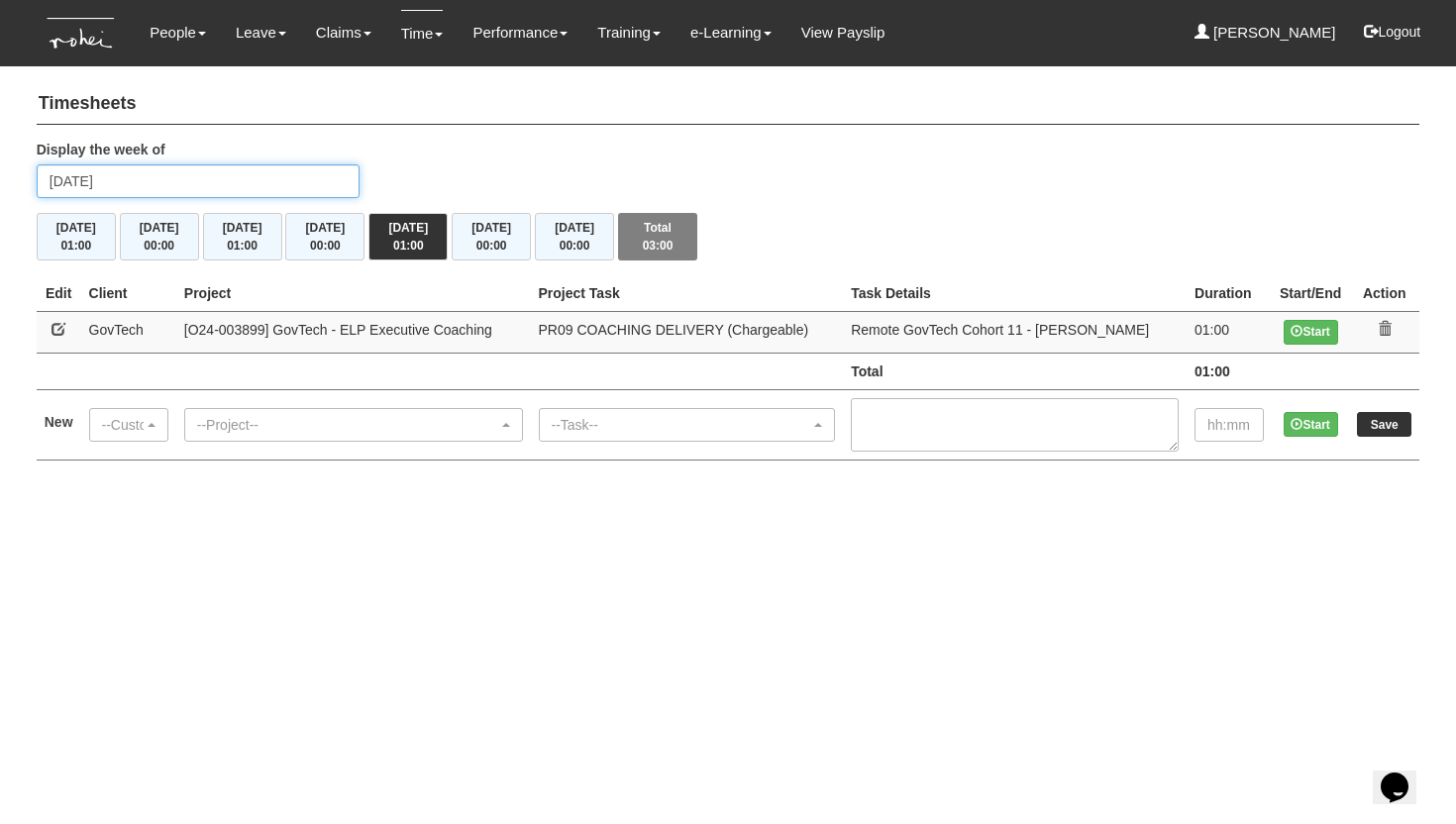 click on "Friday 13 June 2025" at bounding box center [198, 181] 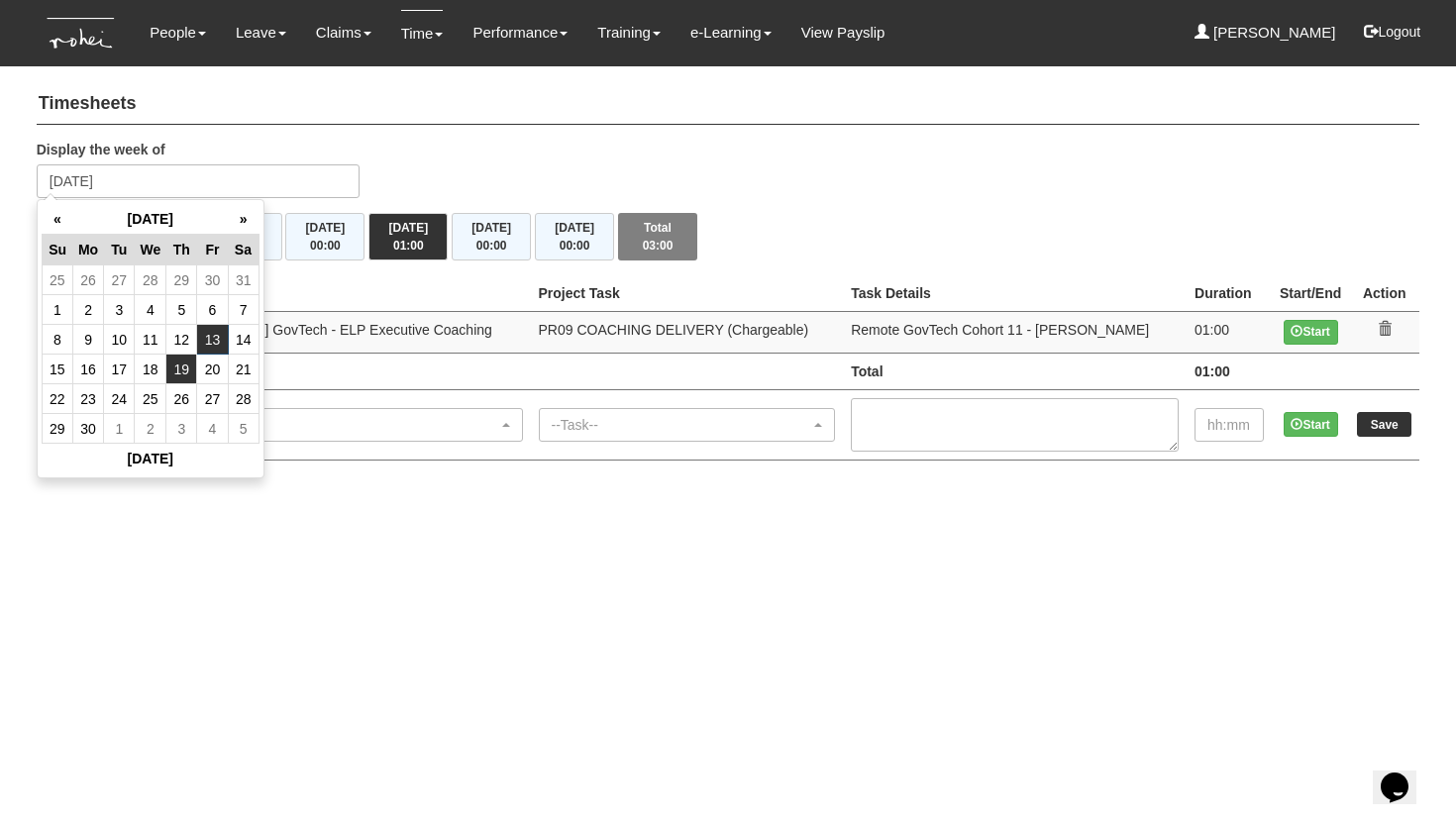 click on "19" at bounding box center [181, 369] 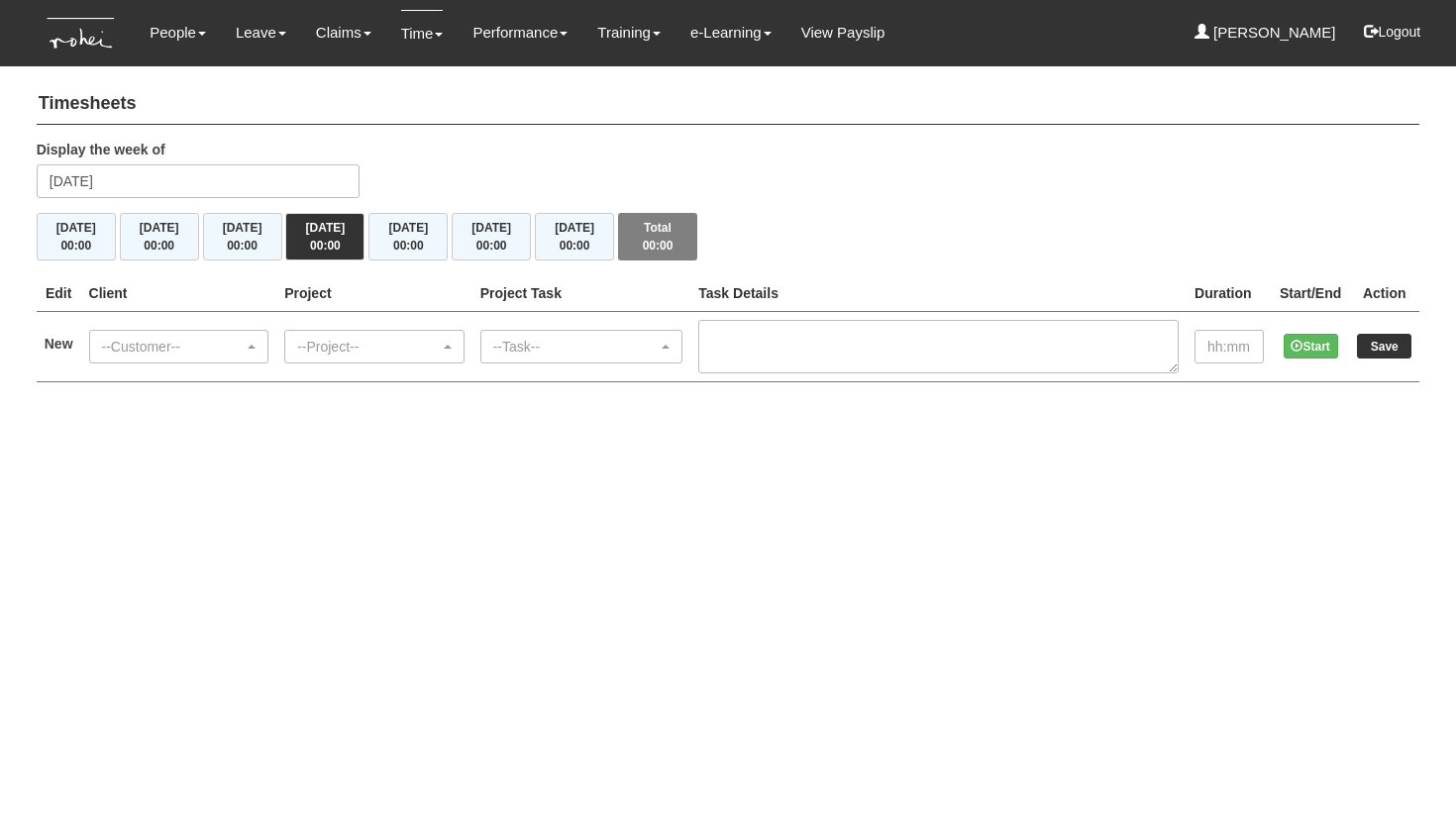 scroll, scrollTop: 0, scrollLeft: 0, axis: both 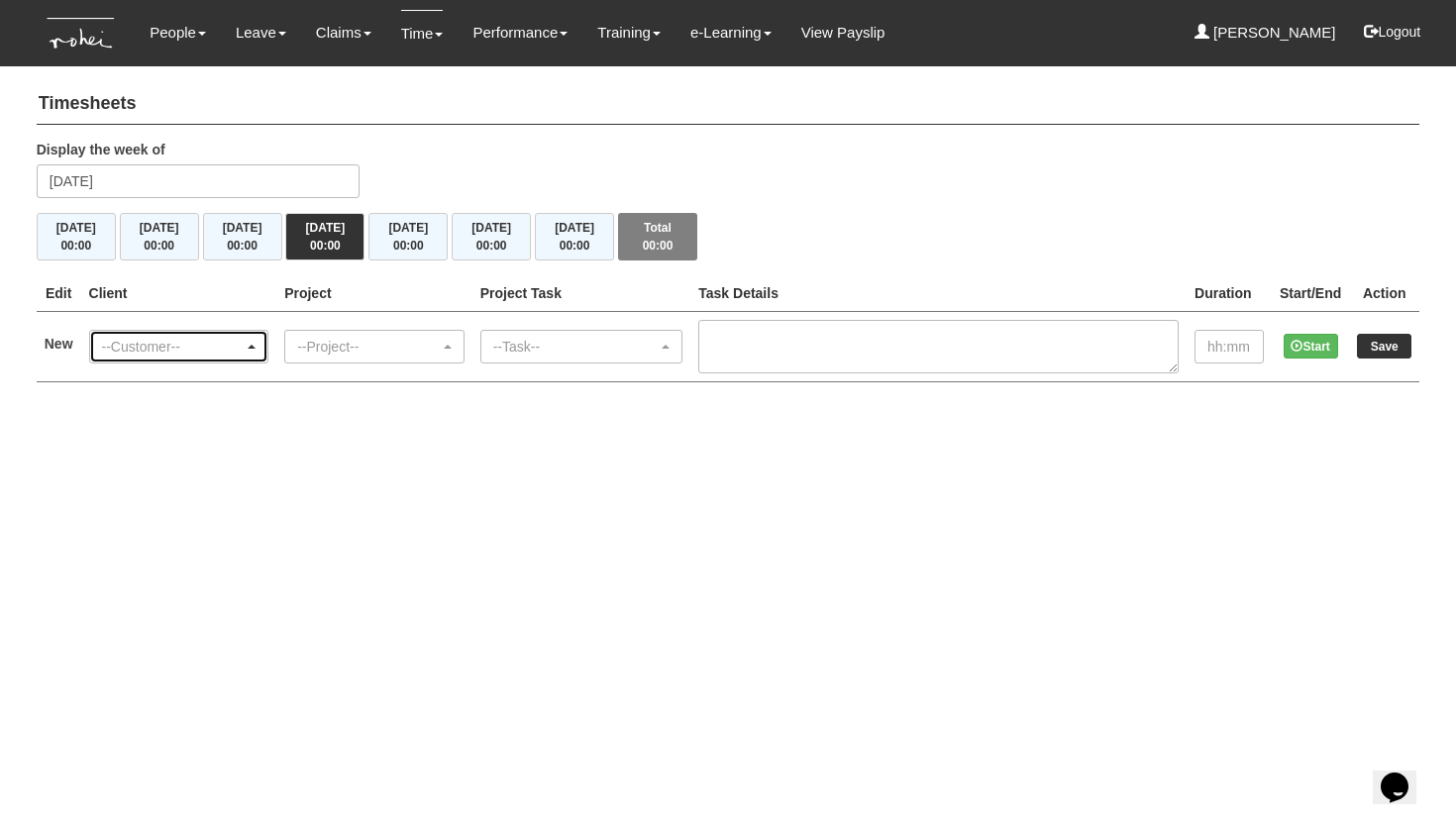 click on "--Customer--" at bounding box center [173, 347] 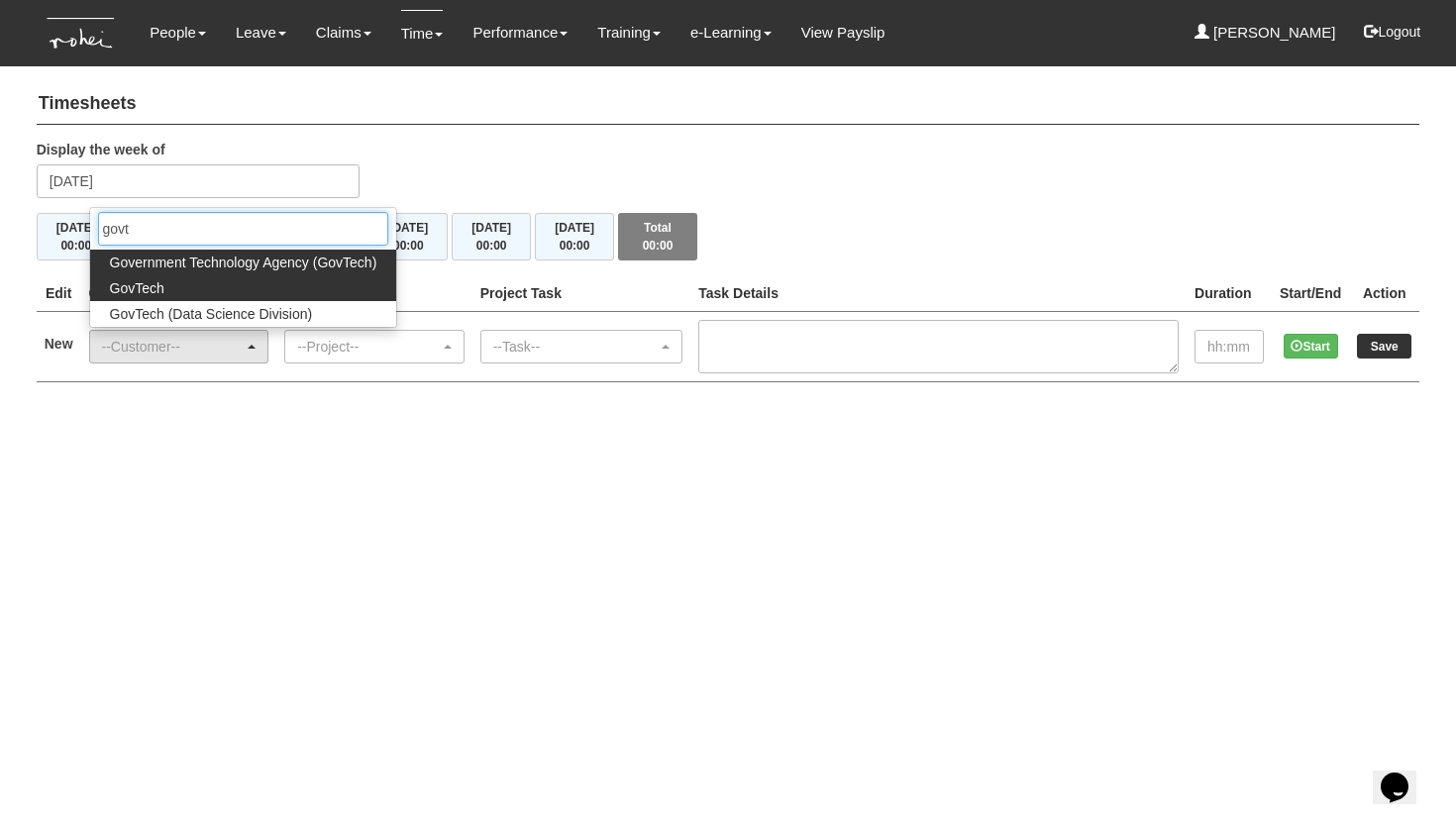 type on "govt" 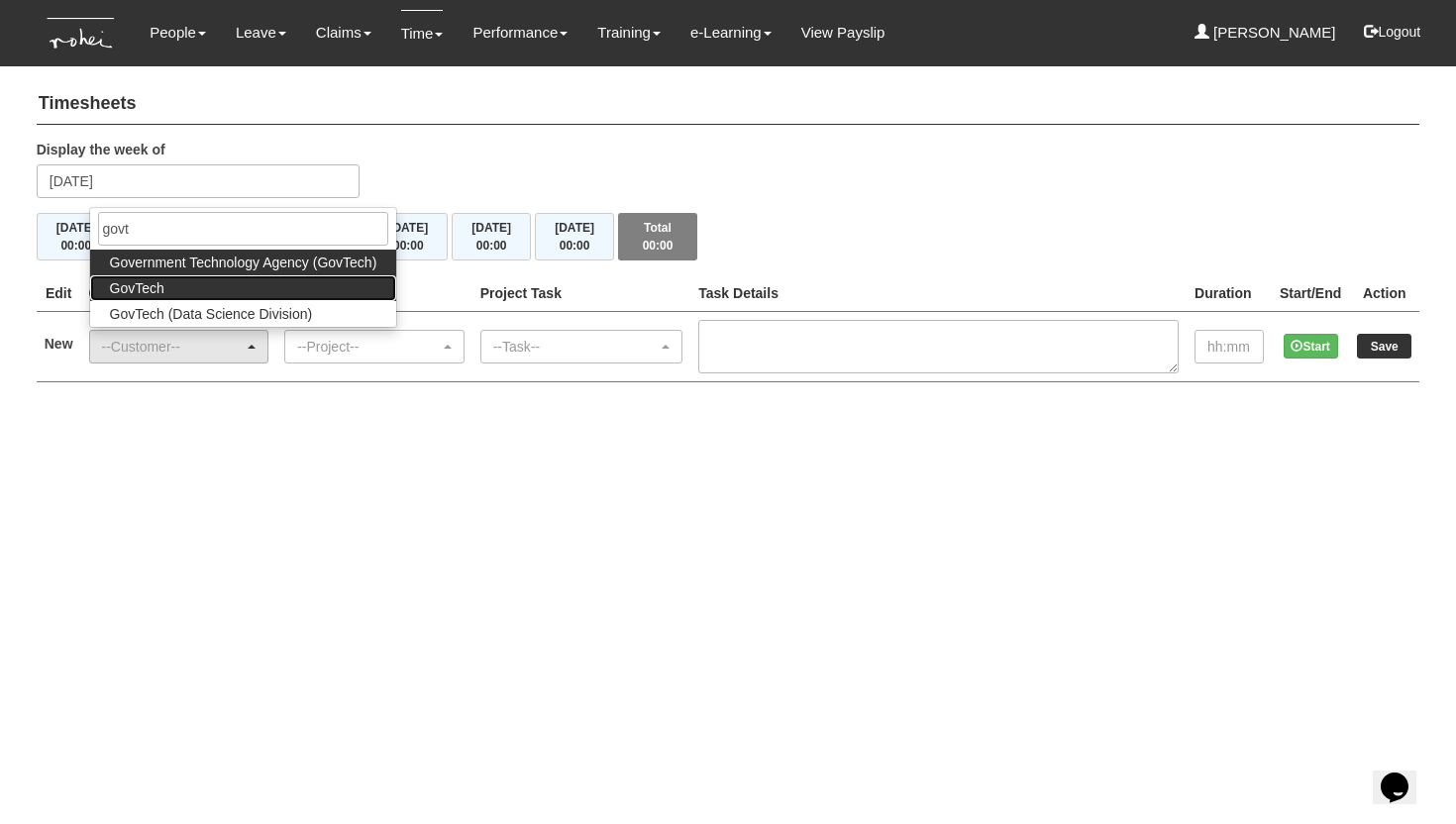 click on "GovTech" at bounding box center [244, 288] 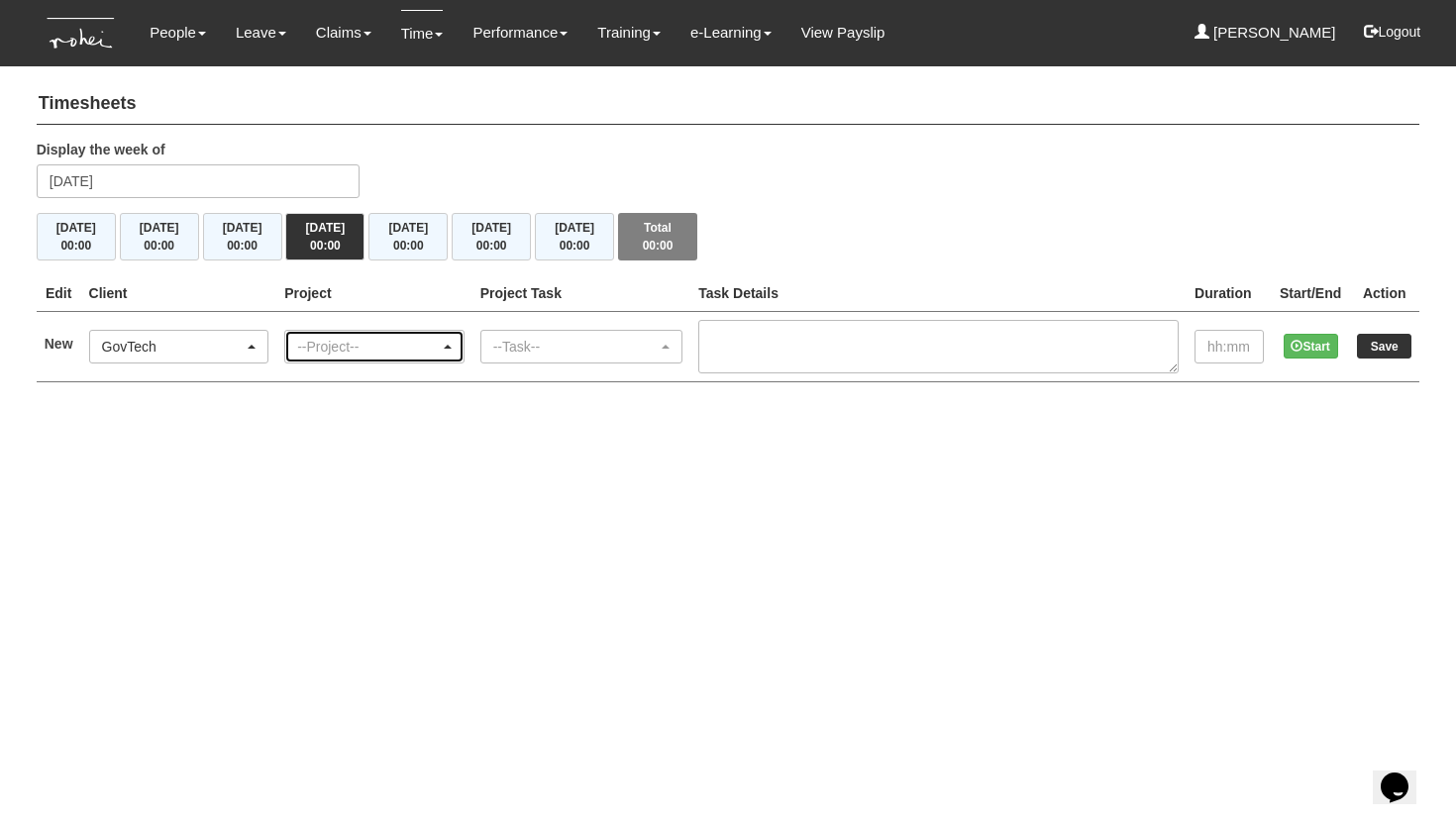 click on "--Project--" at bounding box center [368, 347] 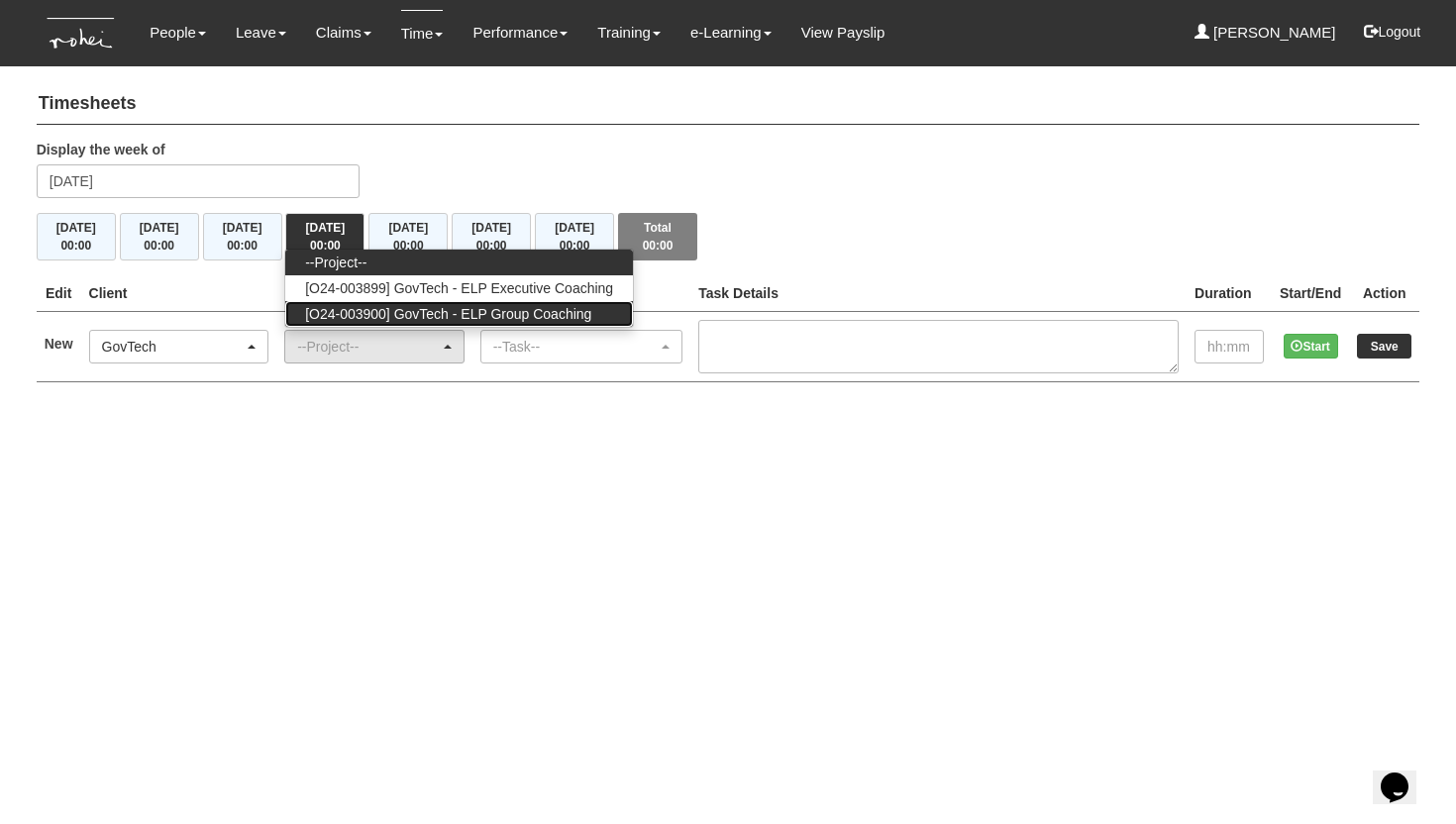 click on "[O24-003900] GovTech - ELP Group Coaching" at bounding box center [448, 314] 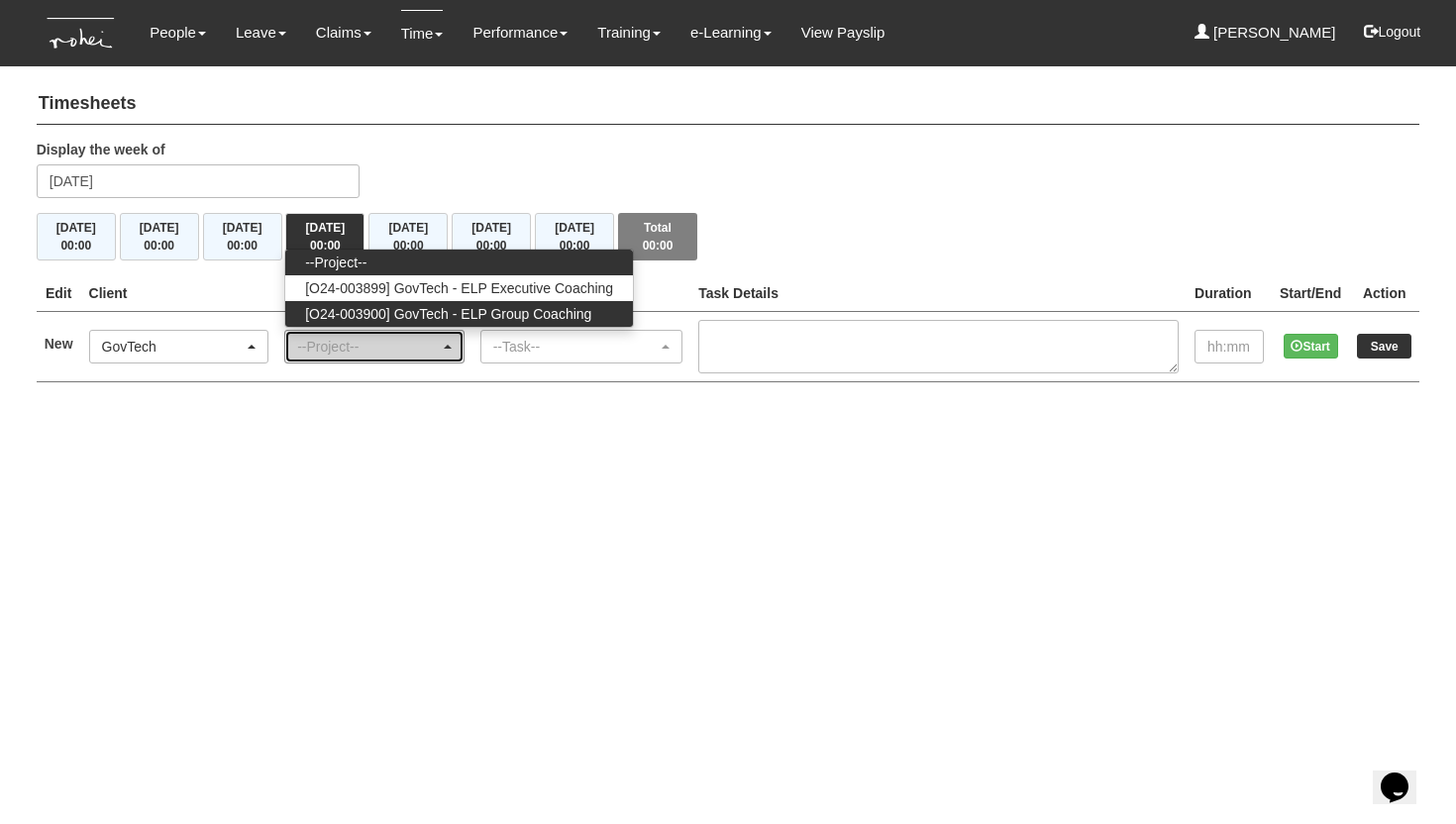 select on "2539" 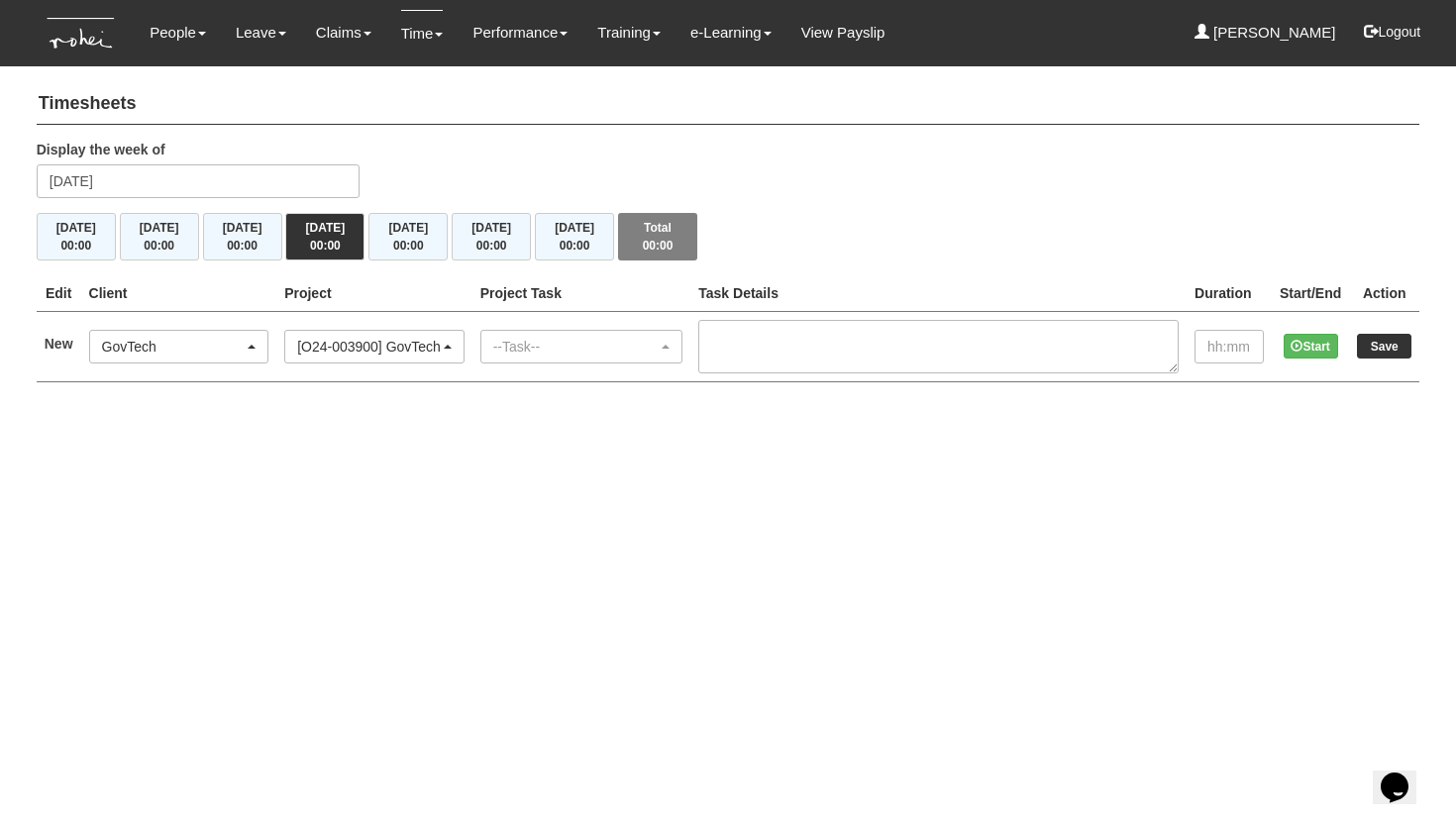 click on "Toggle navigation
People
Personal Information
Staff  Directory
Leave
Apply for Leave
Claim Time Off-in-lieu Leave Forecast" at bounding box center [728, 211] 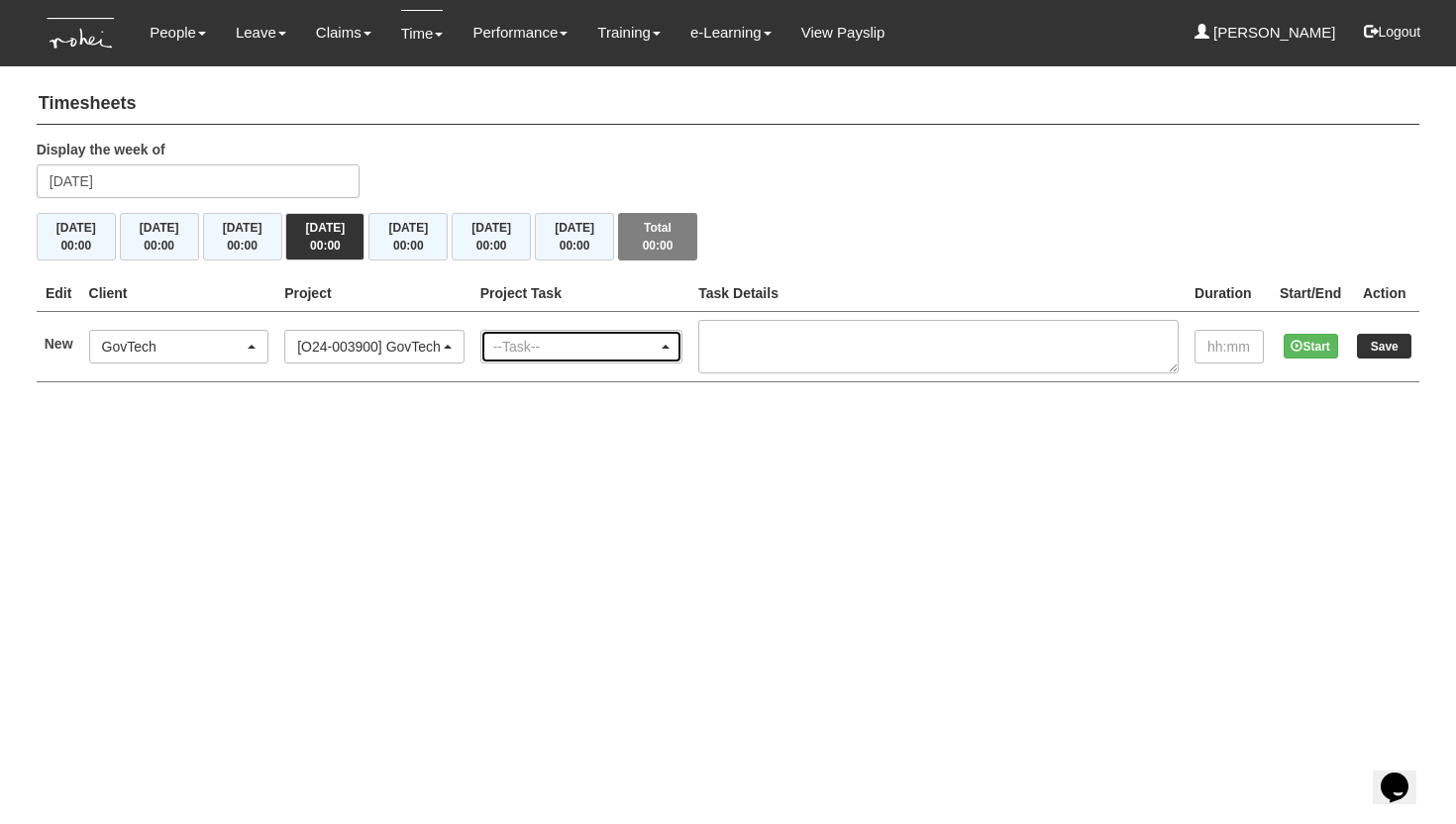click on "--Task--" at bounding box center [581, 347] 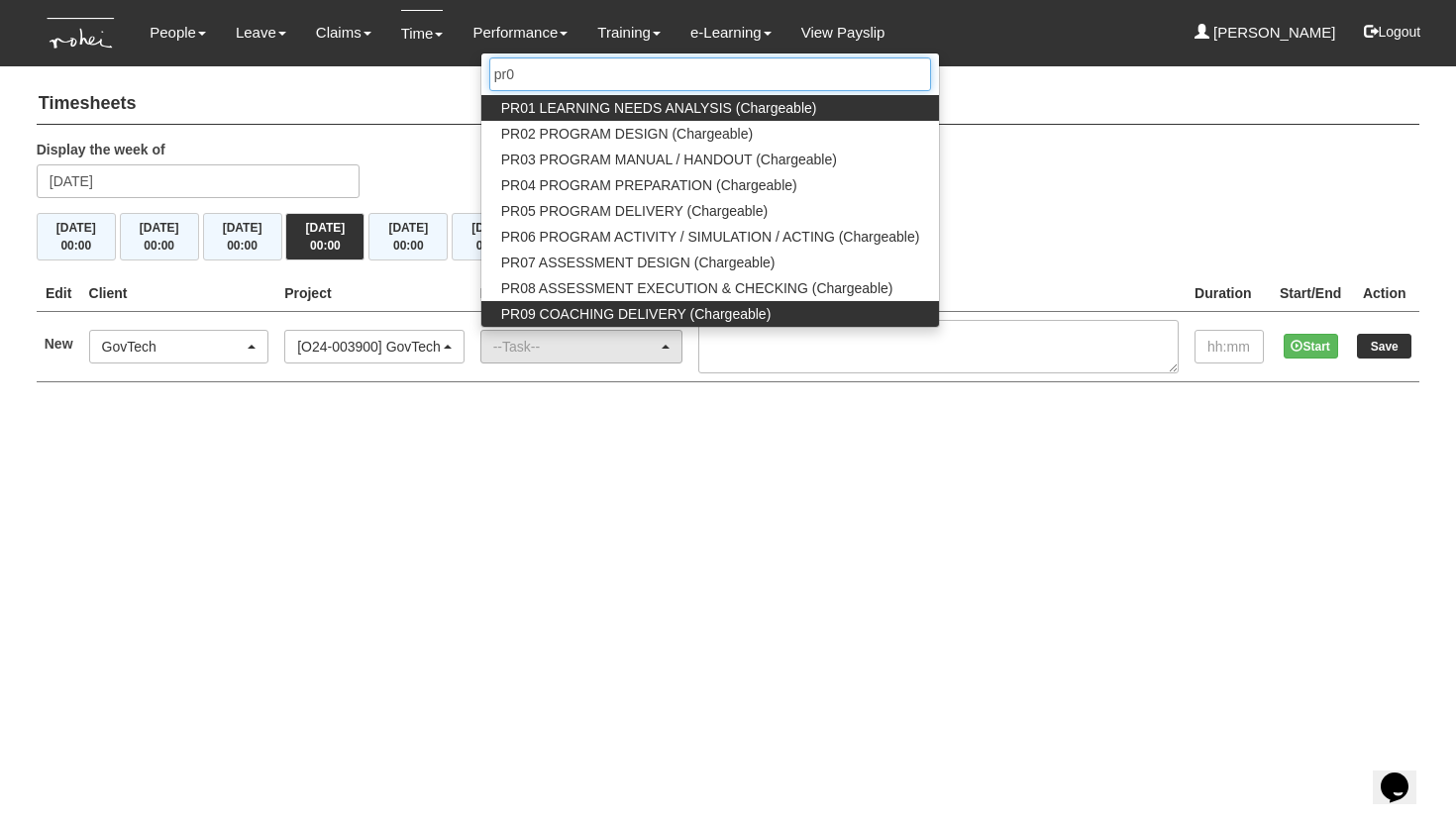 type on "pr0" 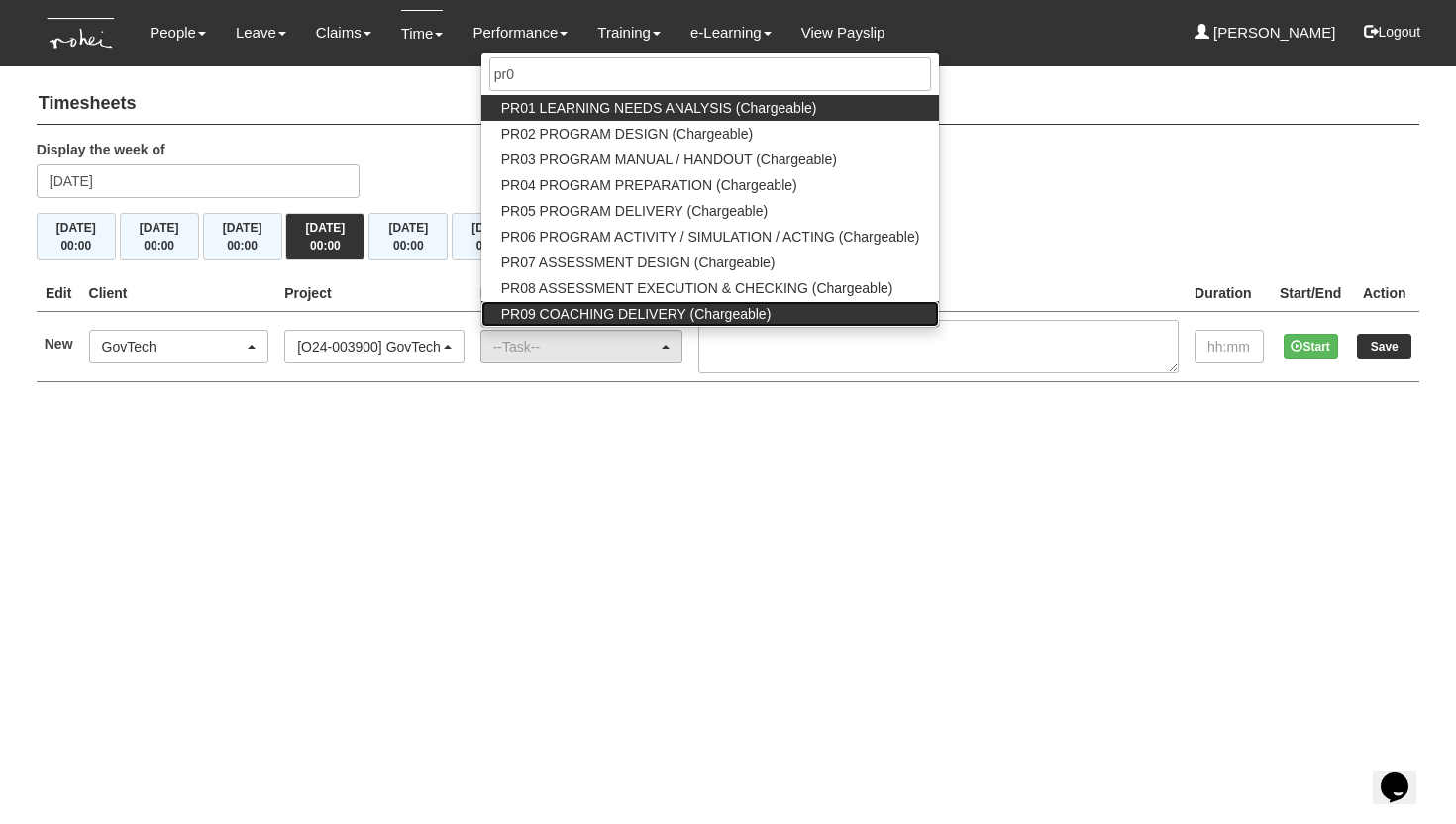 click on "PR09 COACHING DELIVERY (Chargeable)" at bounding box center (636, 314) 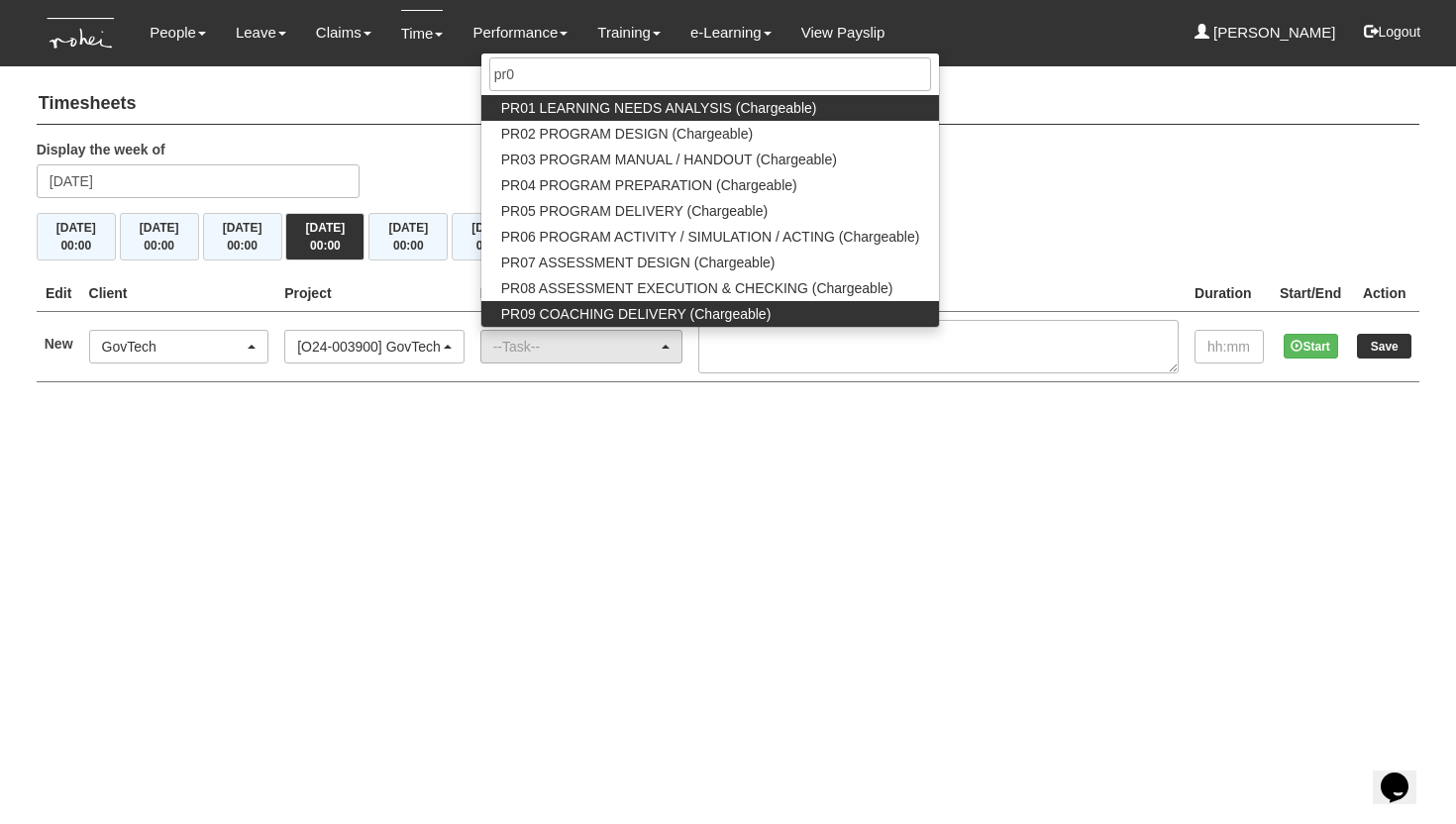 select on "150" 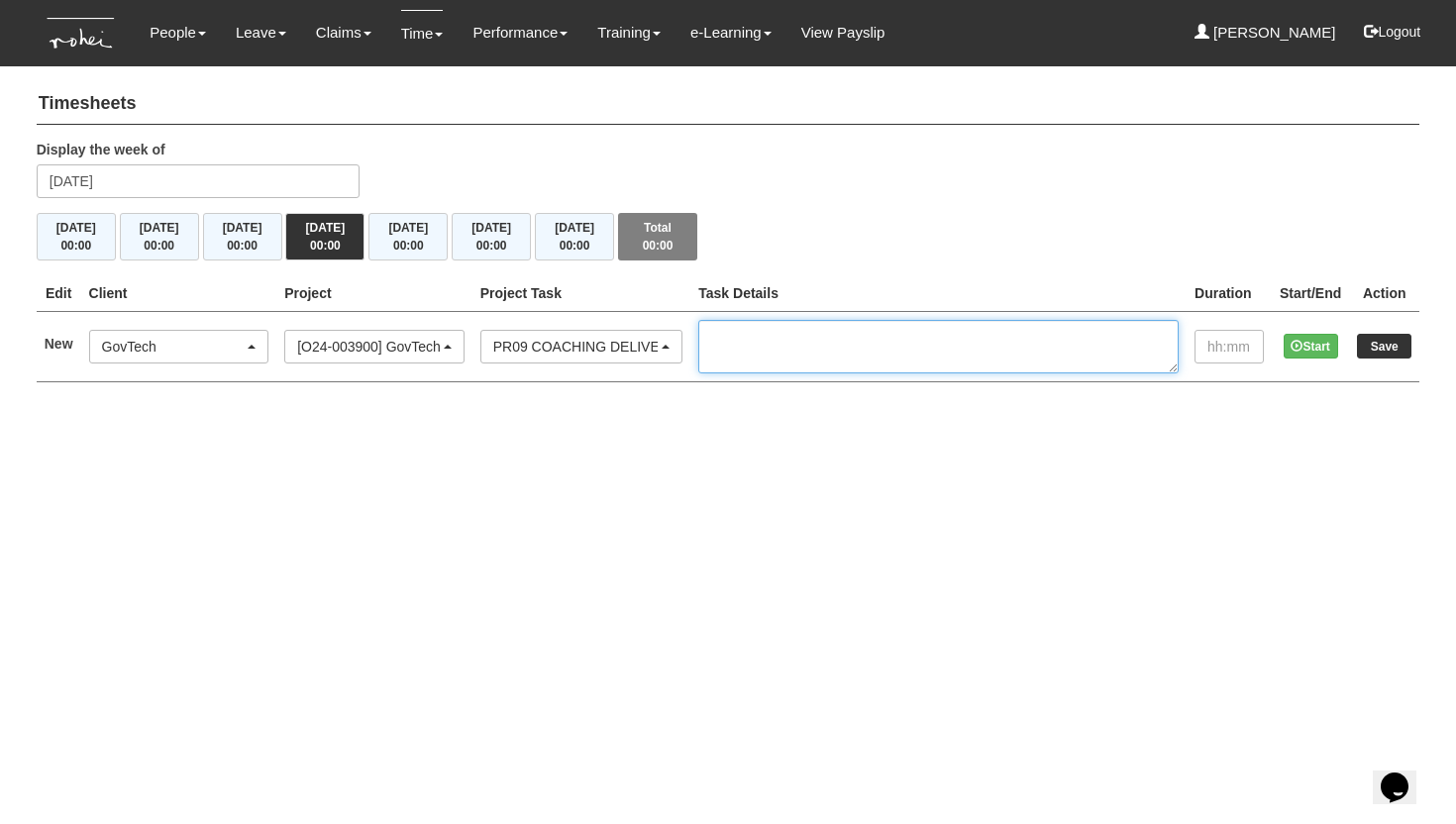 click at bounding box center (938, 347) 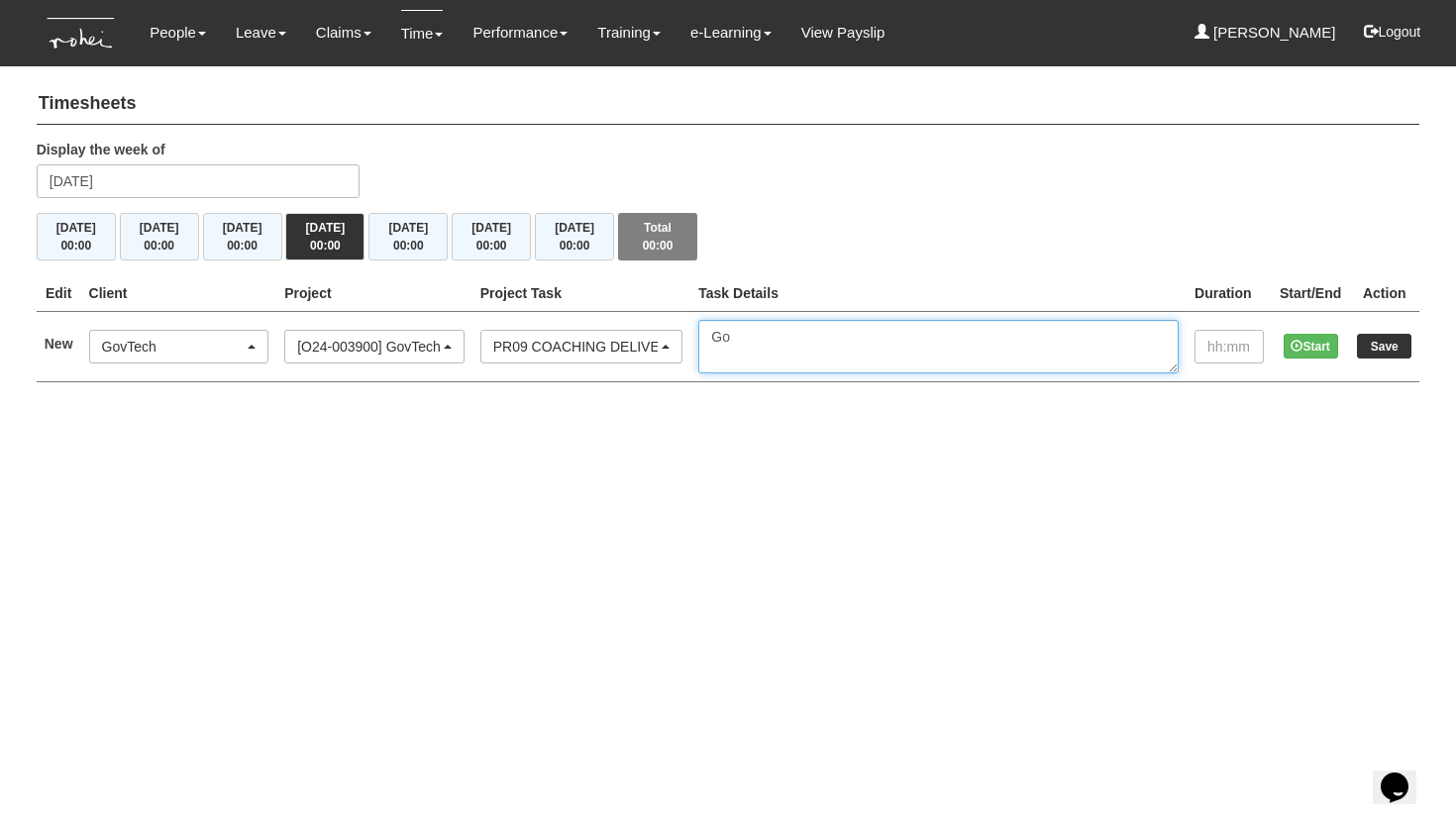 type on "G" 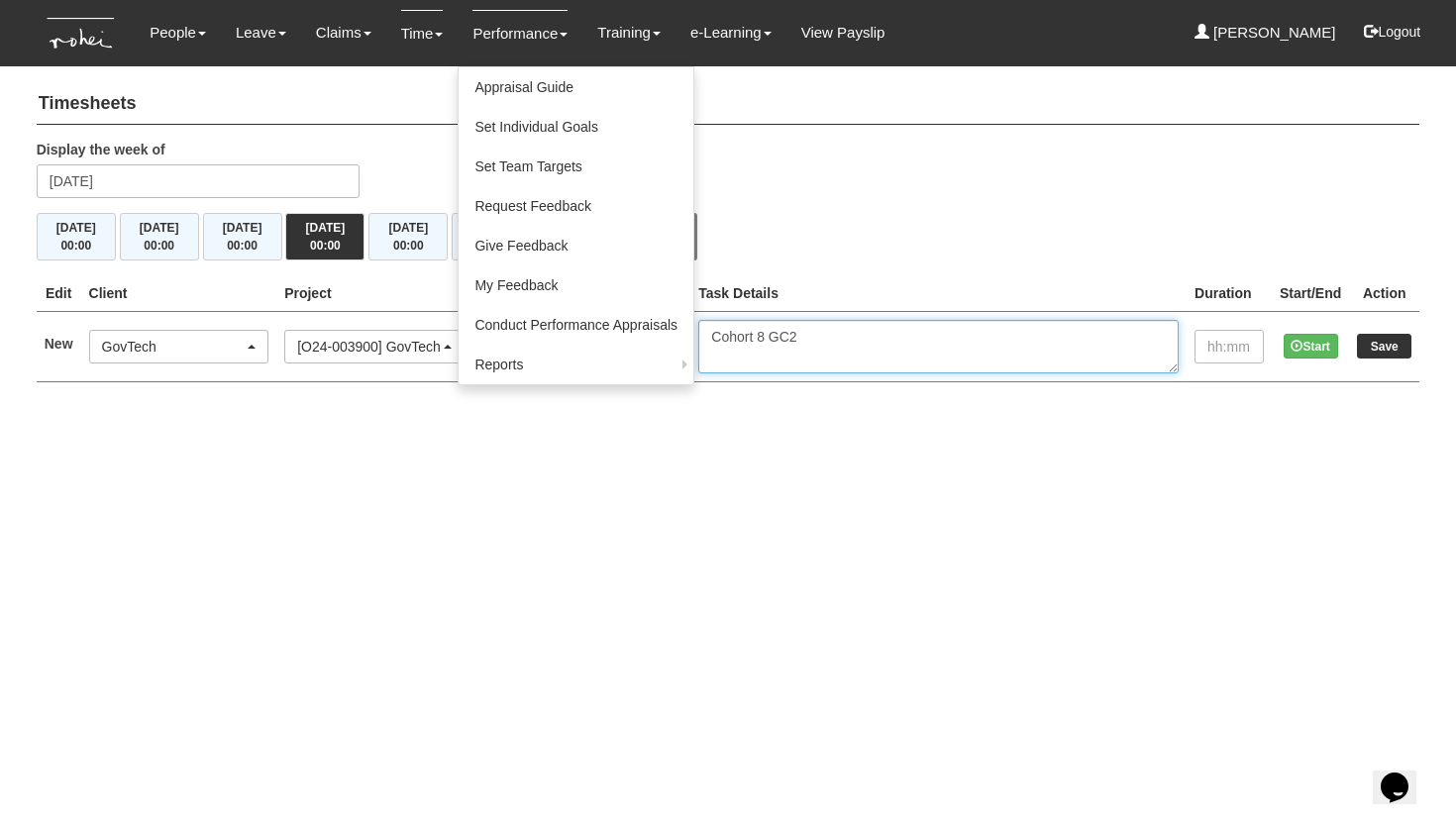 type on "Cohort 8 GC2" 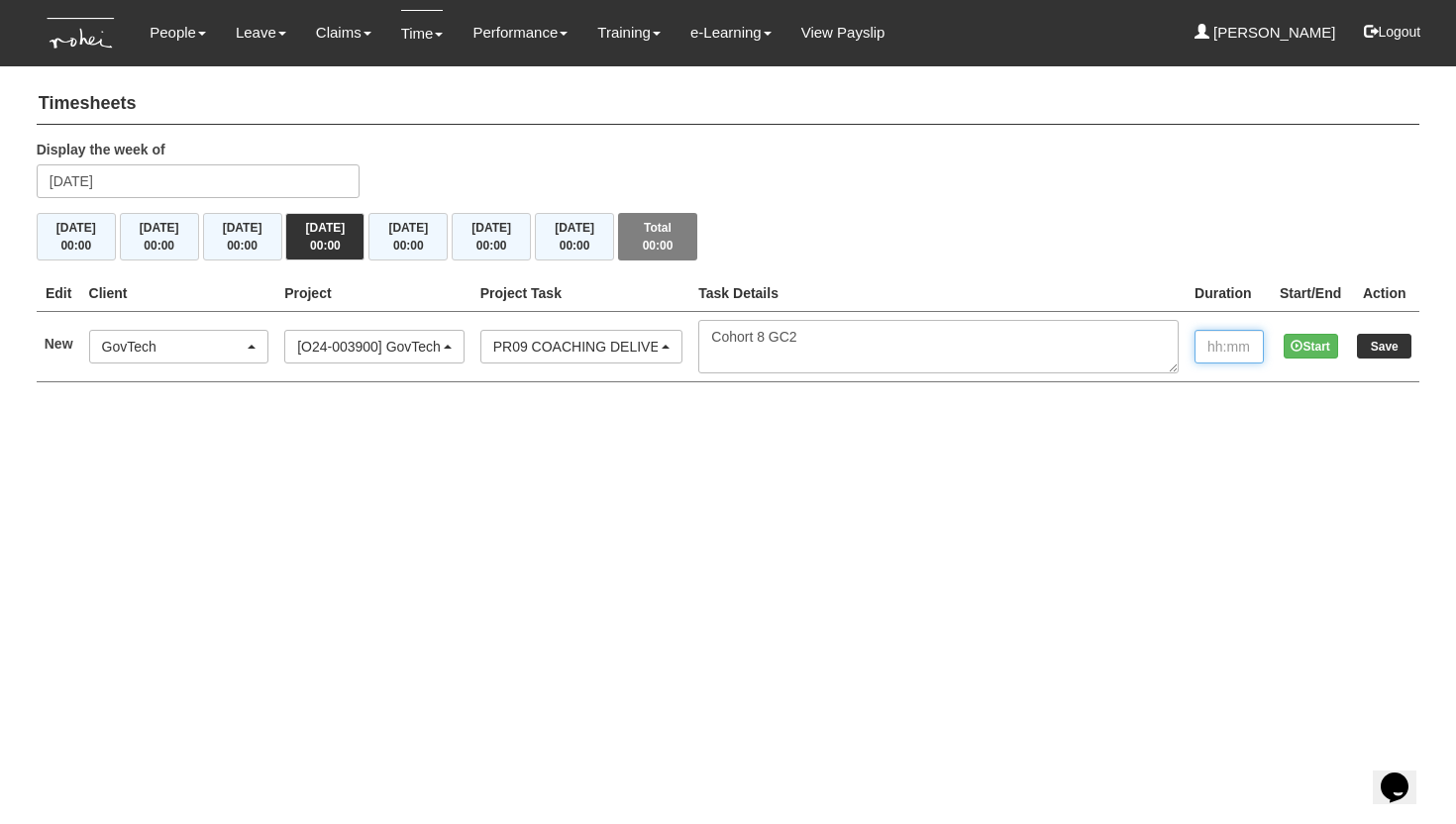click at bounding box center (1229, 347) 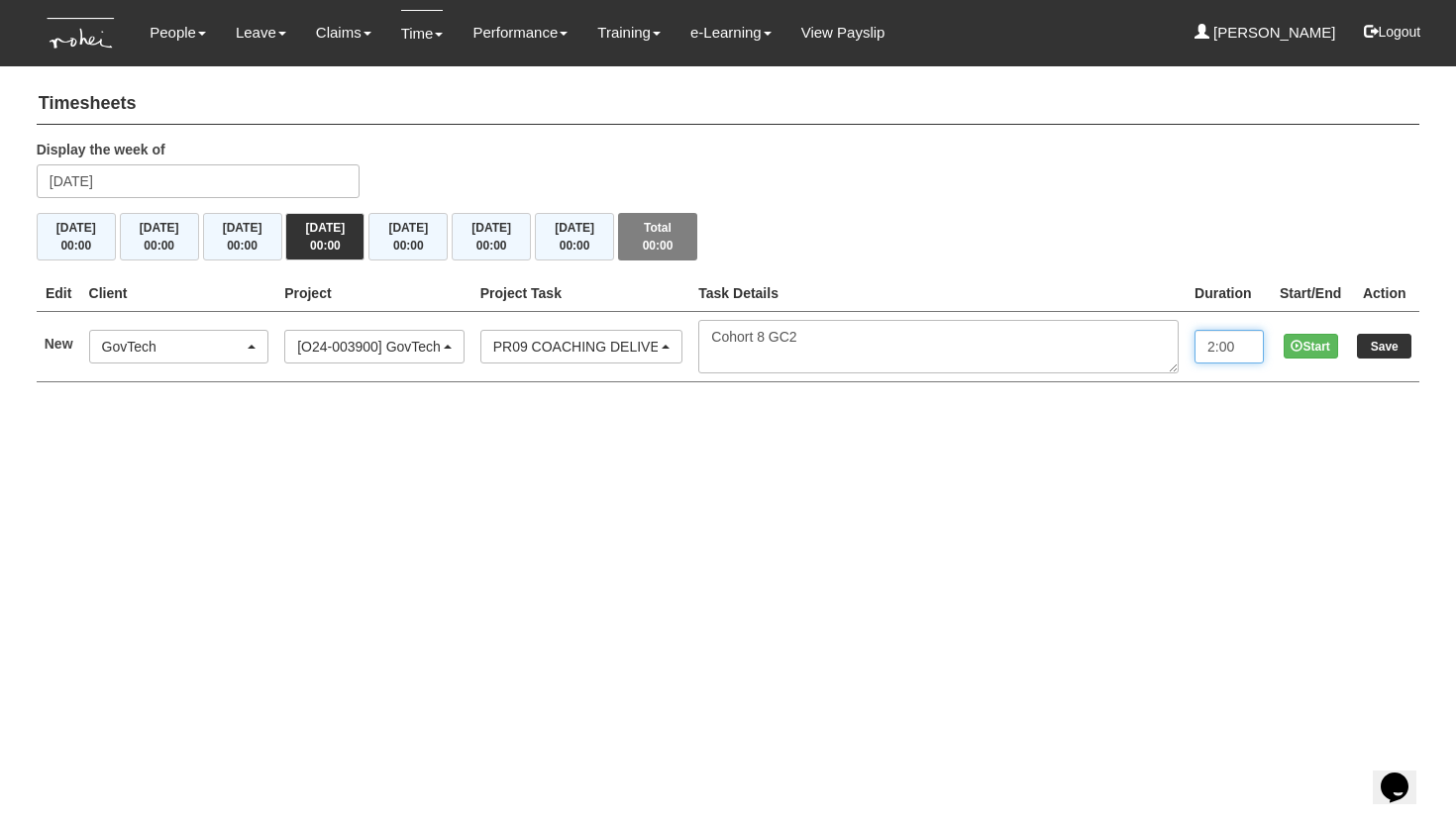 type on "2:00" 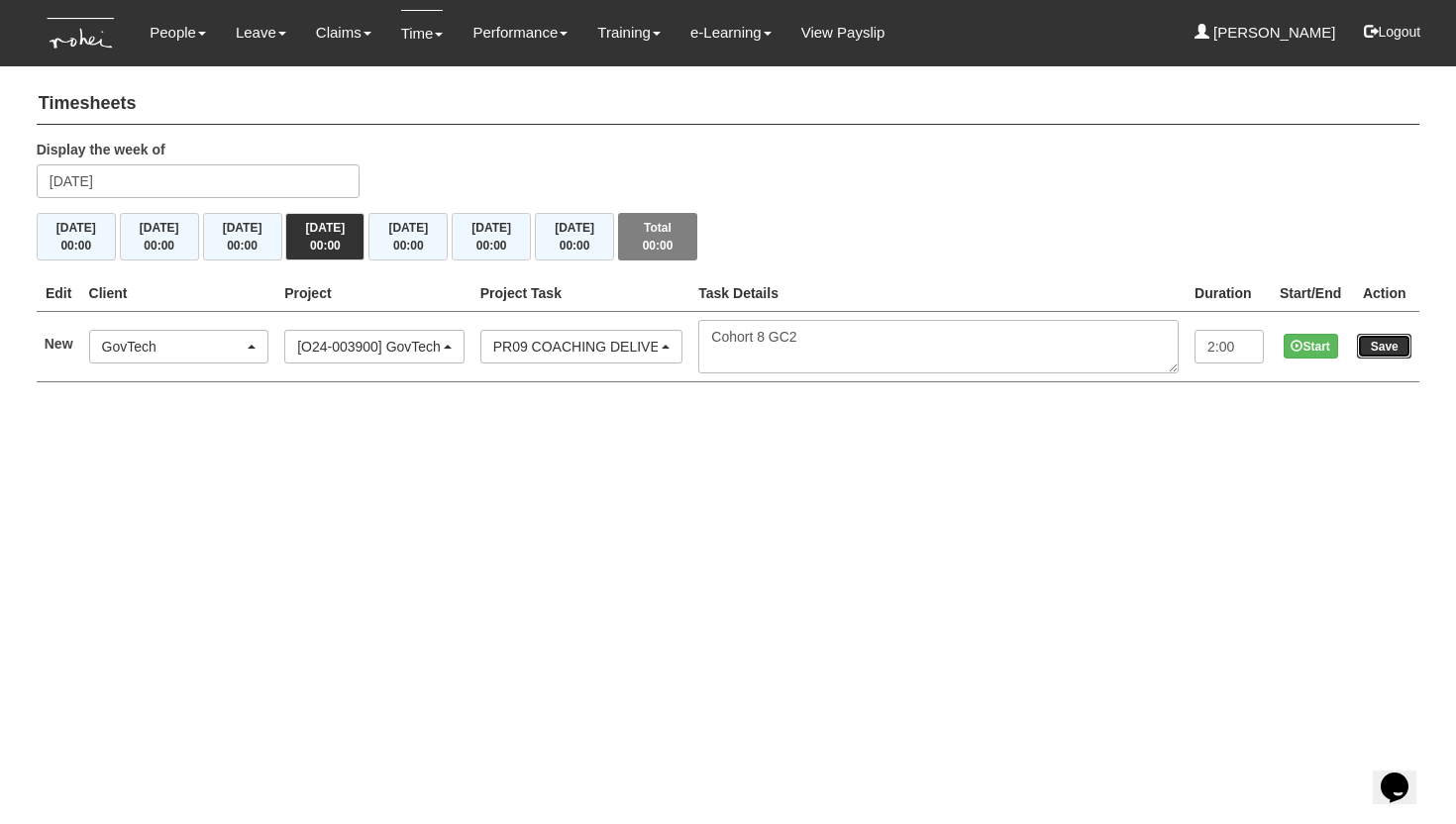 click on "Save" at bounding box center [1384, 346] 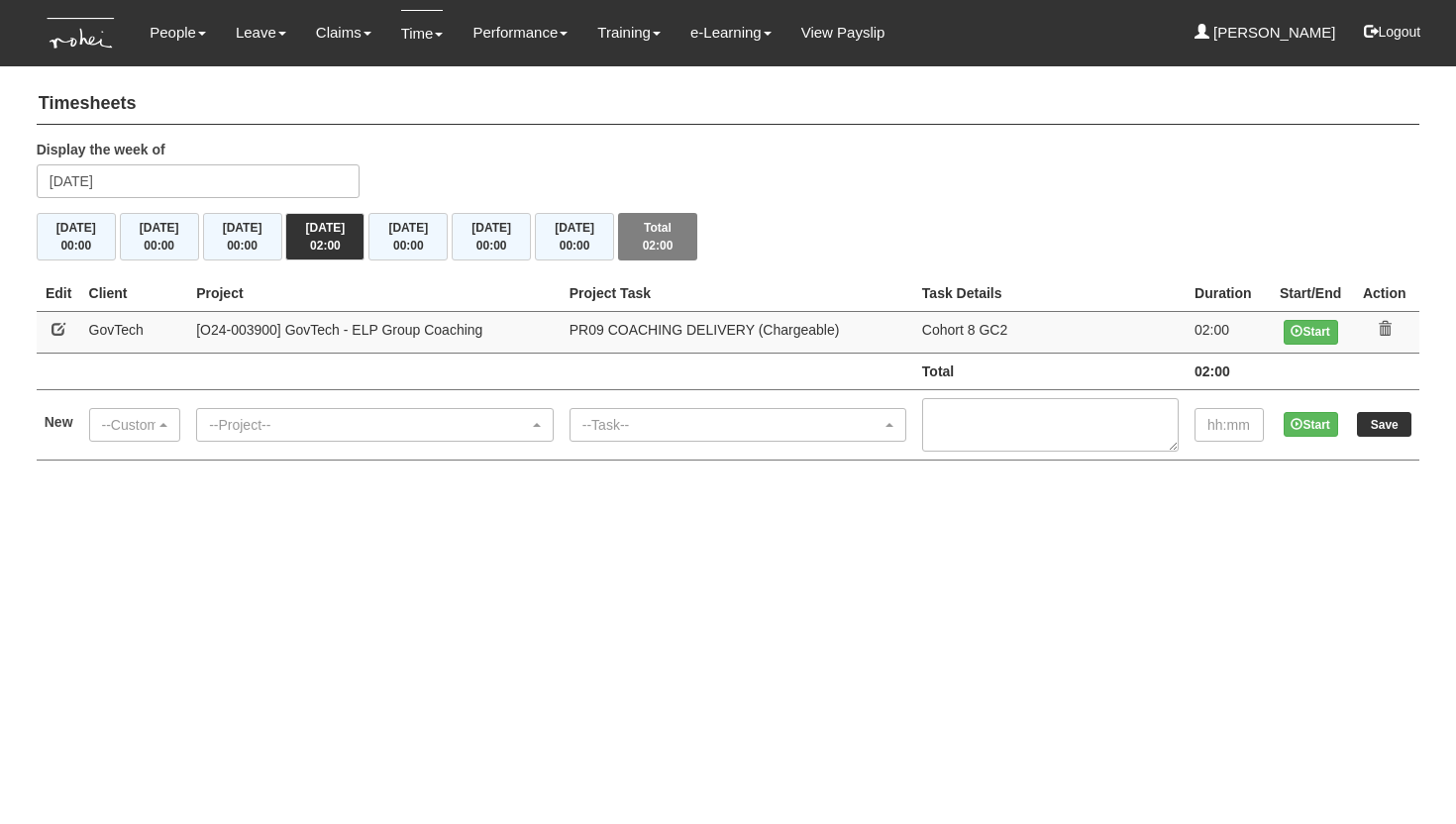 scroll, scrollTop: 0, scrollLeft: 0, axis: both 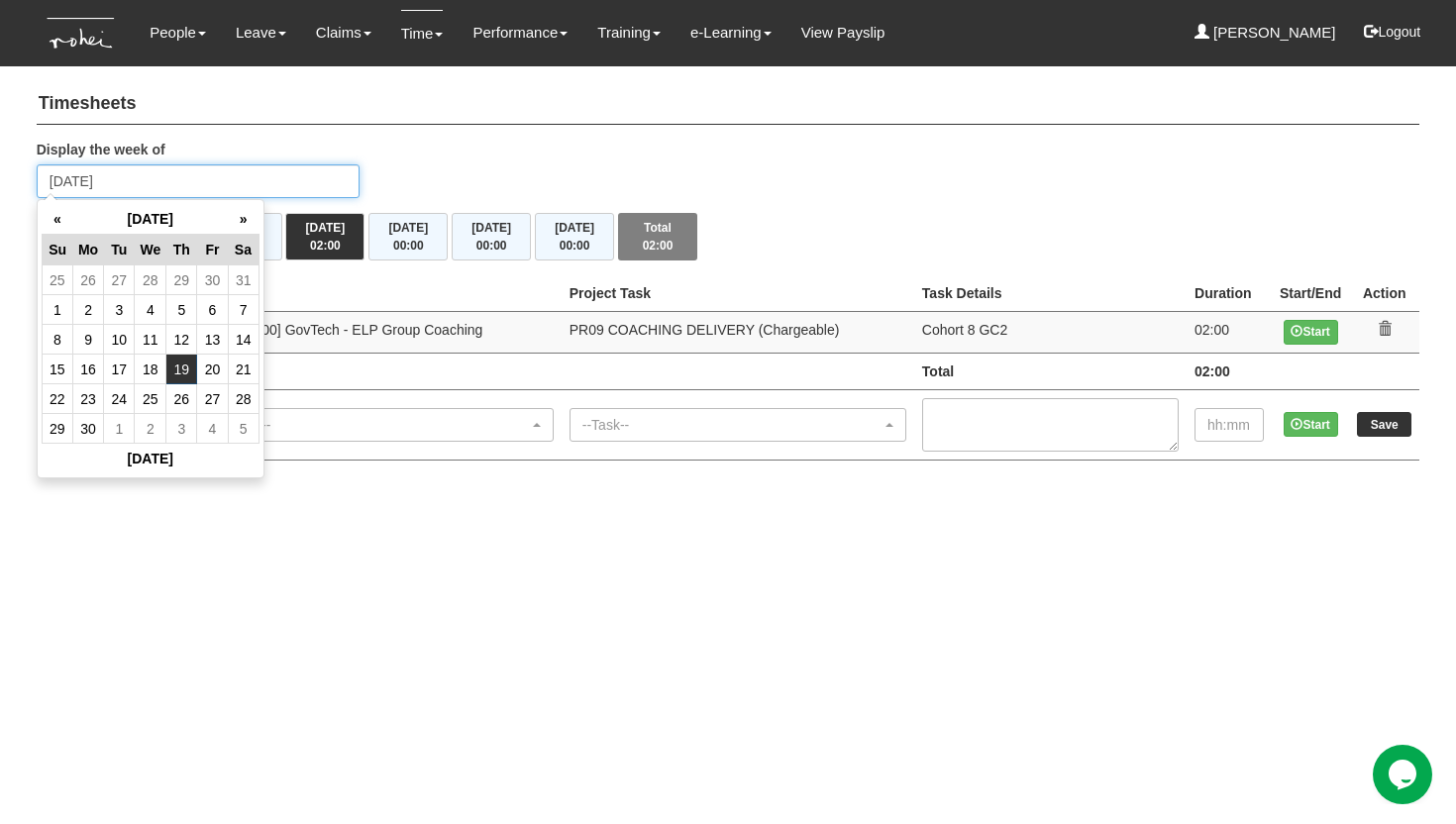 click on "[DATE]" at bounding box center [198, 181] 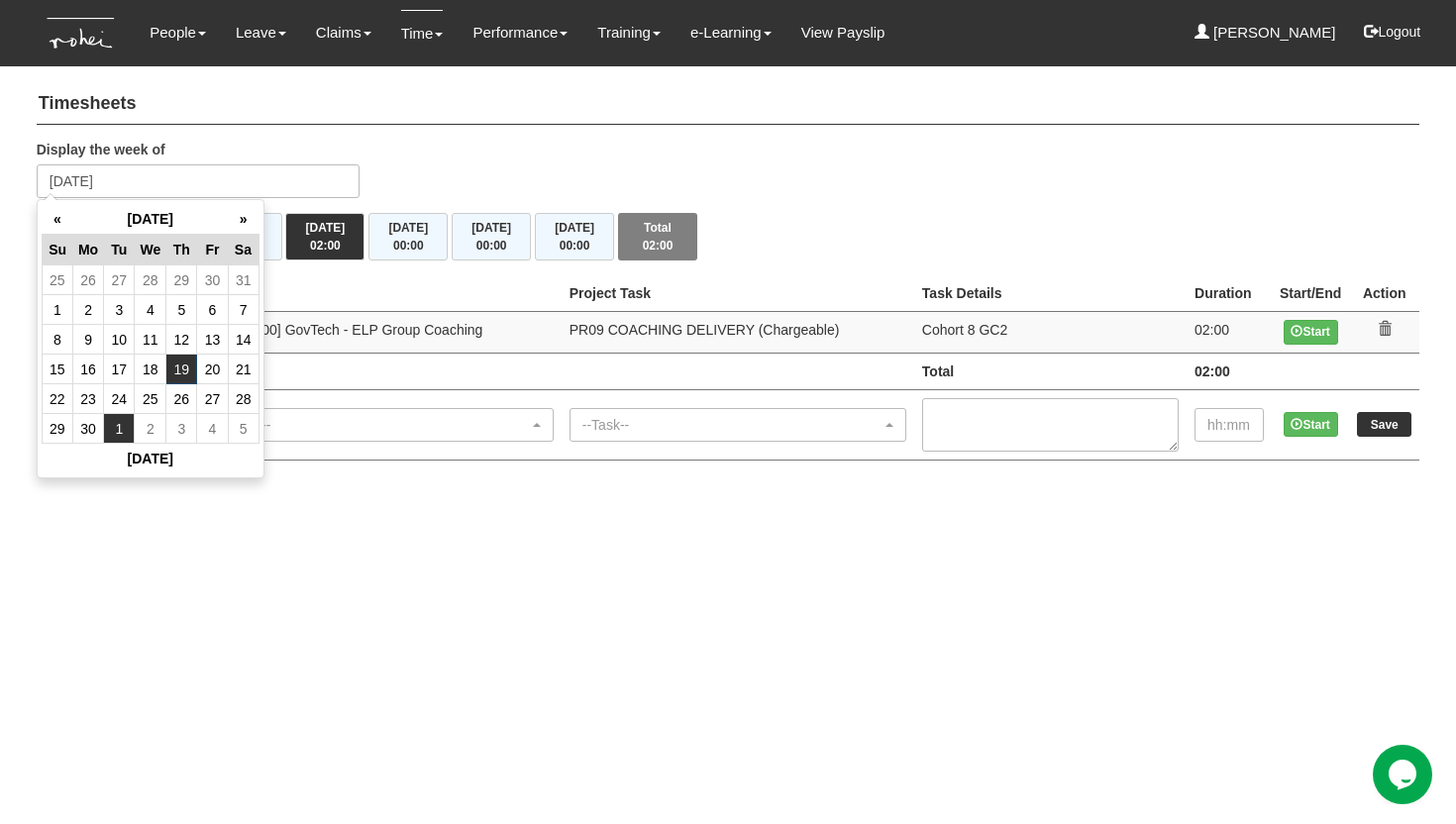 click on "1" at bounding box center (119, 429) 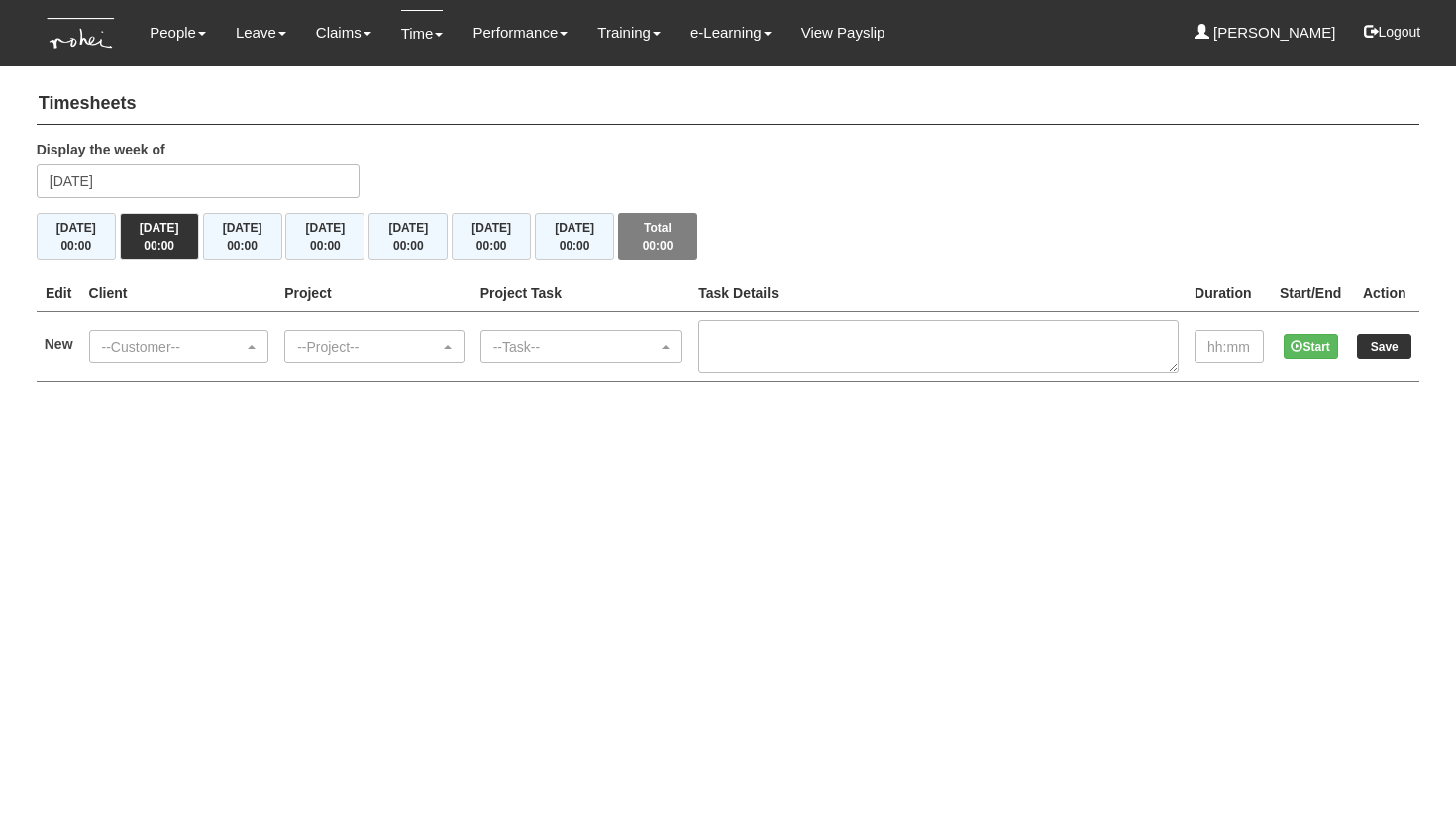 scroll, scrollTop: 0, scrollLeft: 0, axis: both 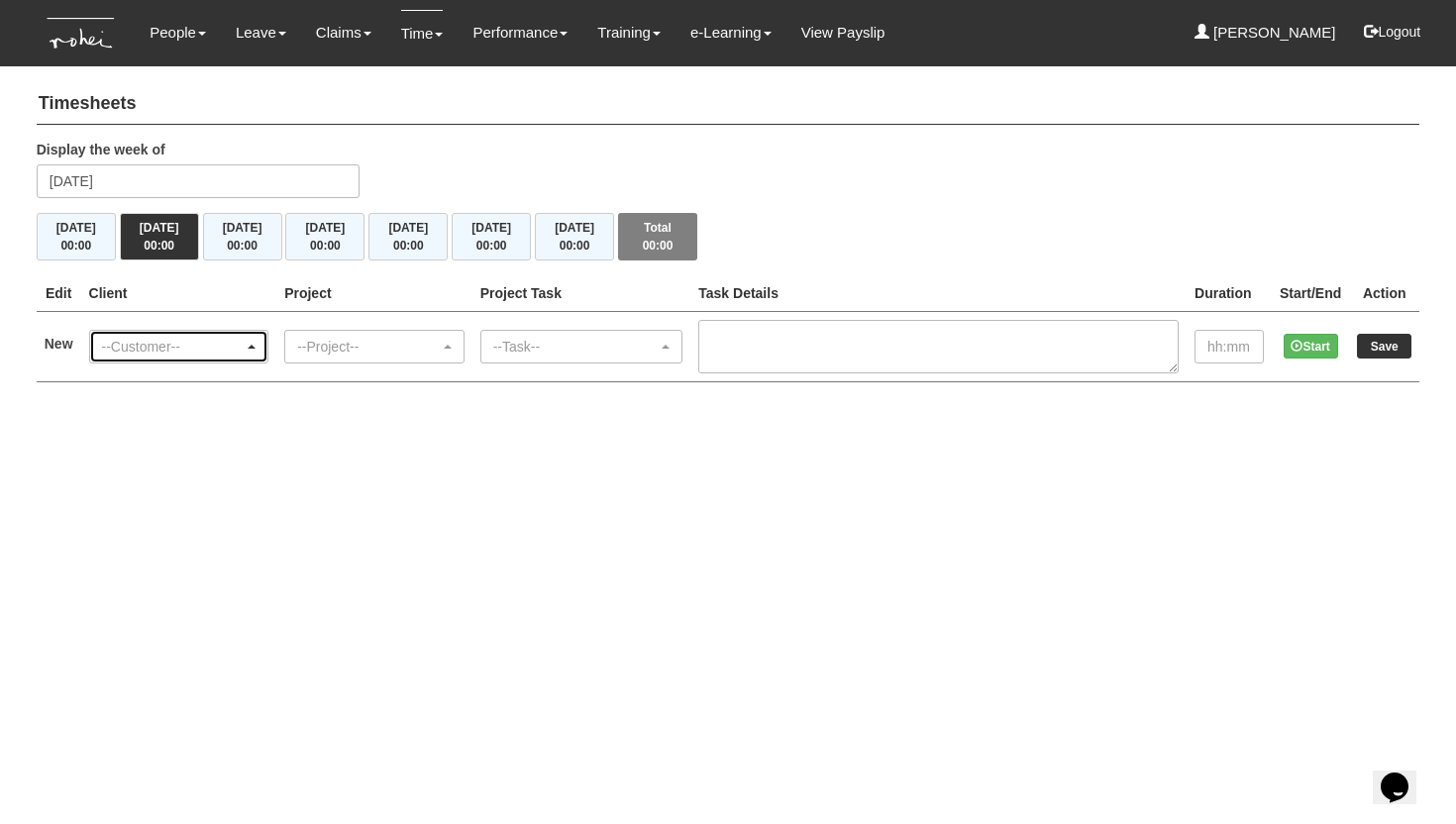 click on "--Customer--" at bounding box center (173, 347) 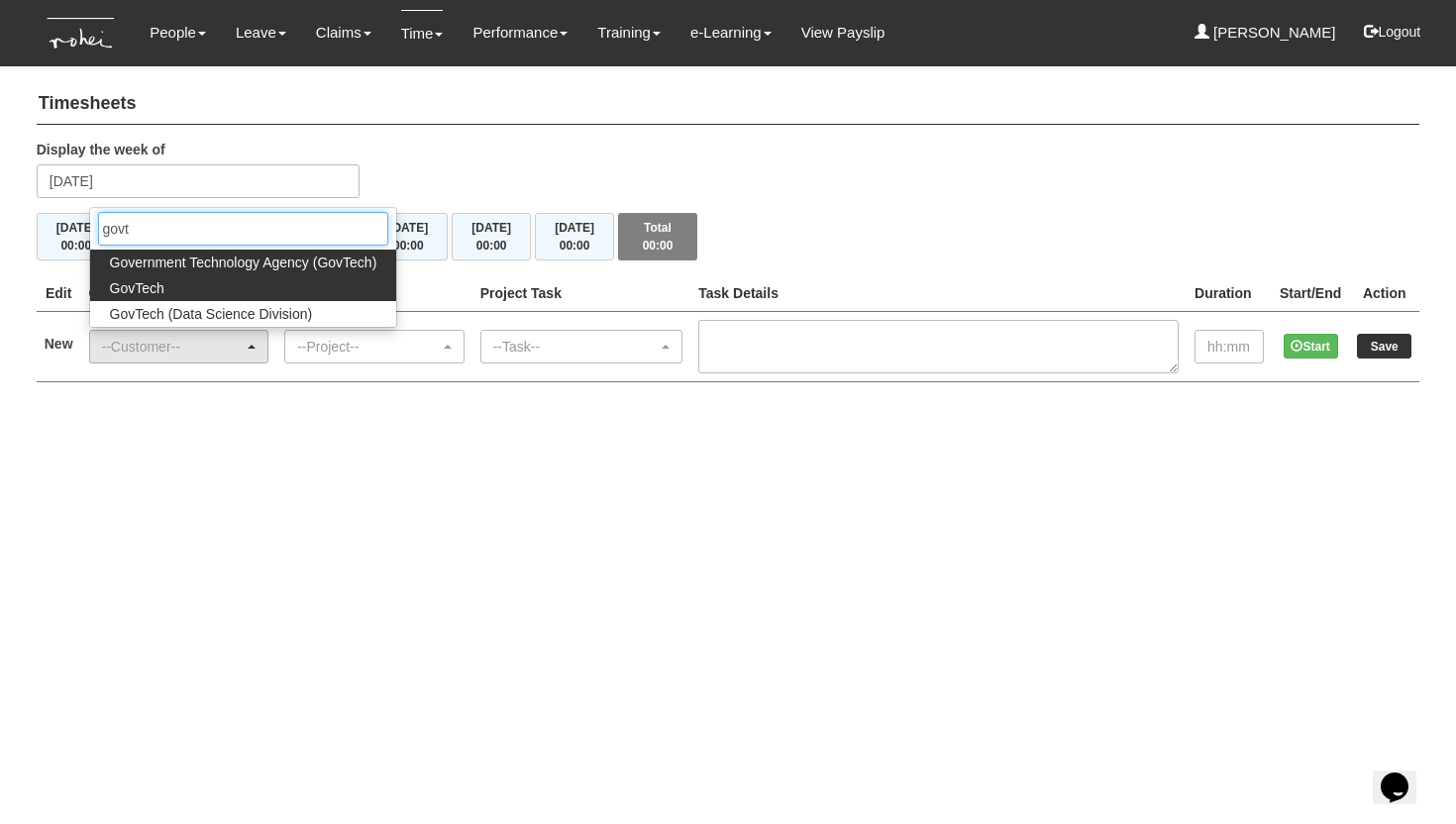 type on "govt" 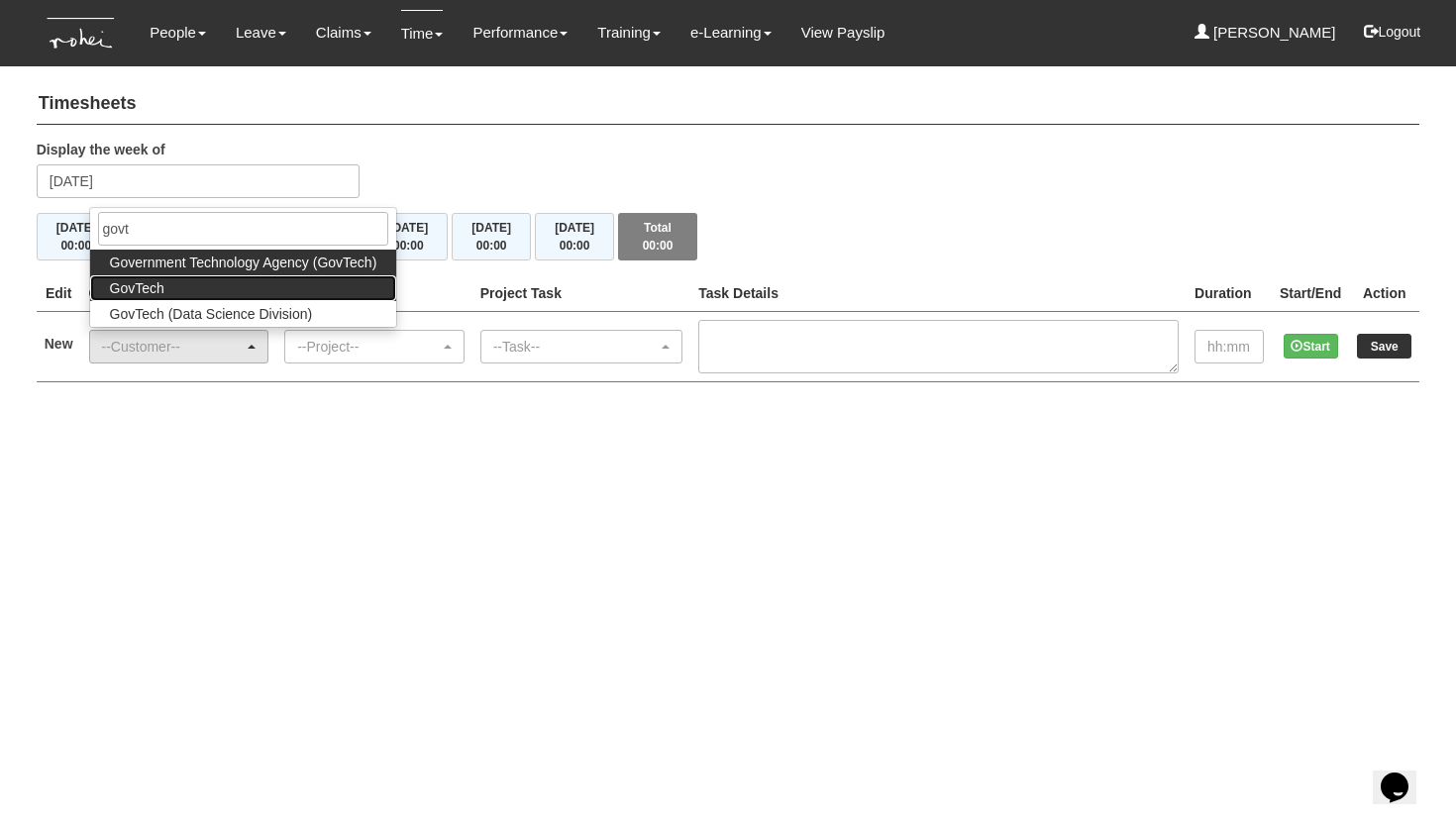 click on "GovTech" at bounding box center (137, 288) 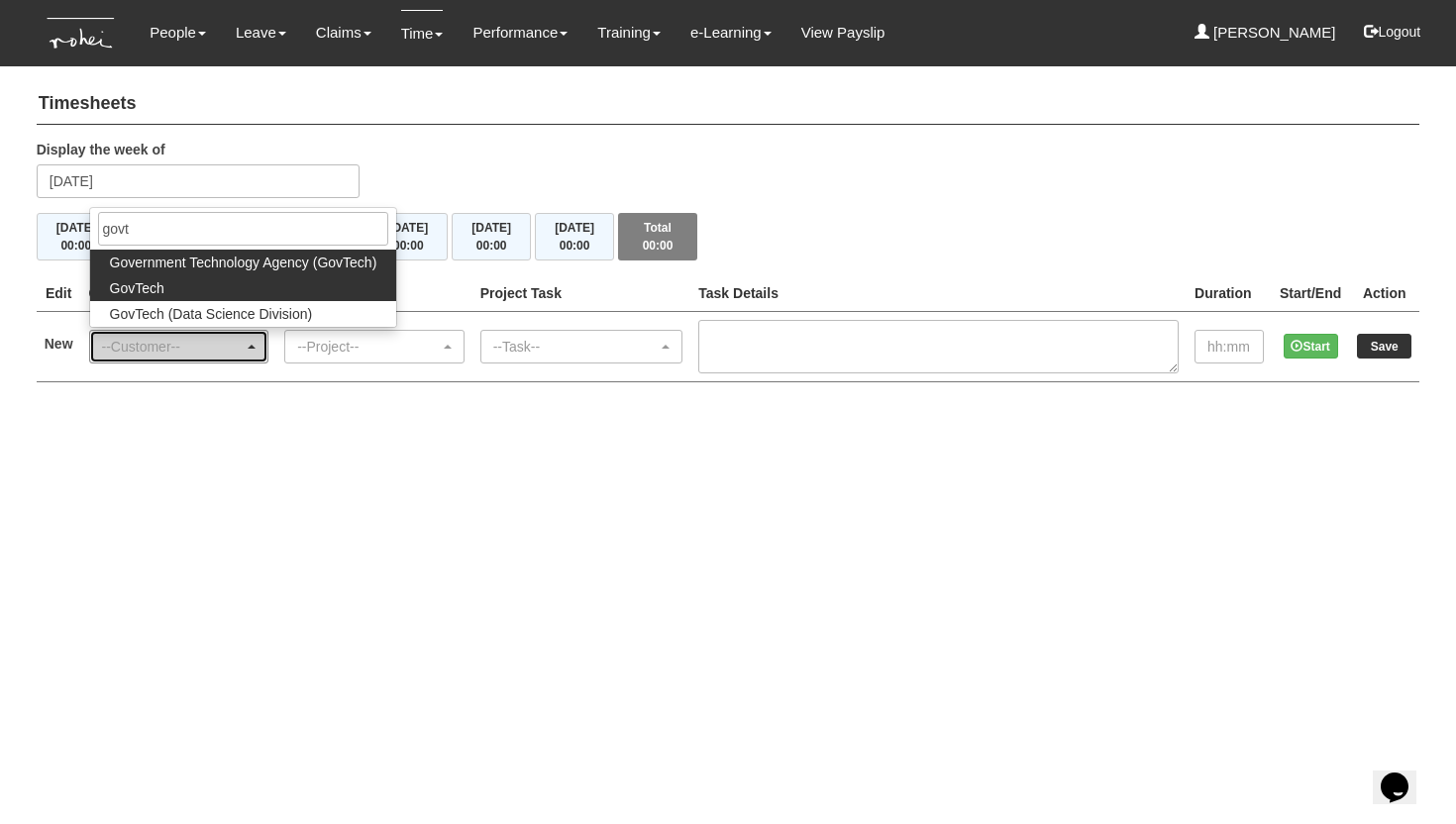 select on "427" 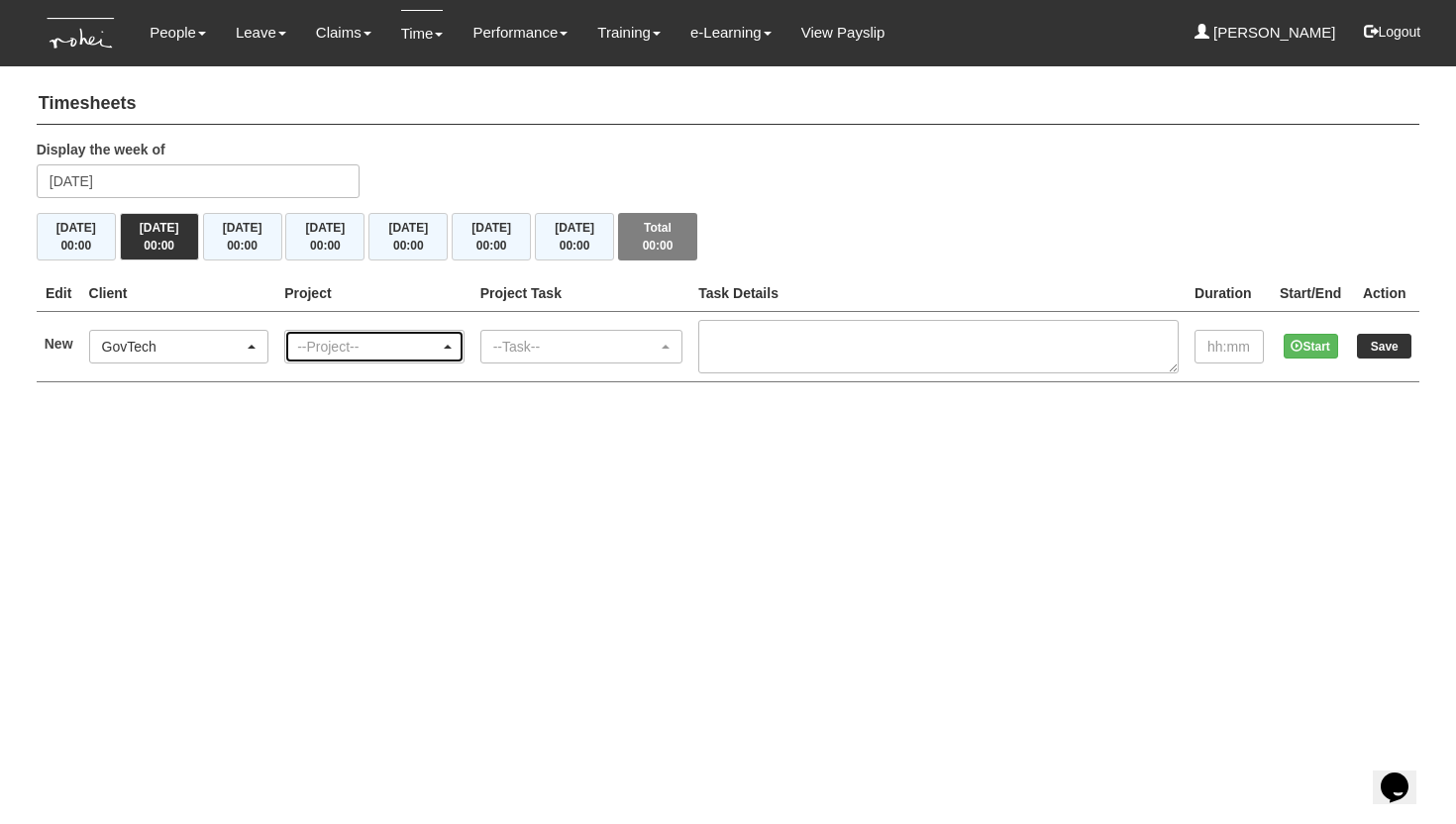 click on "--Project--" at bounding box center (368, 347) 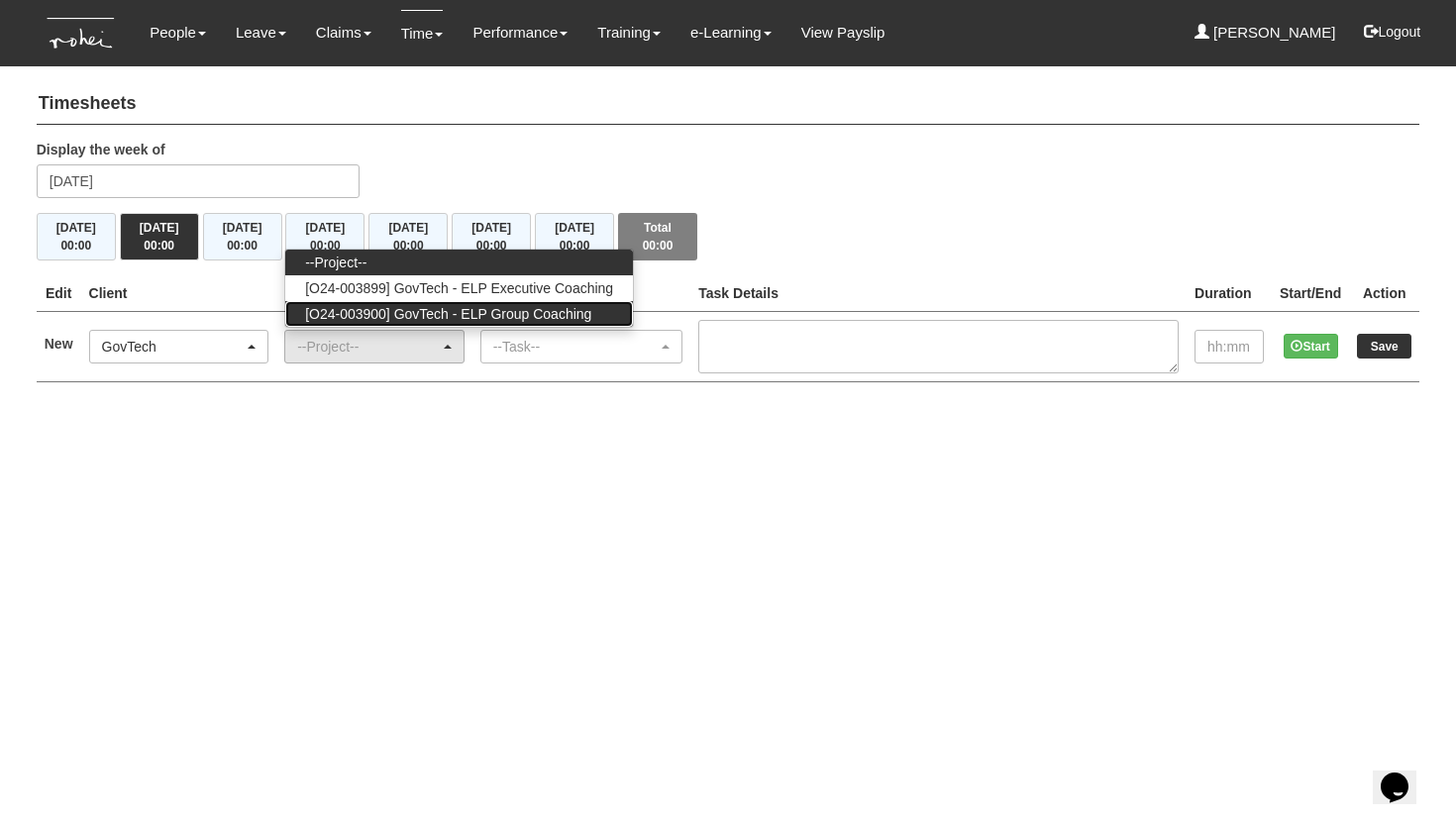 click on "[O24-003900] GovTech - ELP Group Coaching" at bounding box center (448, 314) 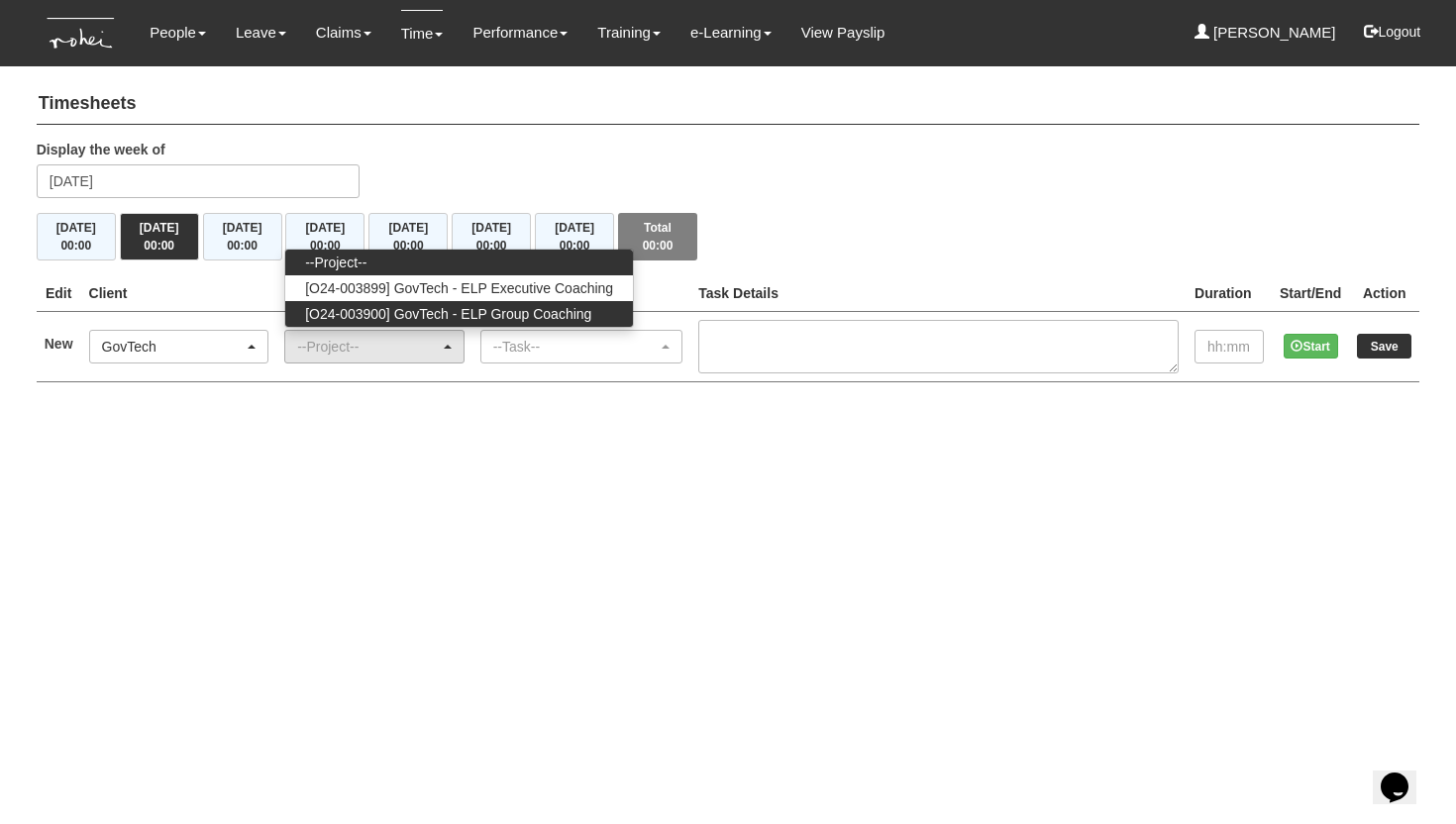 select on "2539" 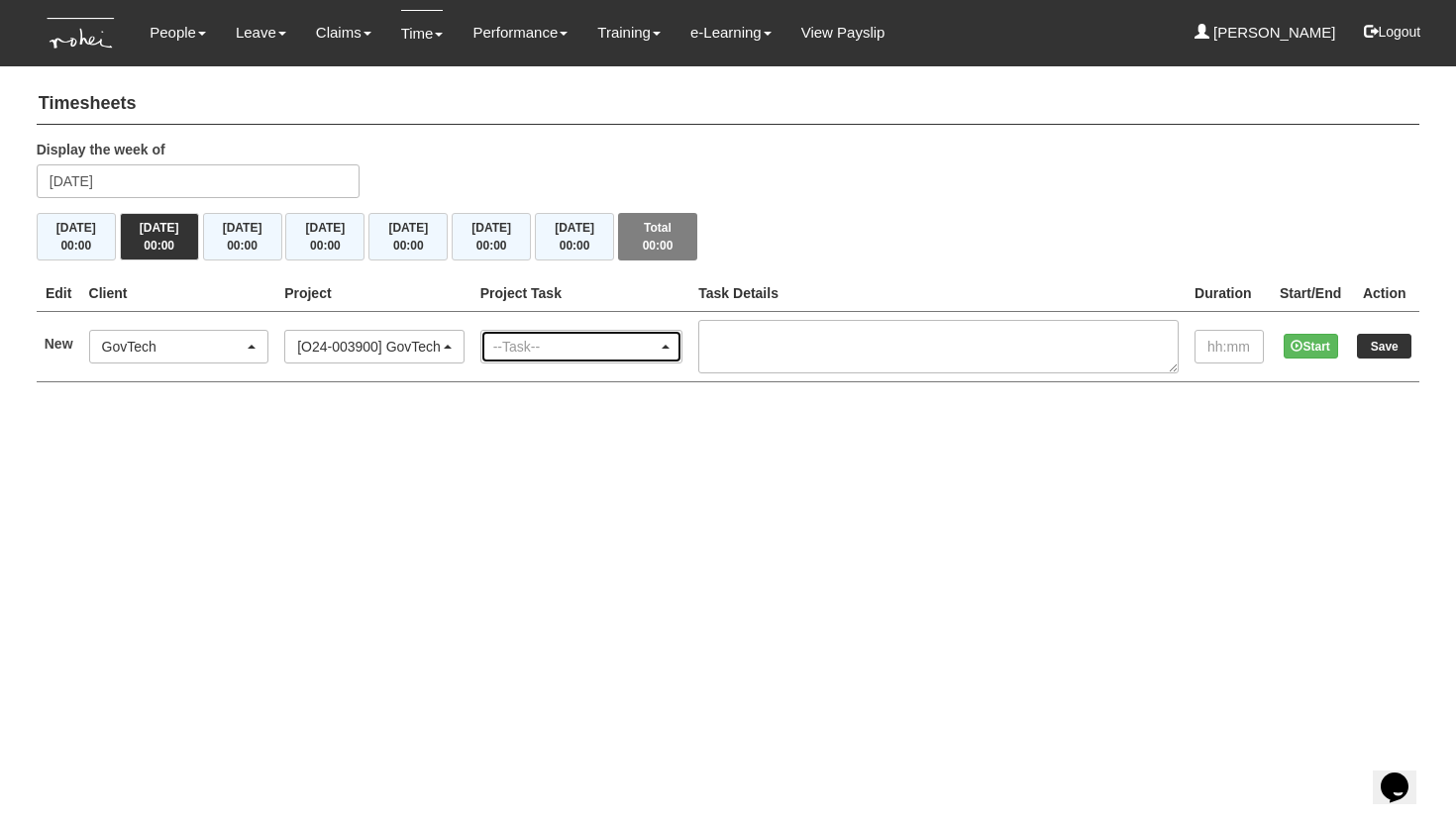 click on "--Task--" at bounding box center [575, 347] 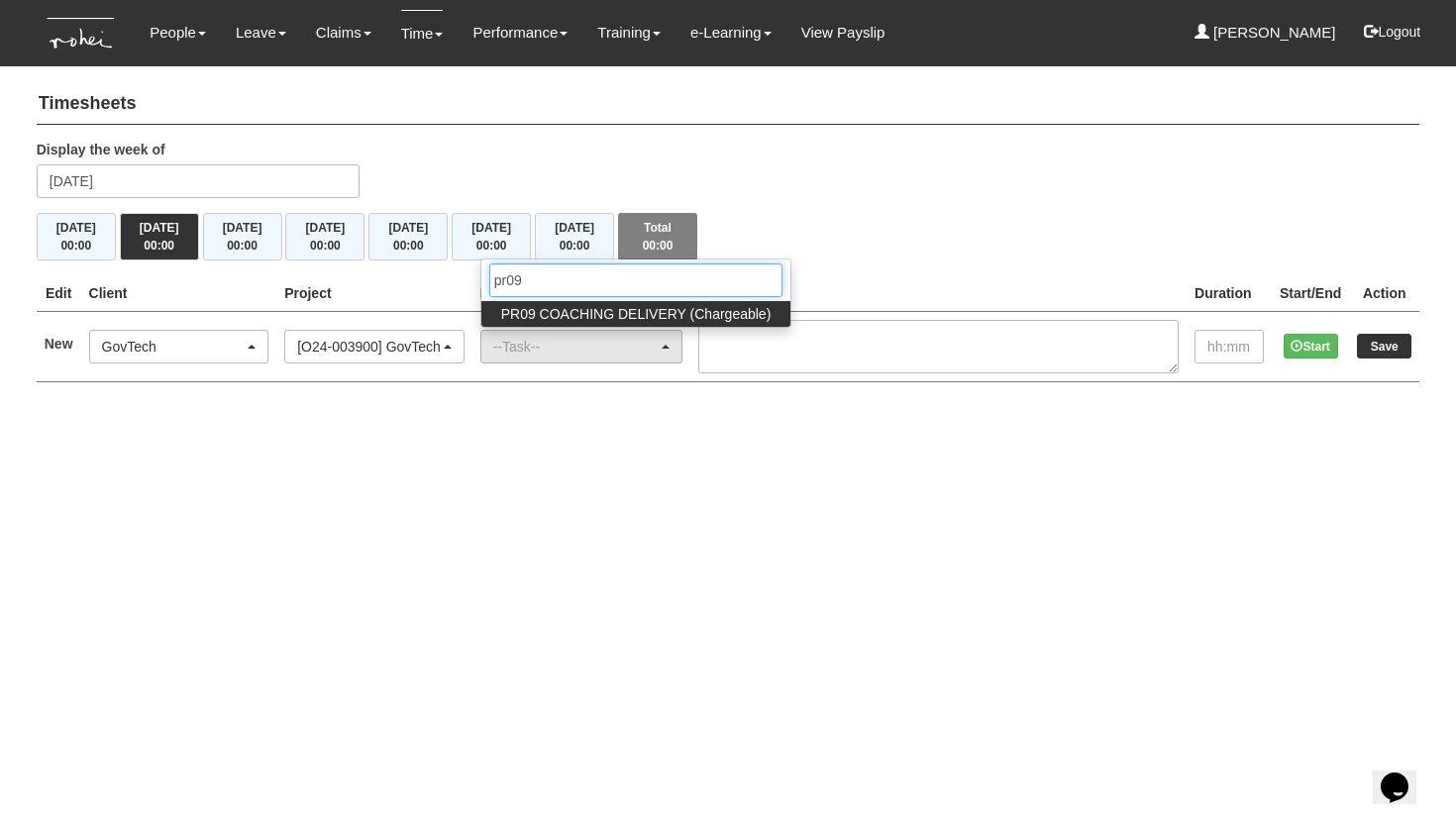 type on "pr09" 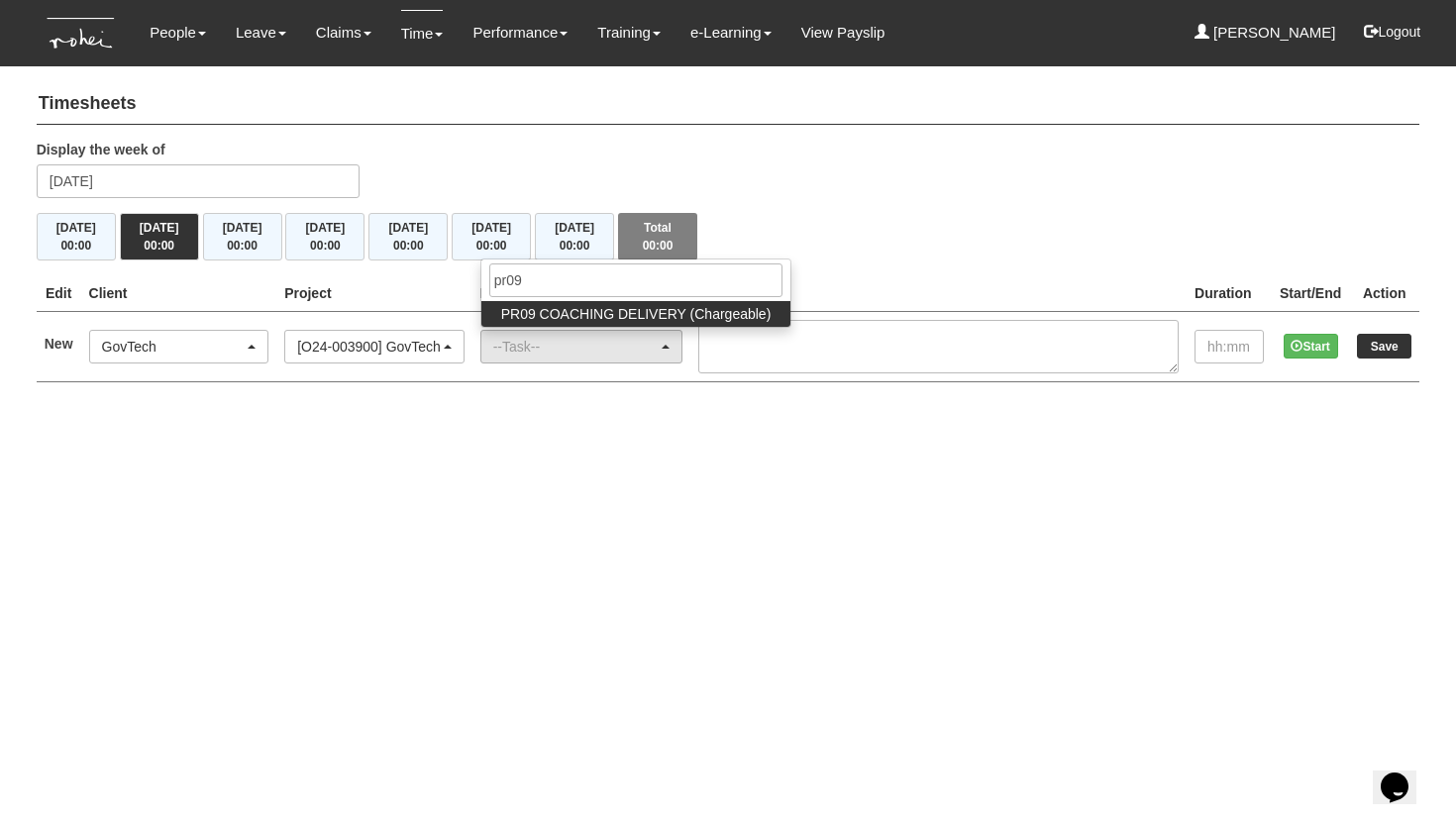 click on "PR09 COACHING DELIVERY (Chargeable)" at bounding box center [636, 314] 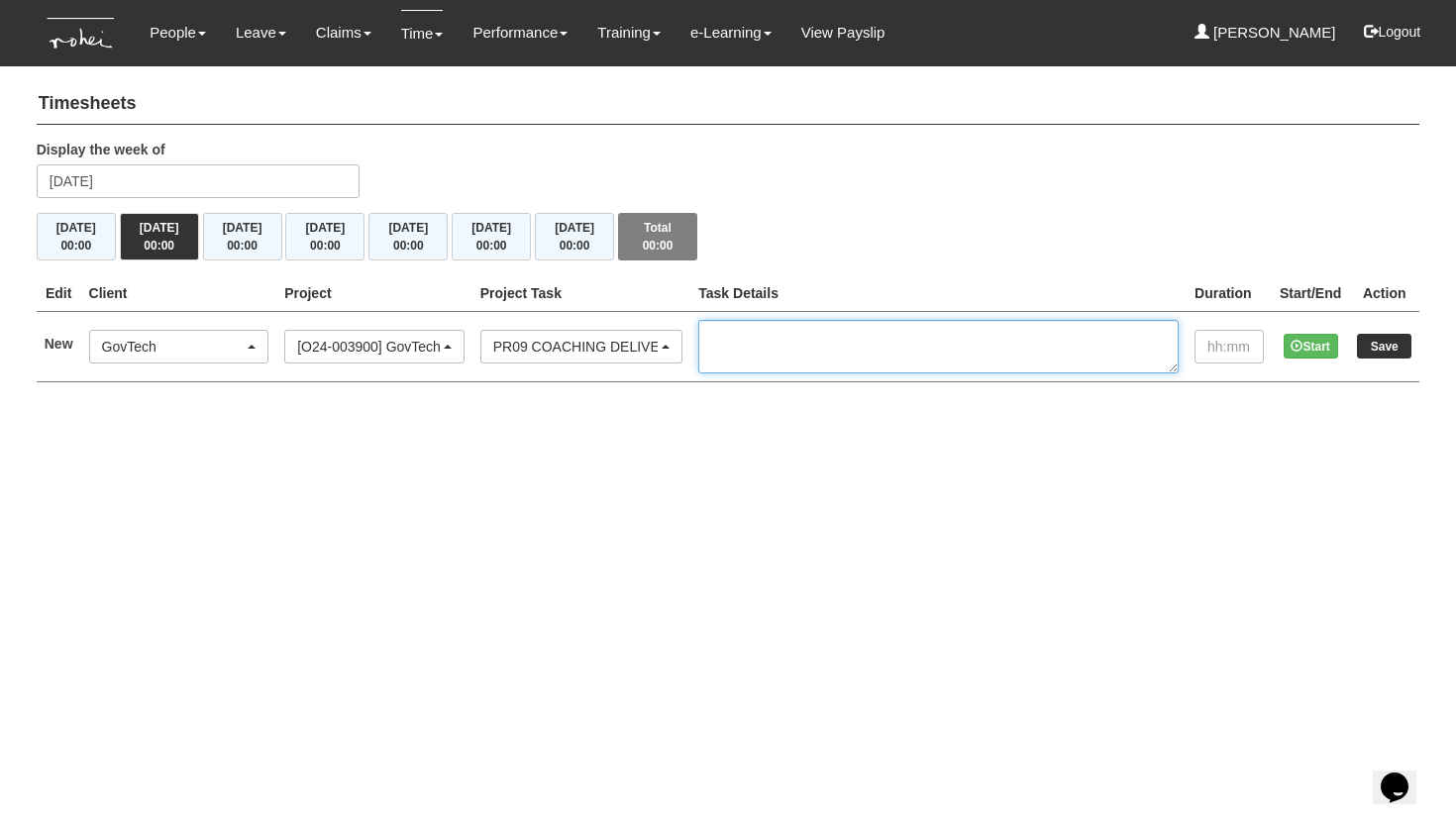 click at bounding box center [938, 347] 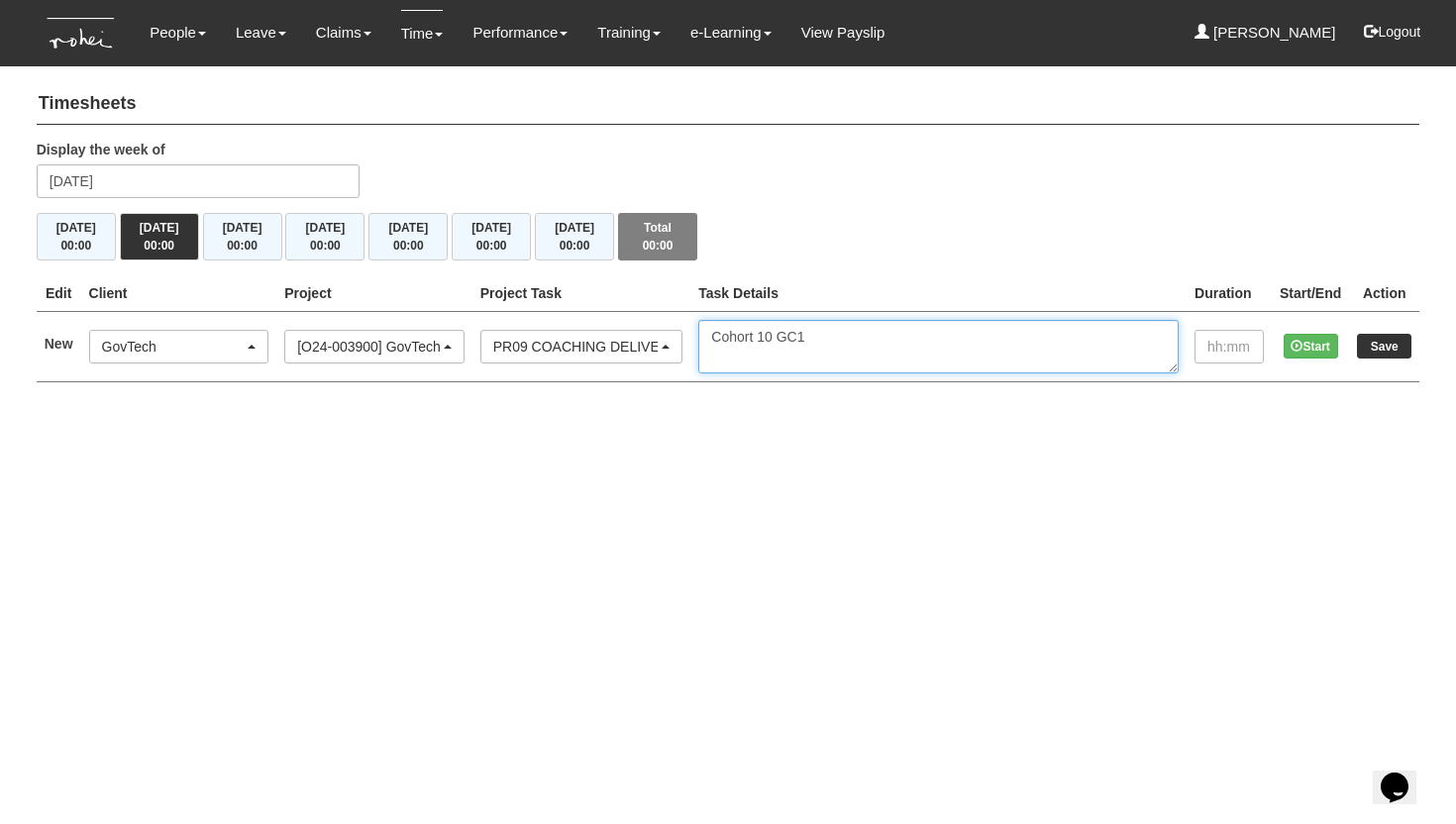 type on "Cohort 10 GC1" 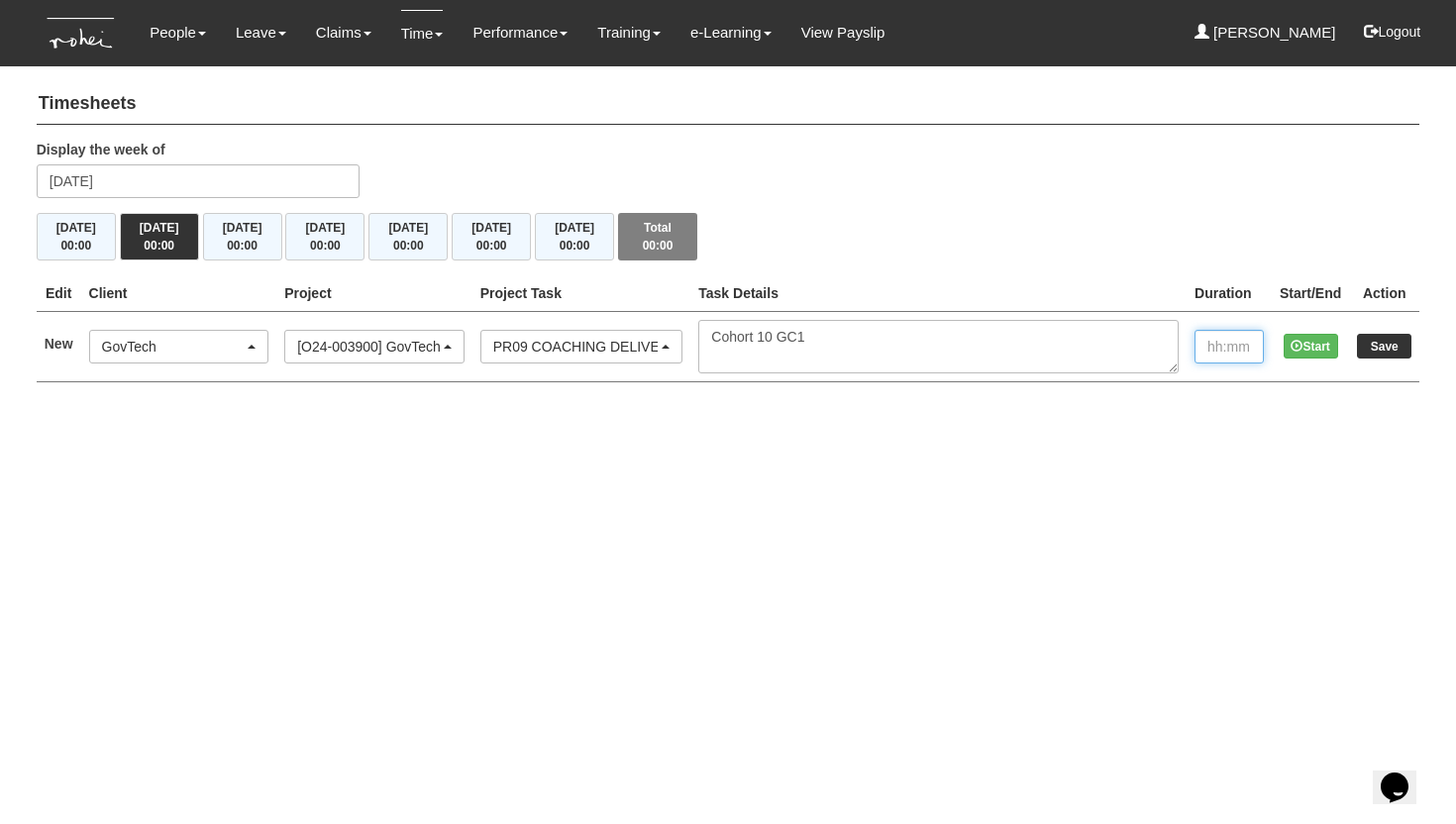 click at bounding box center (1229, 347) 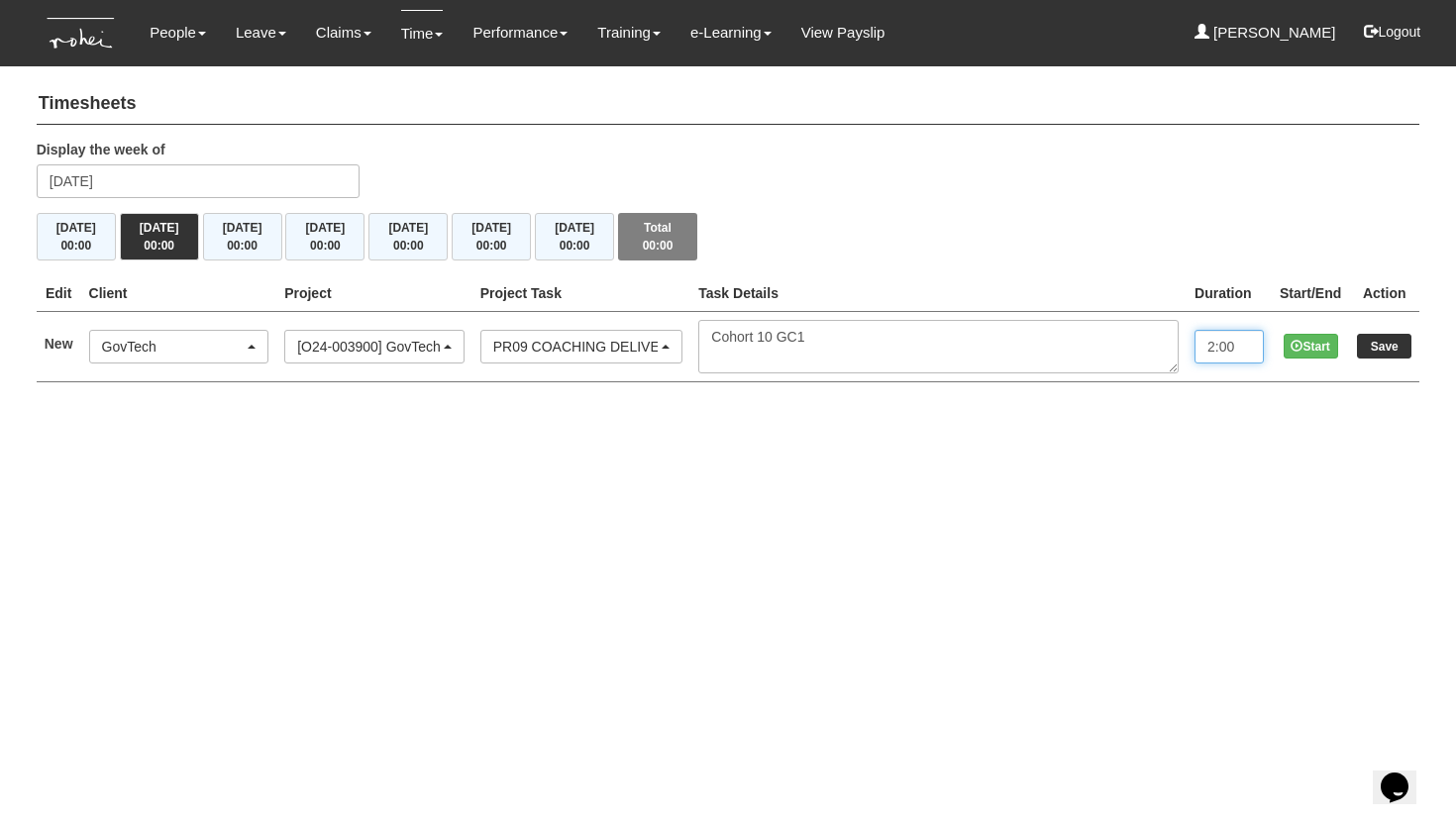 type on "2:00" 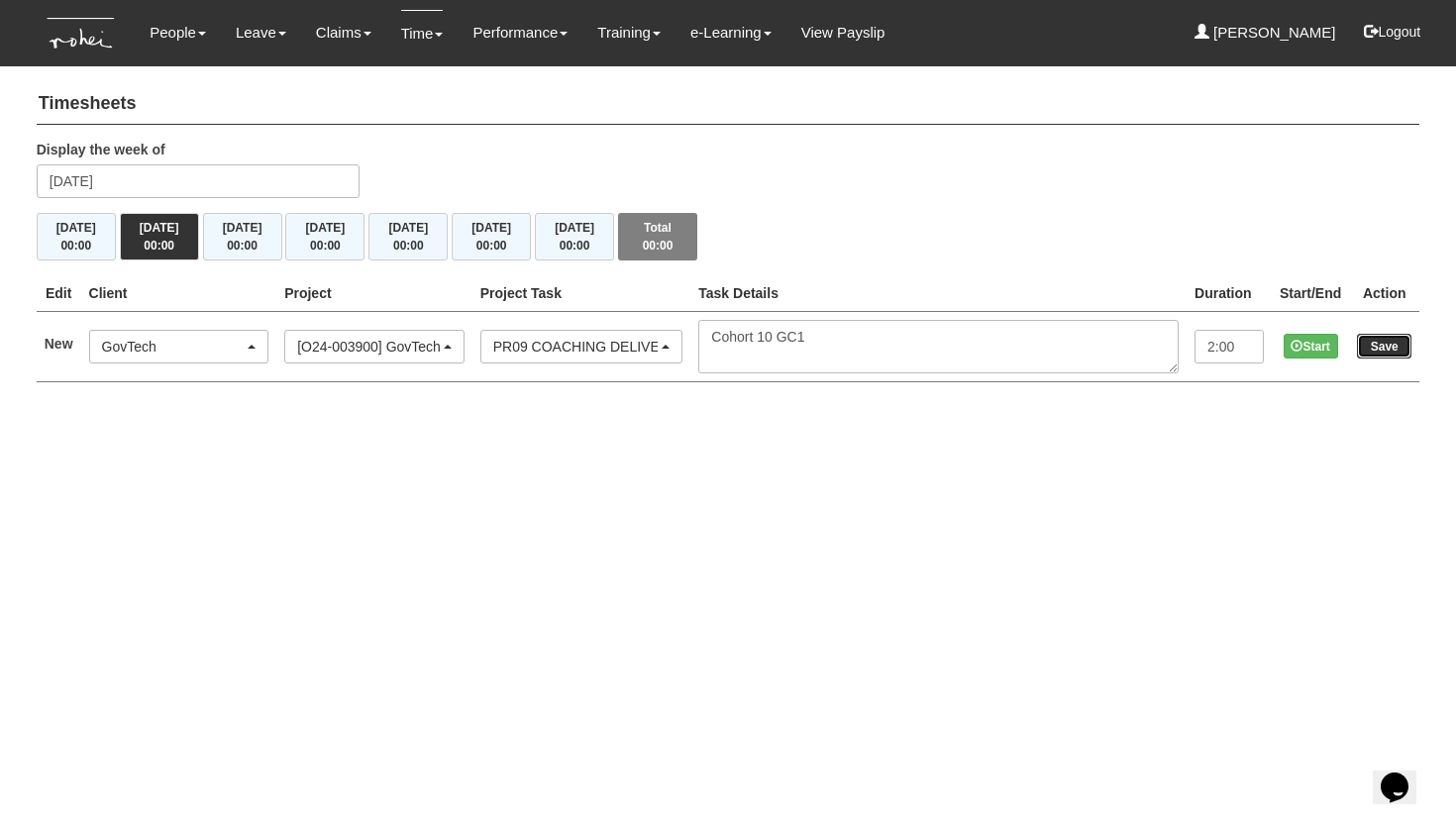 click on "Save" at bounding box center [1384, 346] 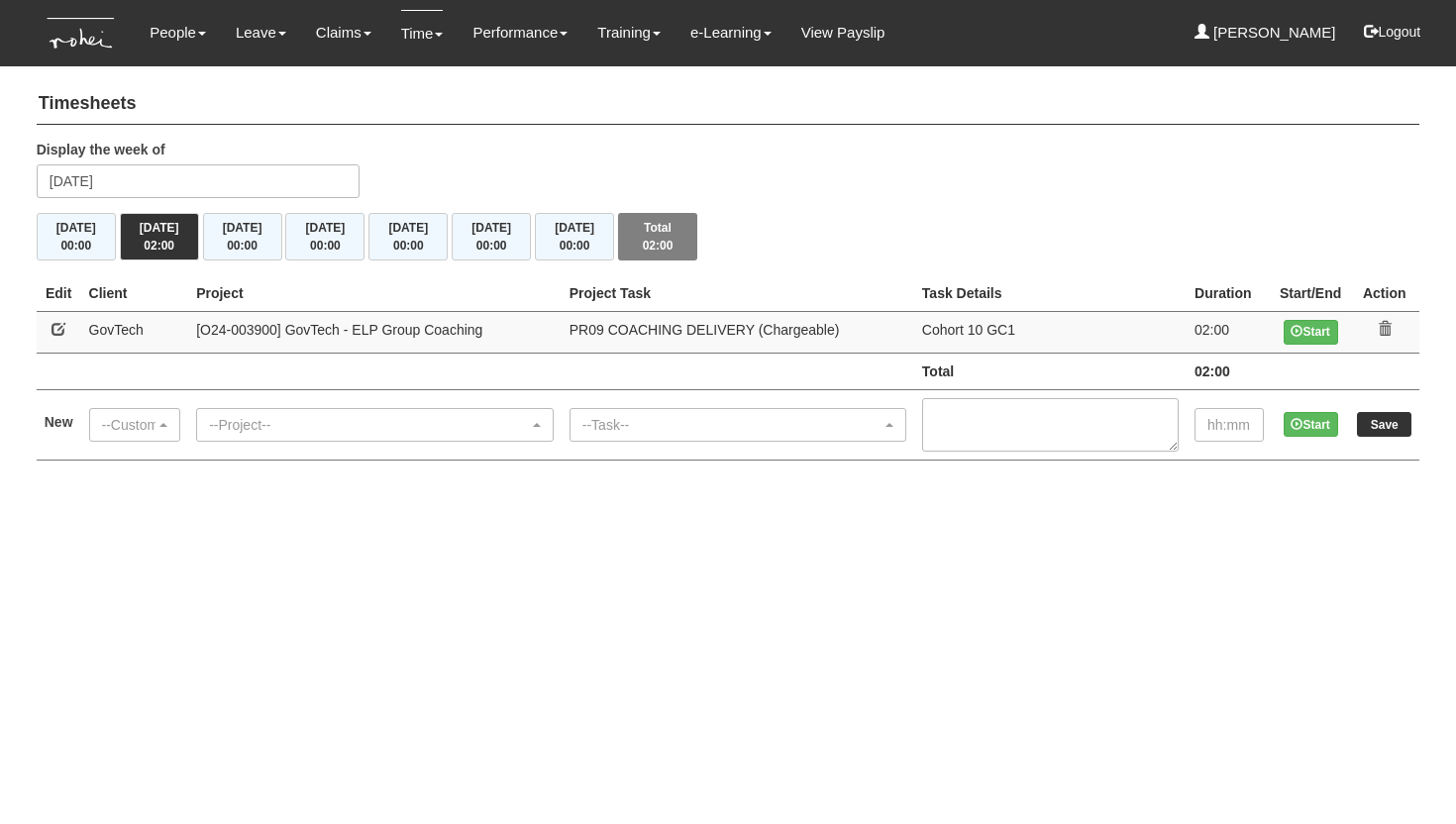 scroll, scrollTop: 0, scrollLeft: 0, axis: both 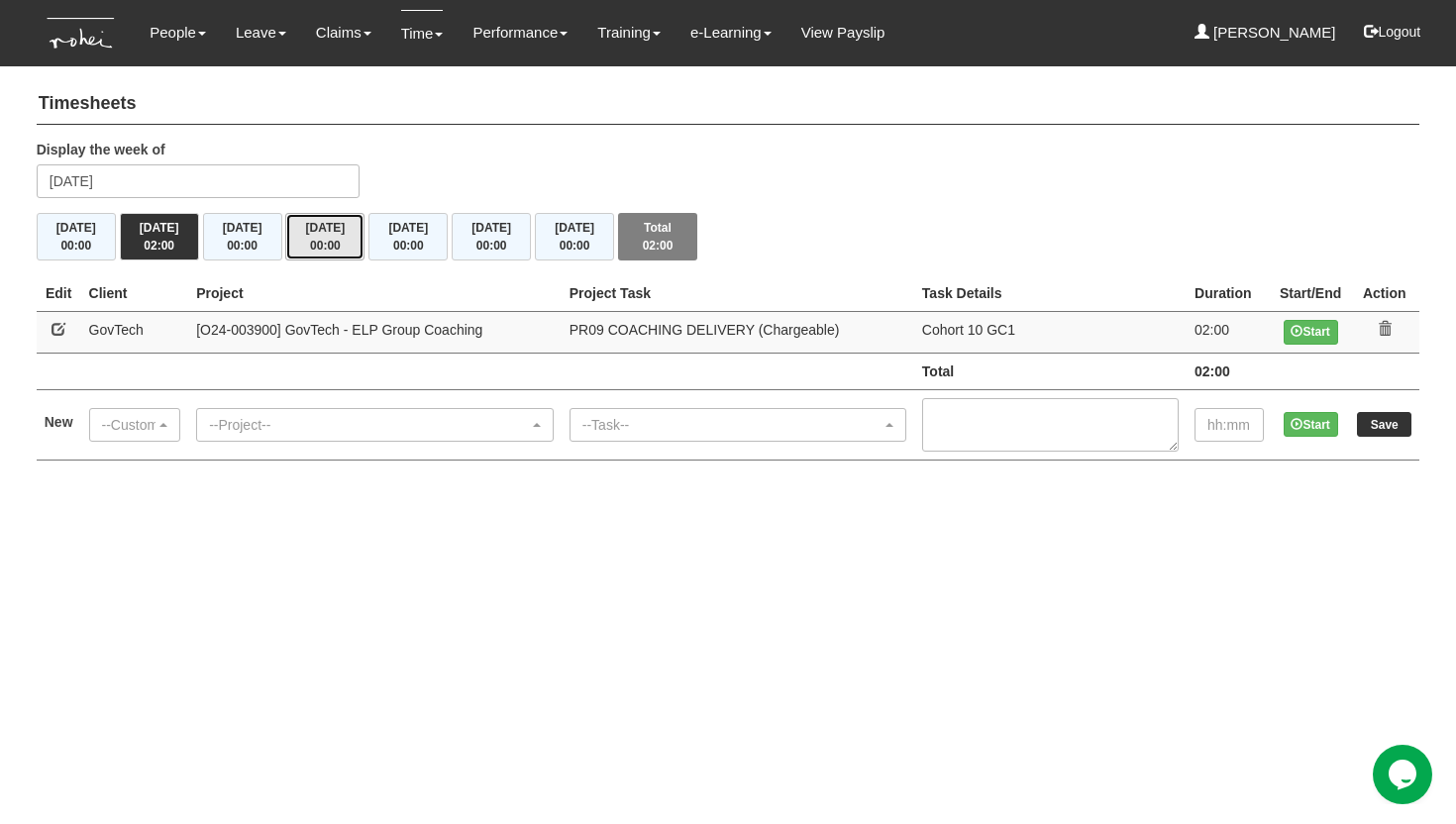 click on "[DATE] 00:00" at bounding box center (325, 237) 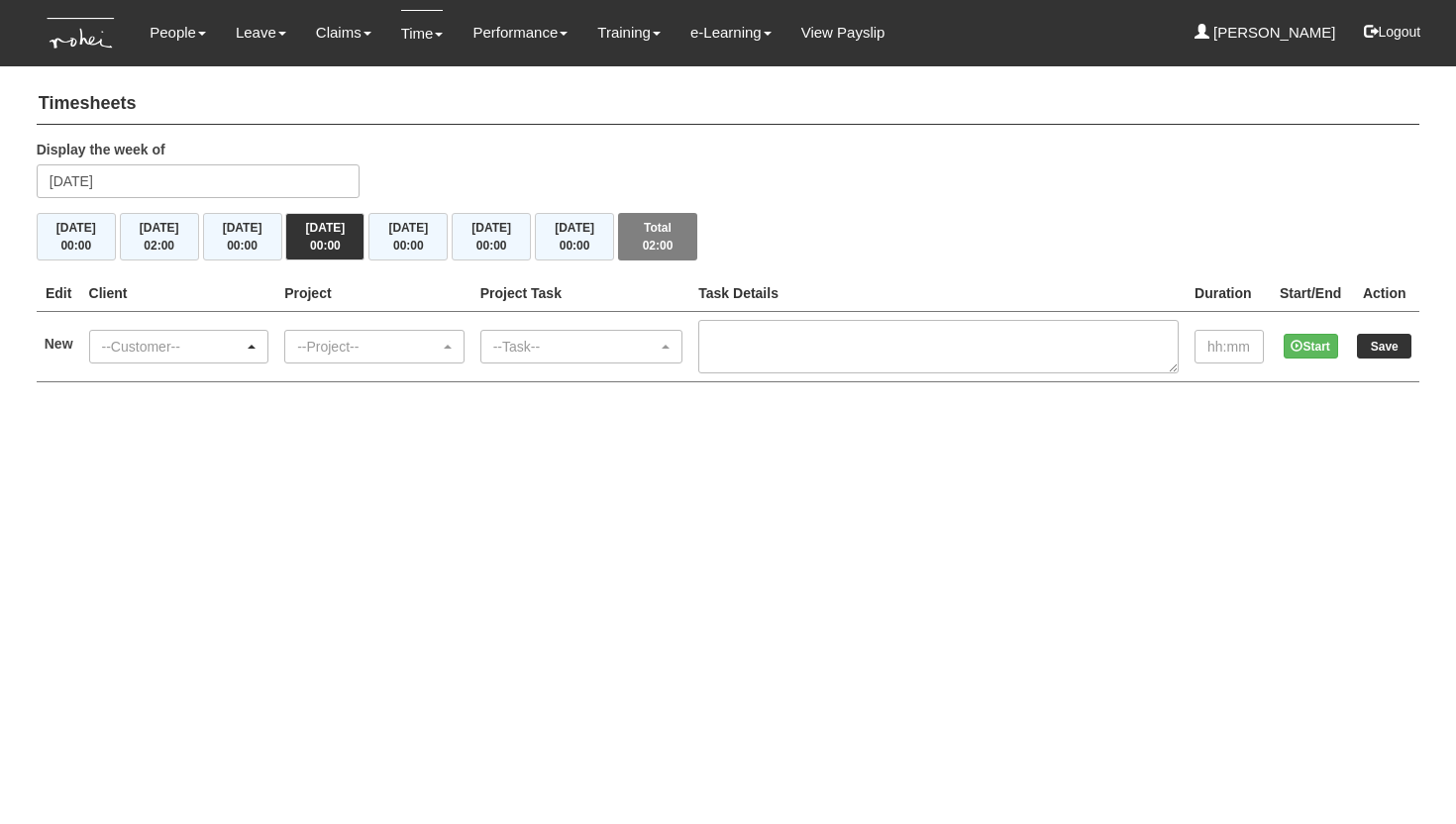 scroll, scrollTop: 0, scrollLeft: 0, axis: both 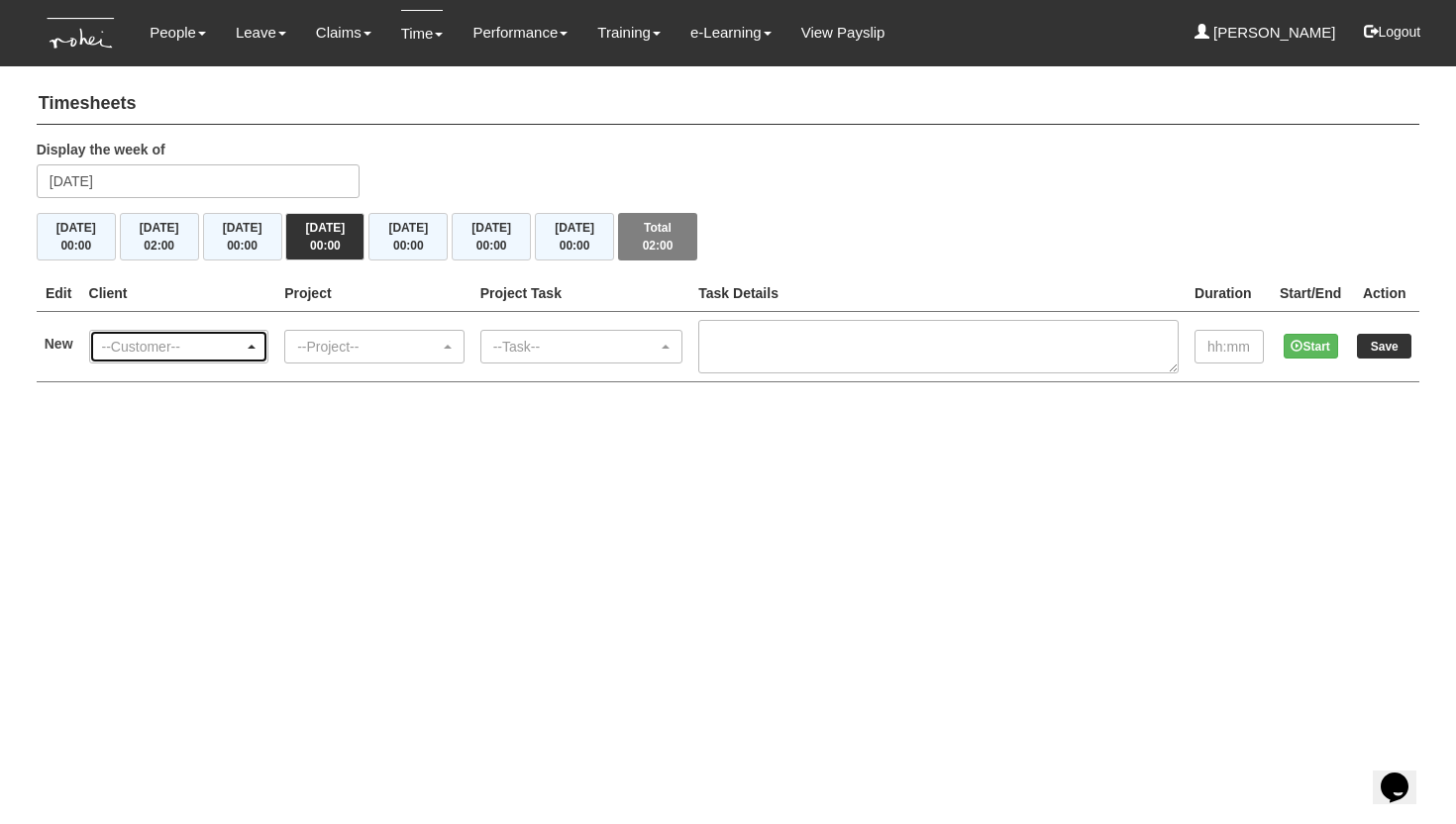click on "--Customer--" at bounding box center (173, 347) 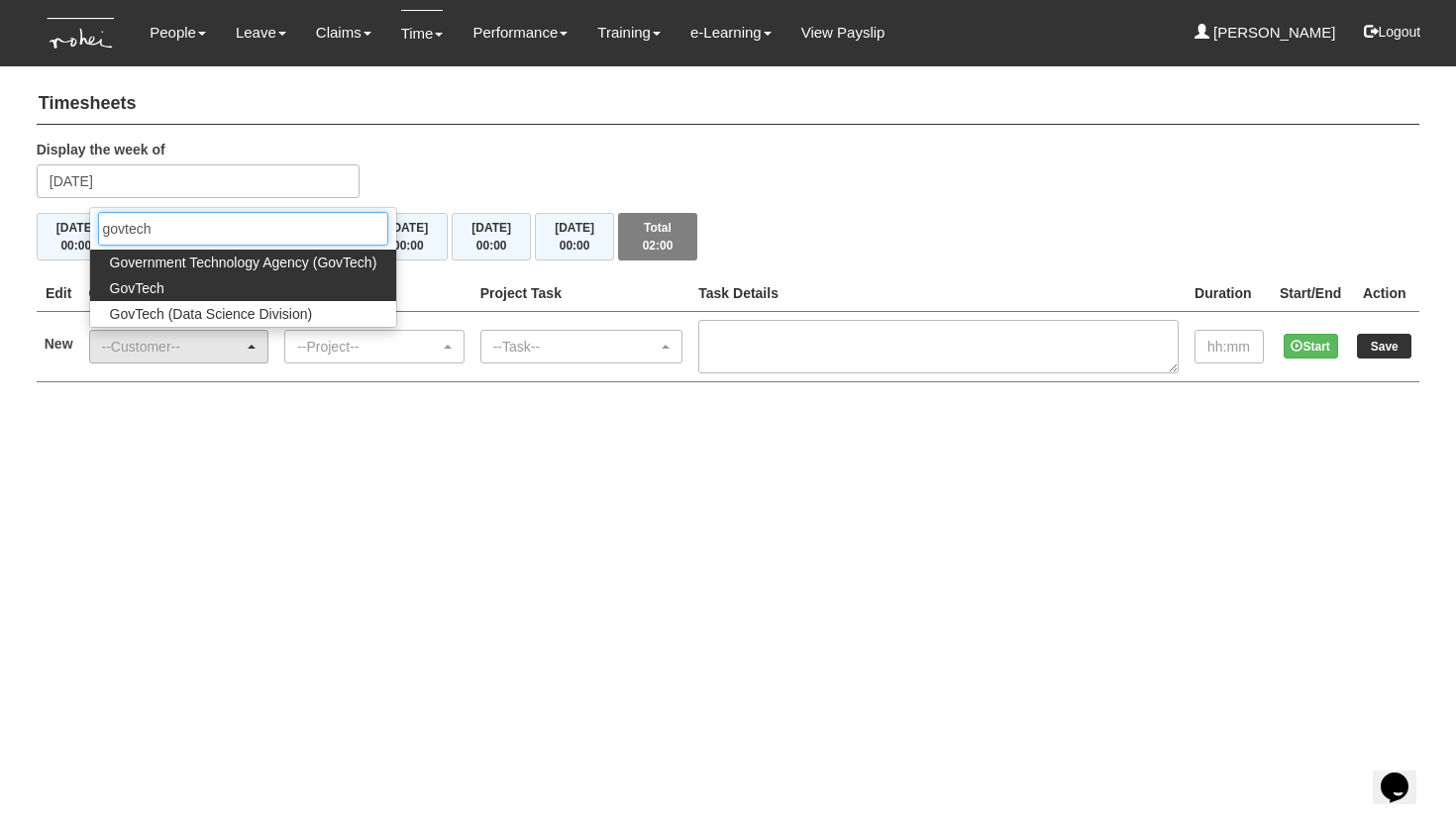 type on "govtech" 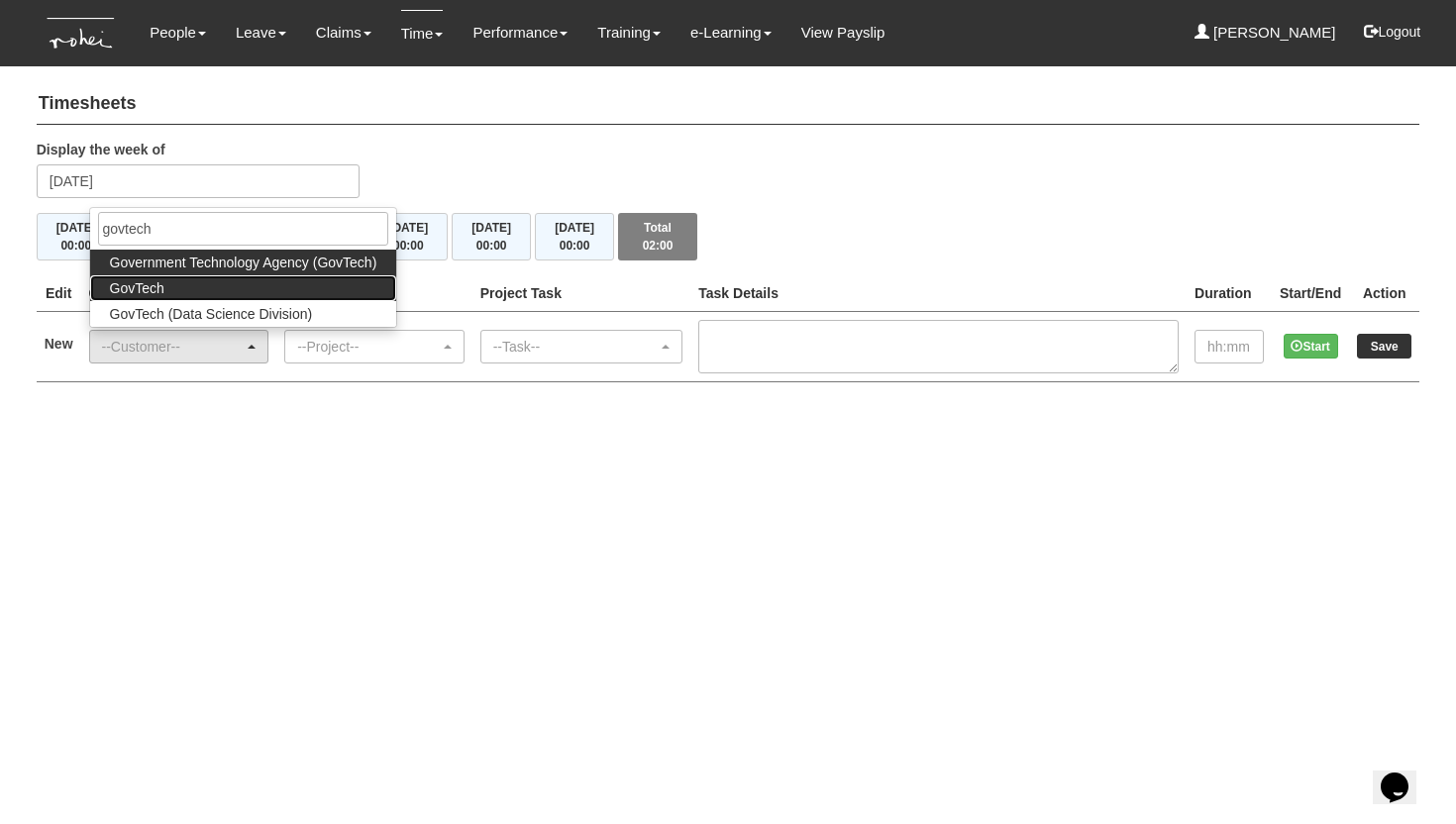 click on "GovTech" at bounding box center [244, 288] 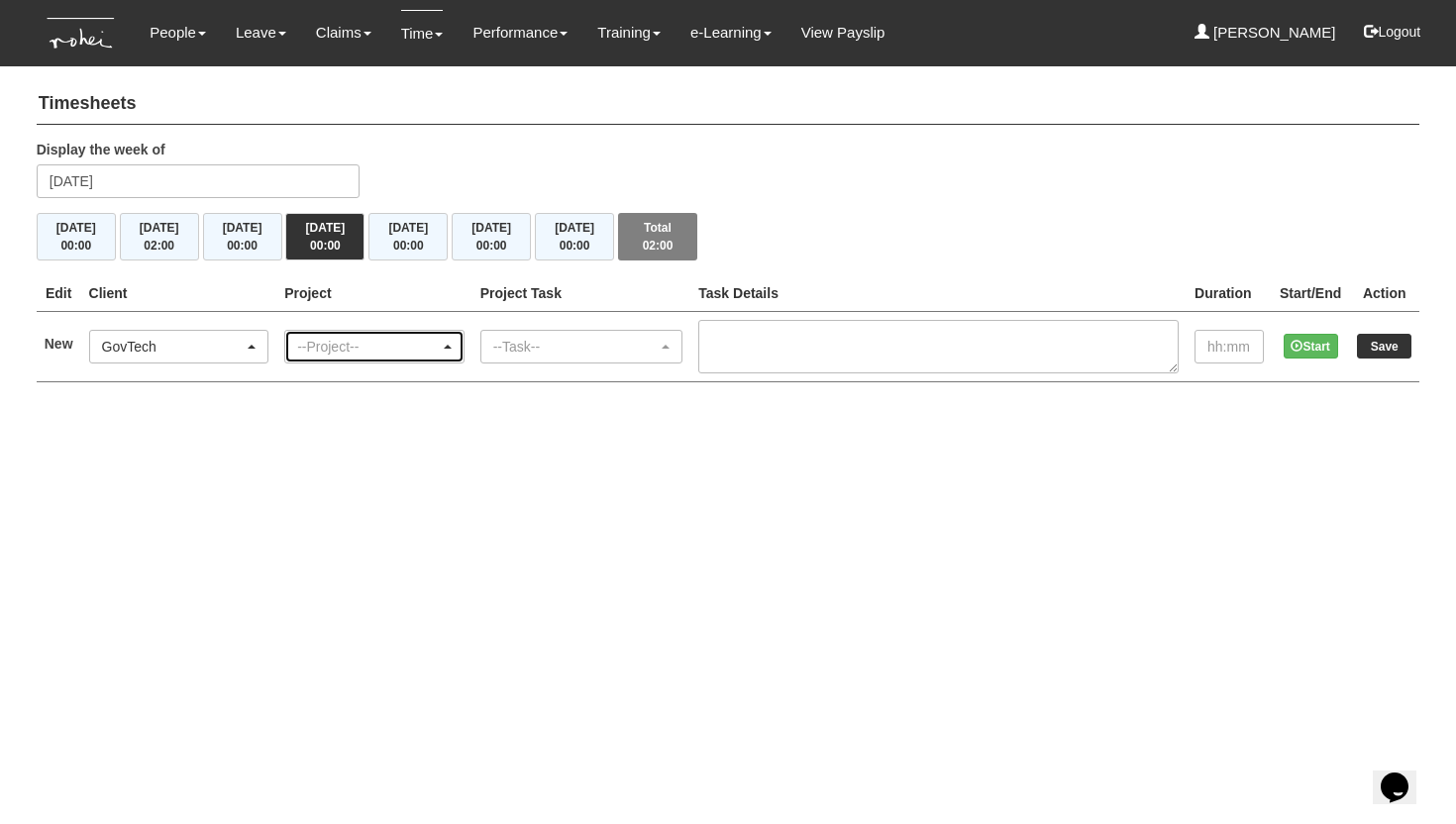 click on "--Project--" at bounding box center (368, 347) 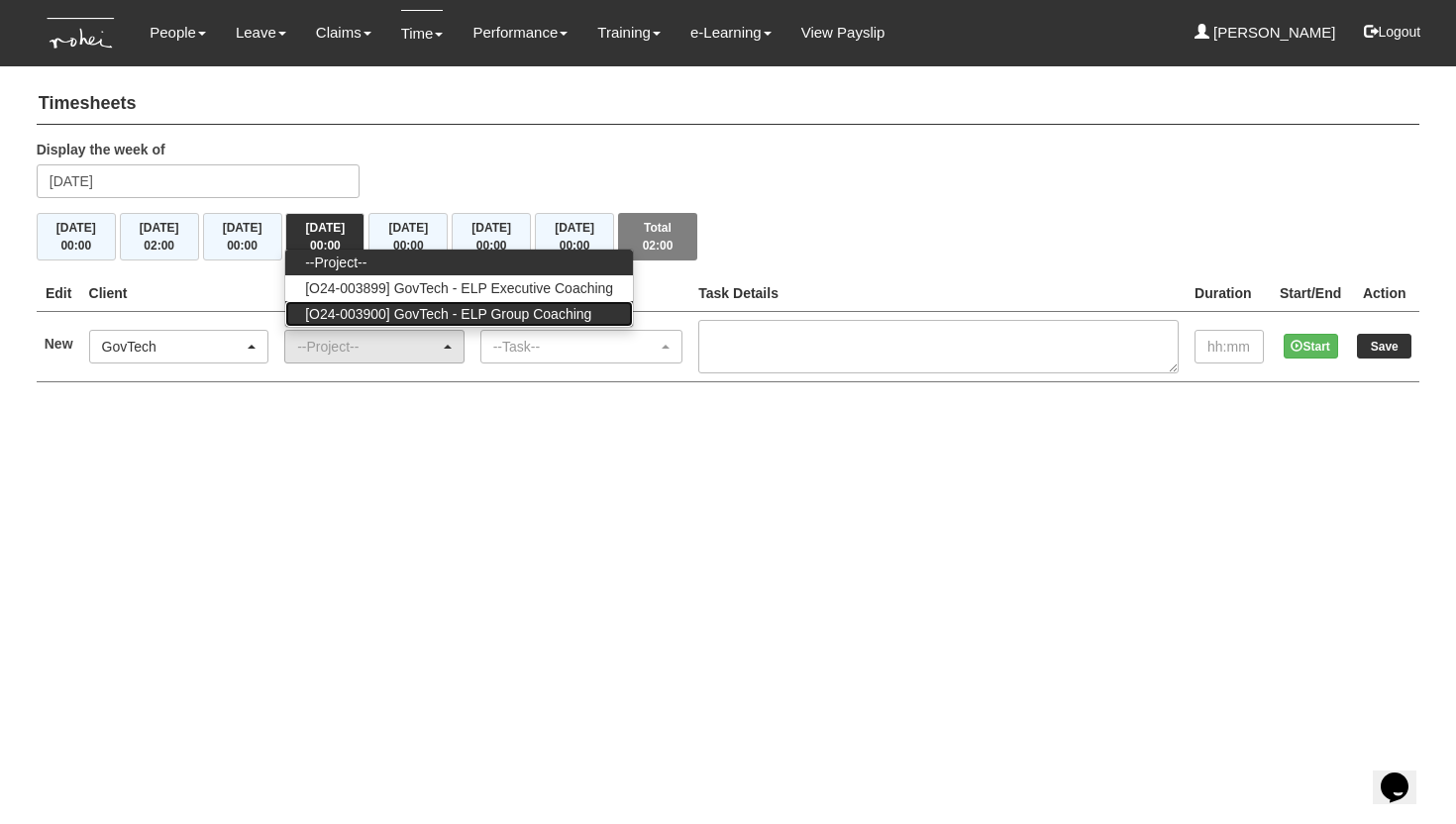 click on "[O24-003900] GovTech - ELP Group Coaching" at bounding box center (459, 314) 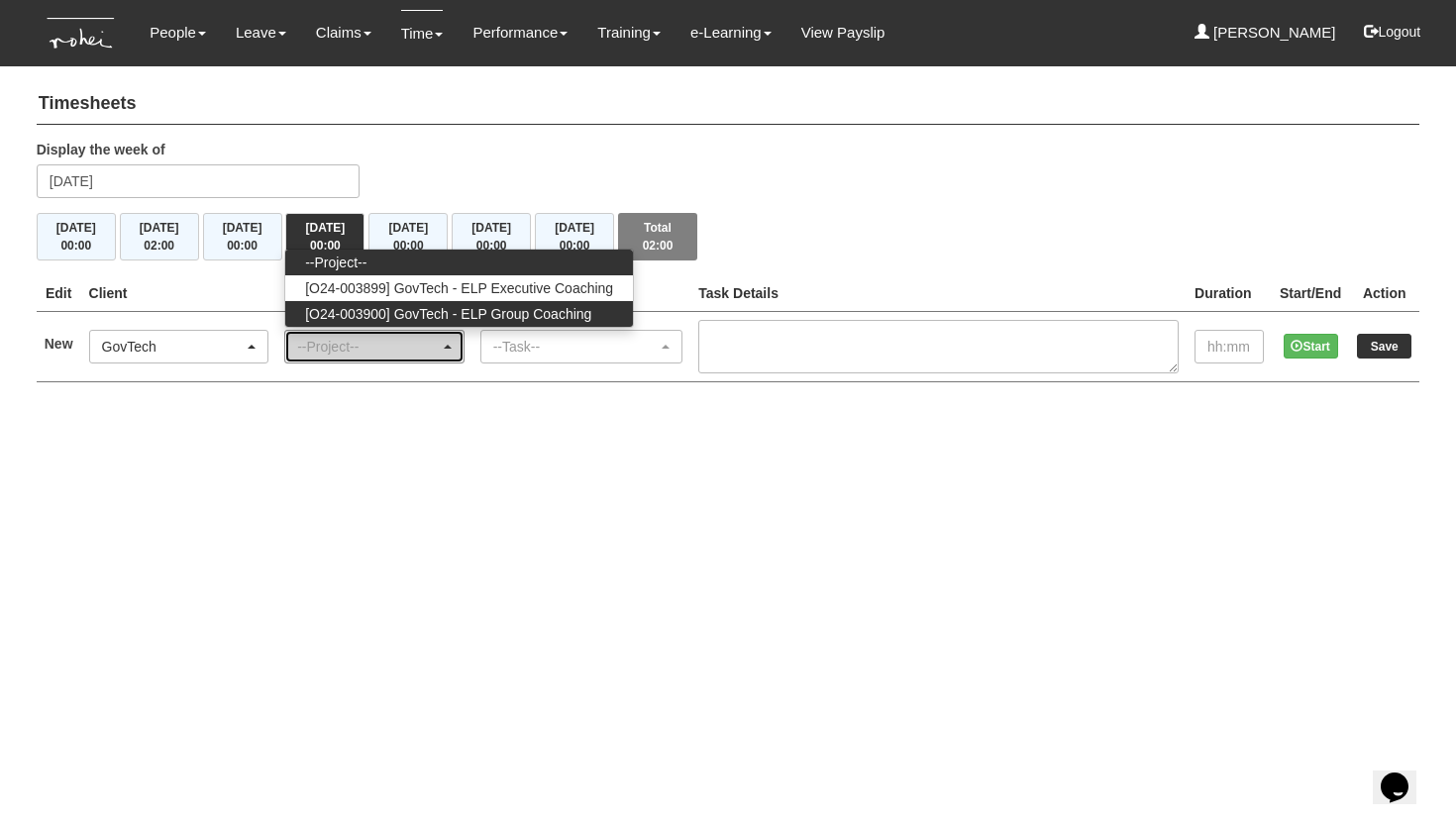 select on "2539" 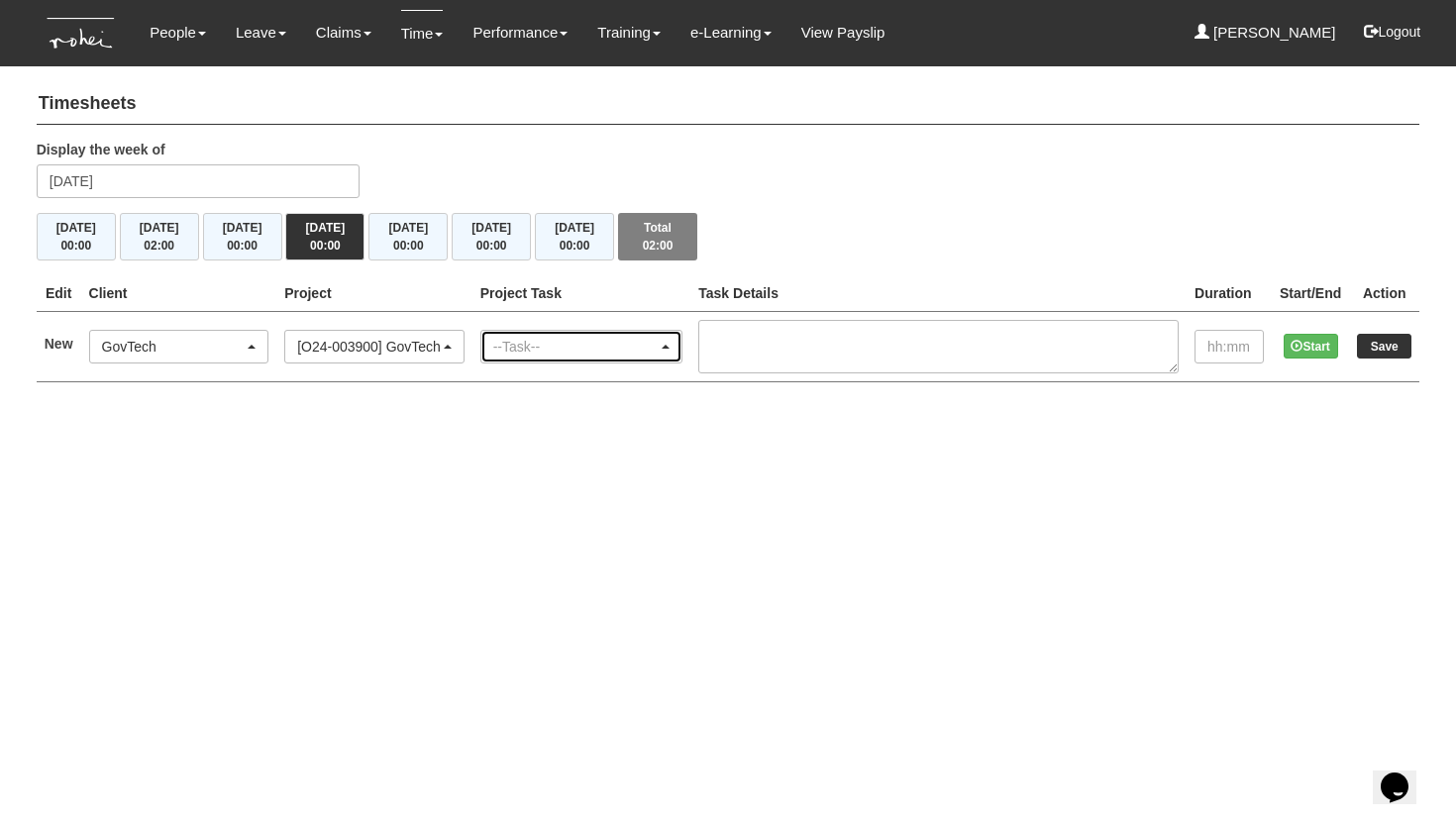 click on "--Task--" at bounding box center [575, 347] 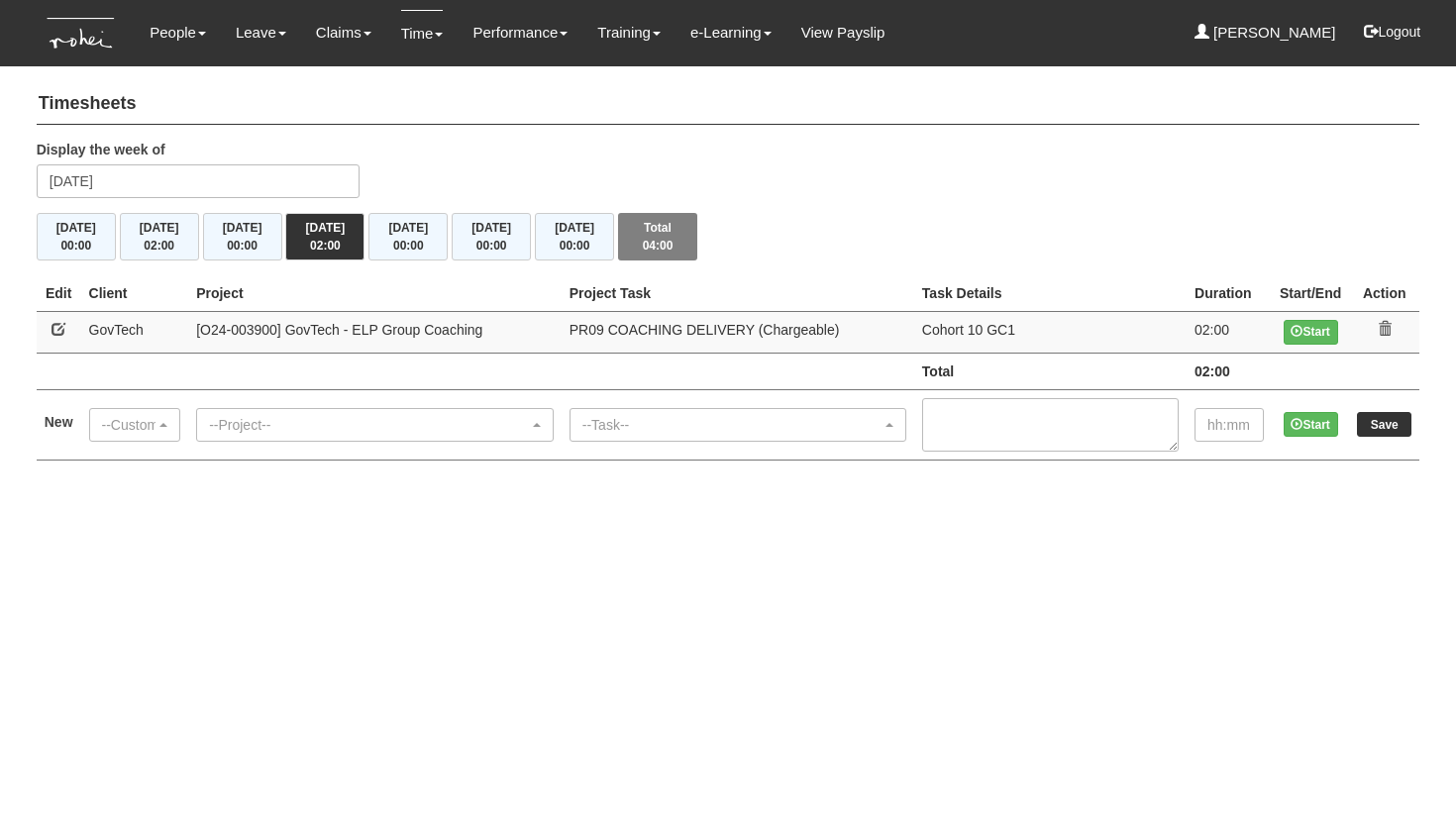 scroll, scrollTop: 0, scrollLeft: 0, axis: both 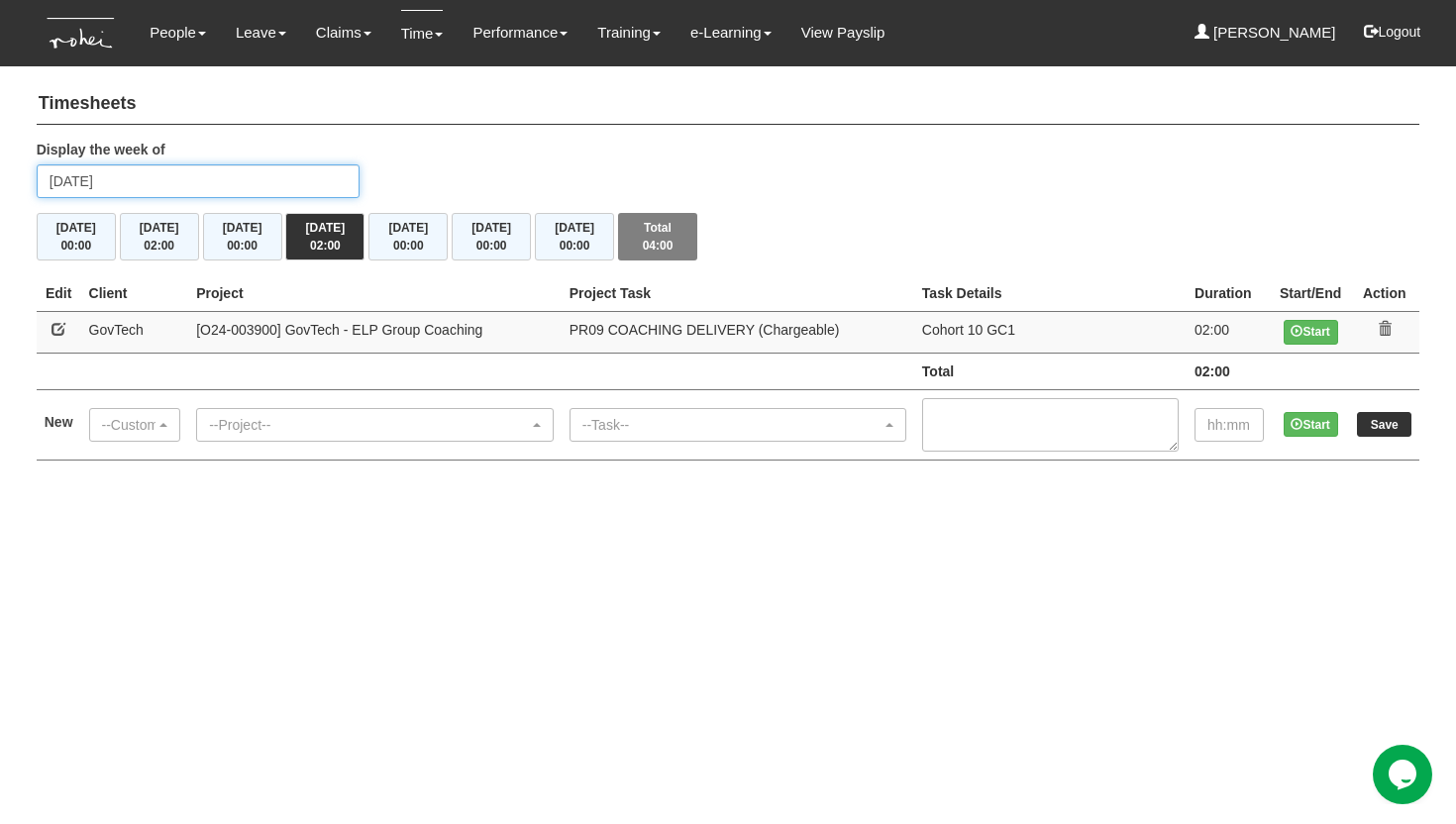 click on "[DATE]" at bounding box center [198, 181] 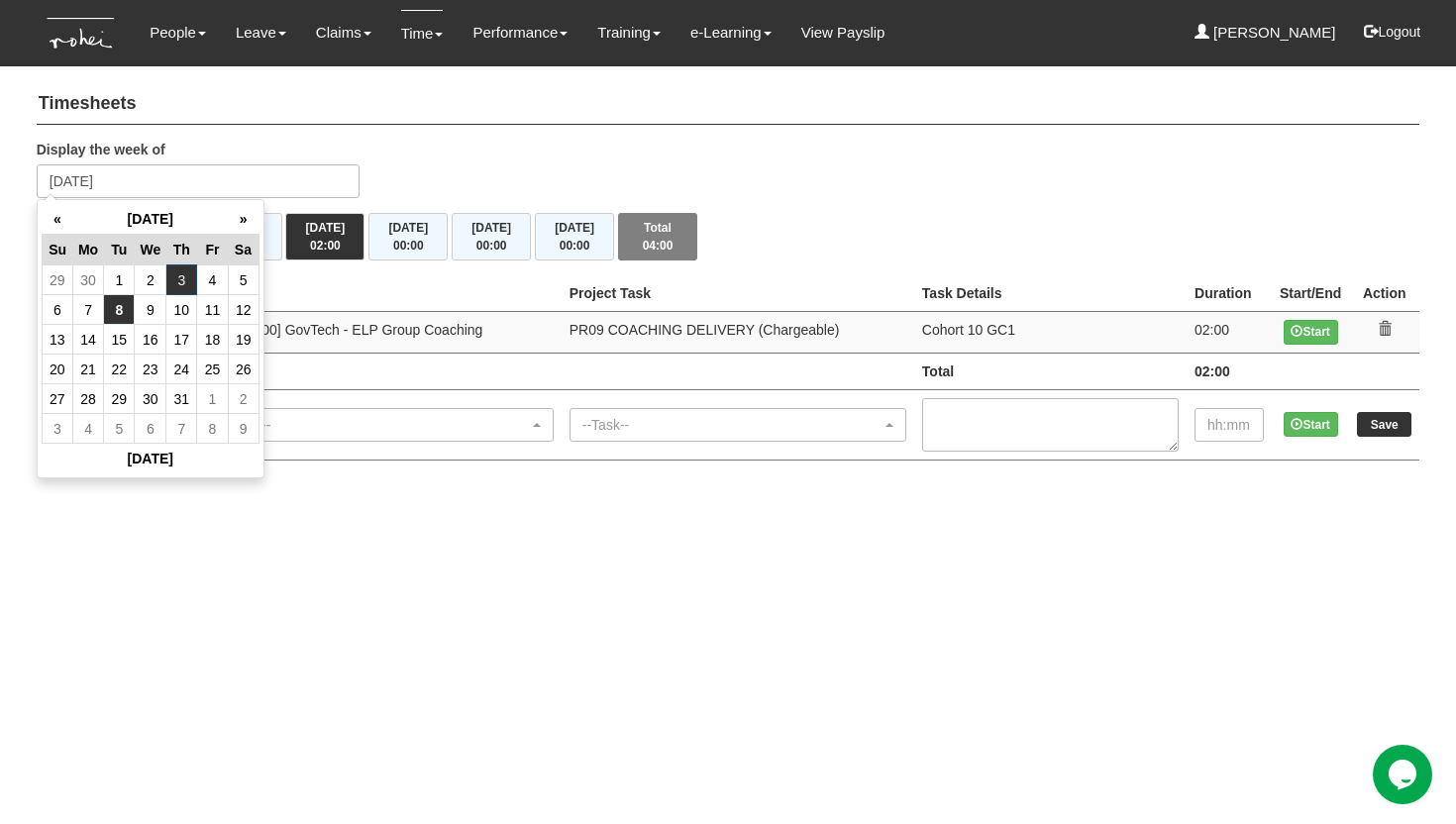 click on "8" at bounding box center [119, 310] 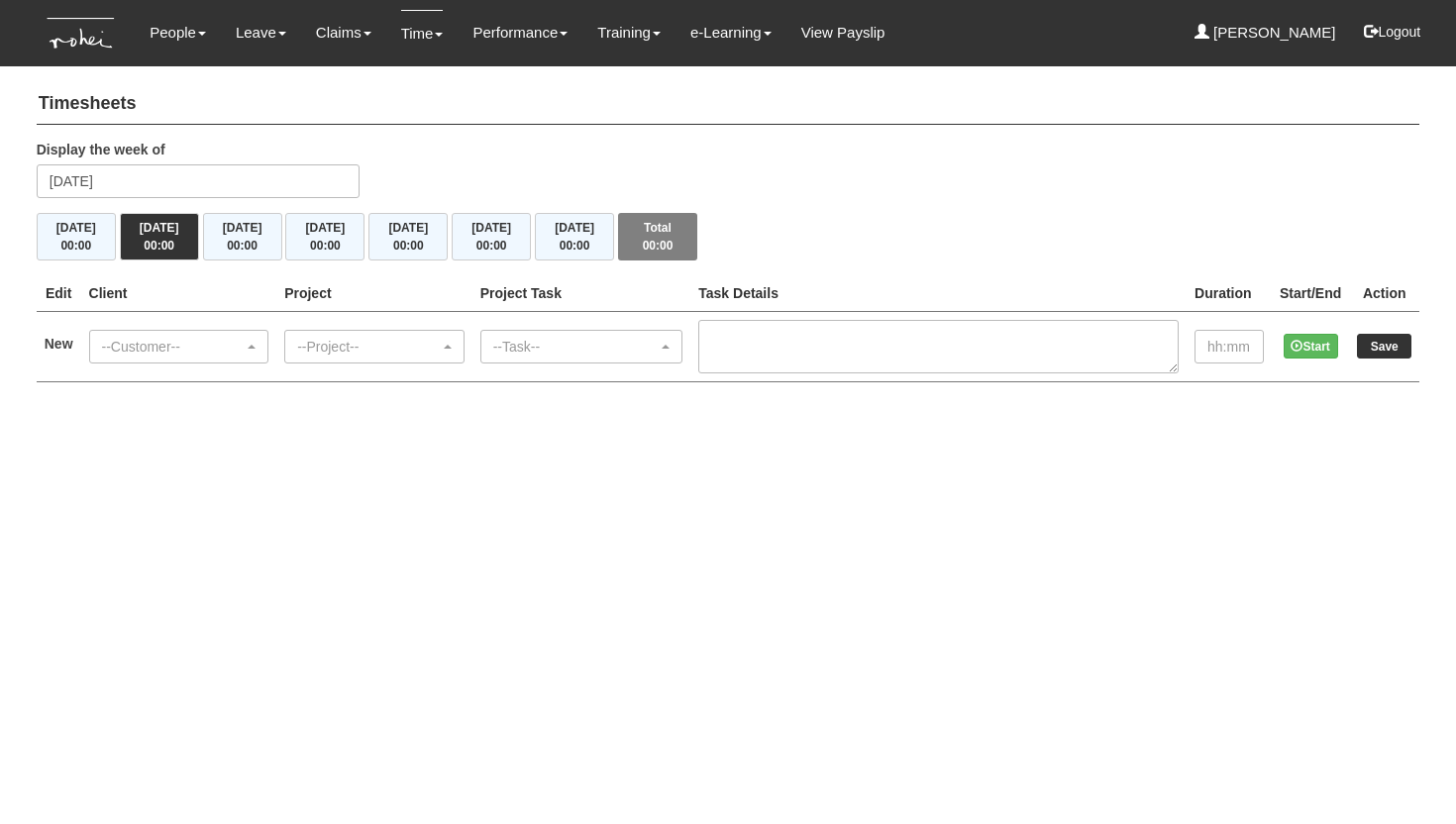scroll, scrollTop: 0, scrollLeft: 0, axis: both 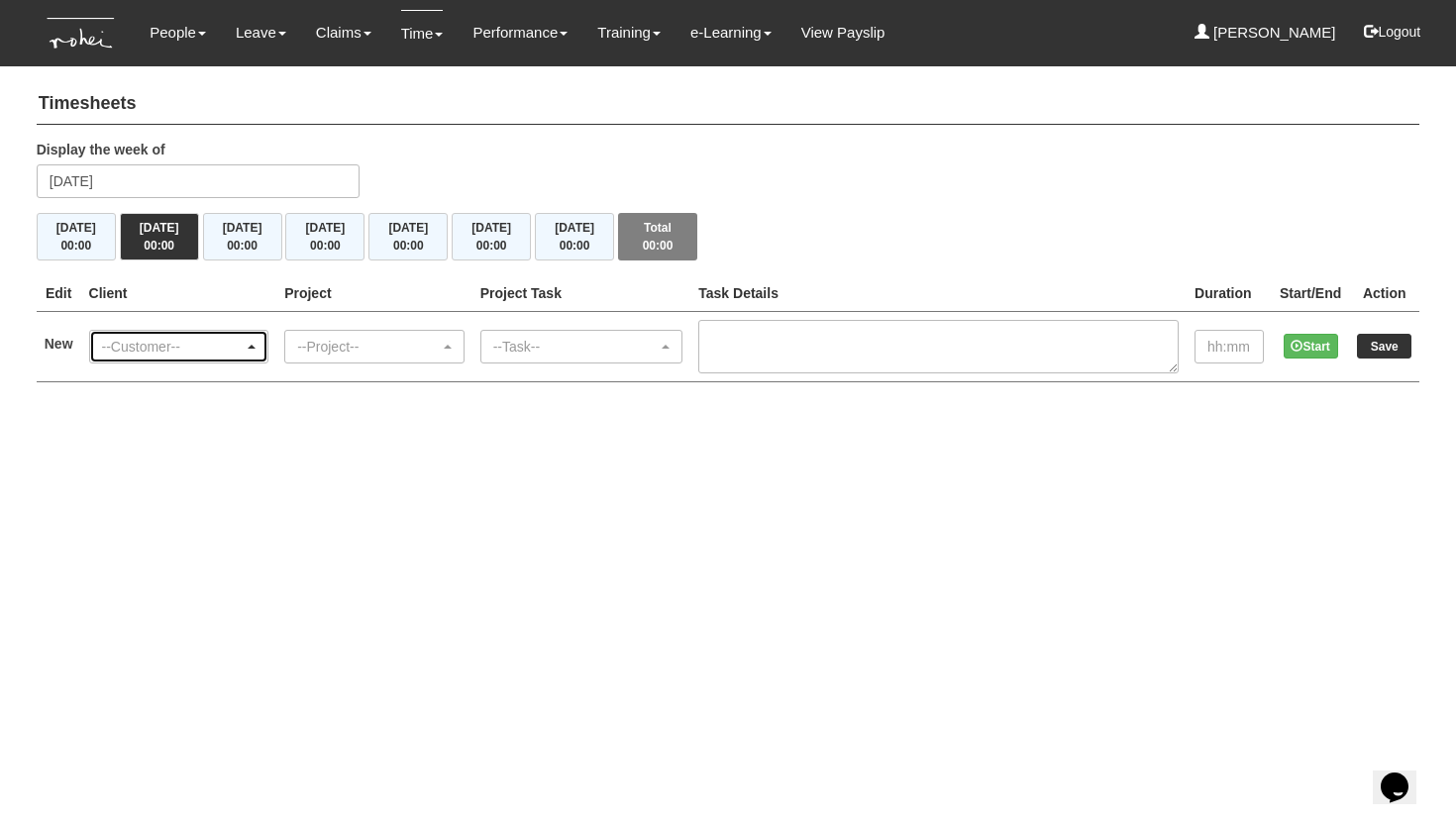click on "--Customer--" at bounding box center (173, 347) 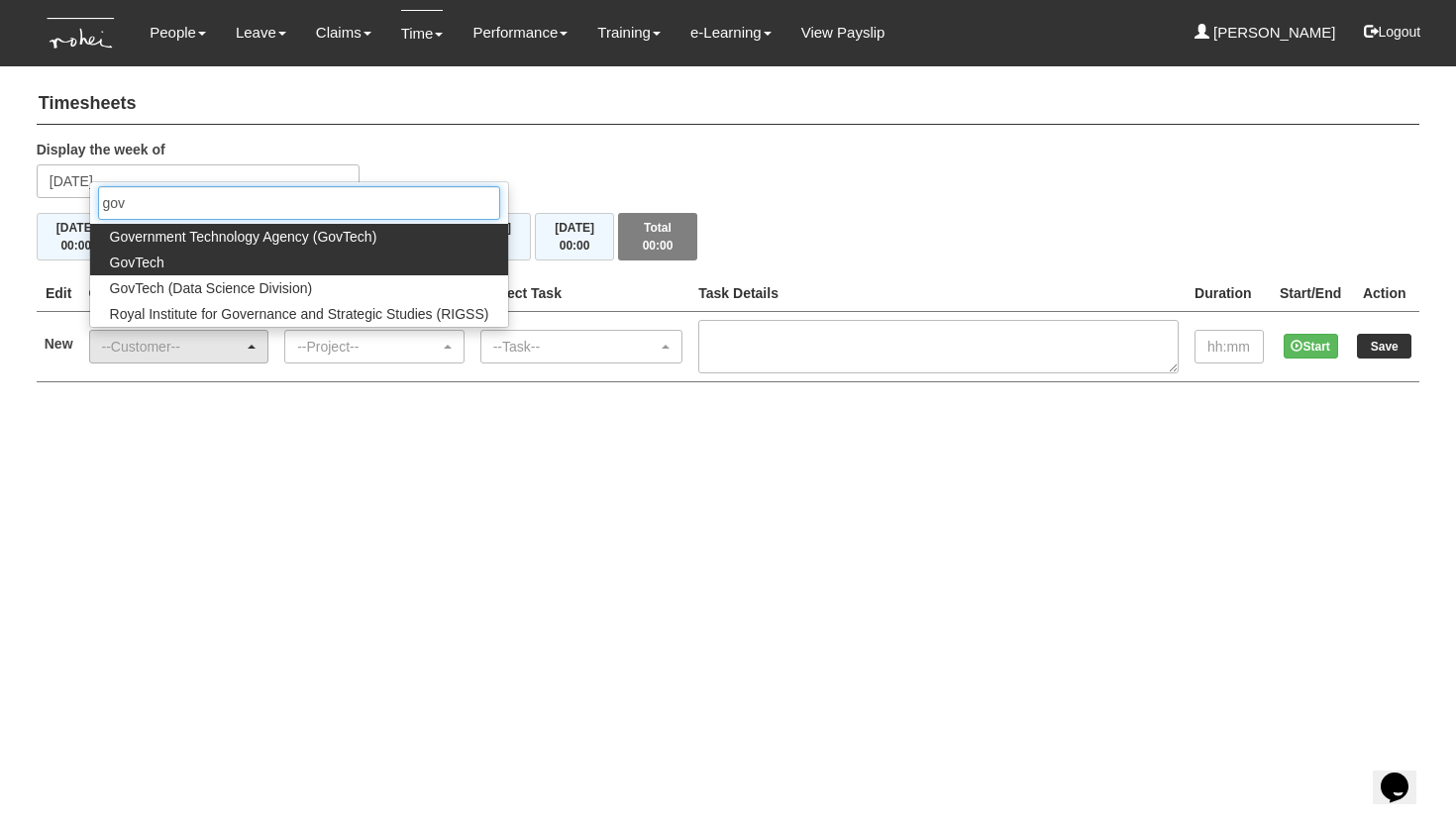type on "gov" 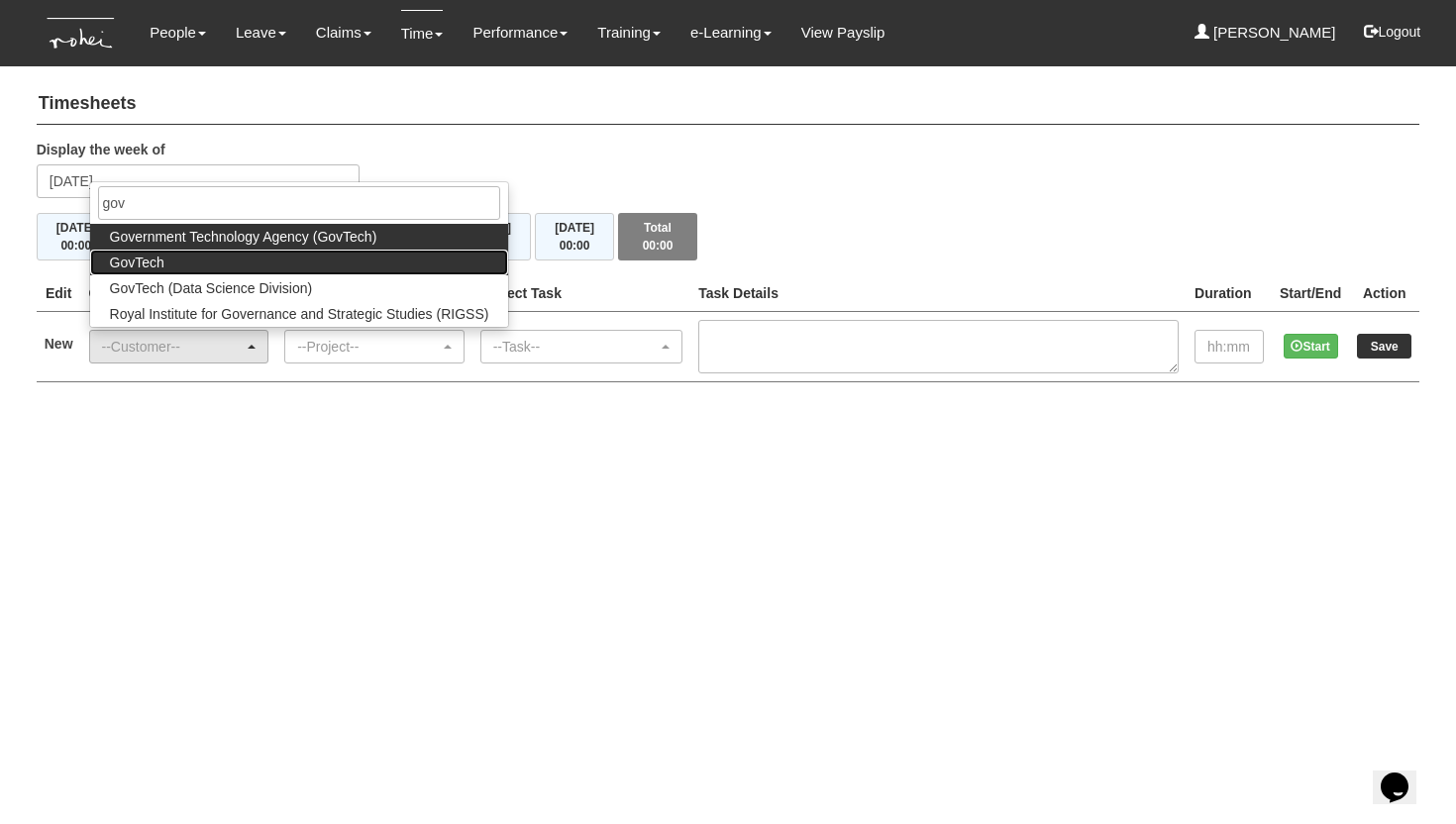click on "GovTech" at bounding box center (299, 262) 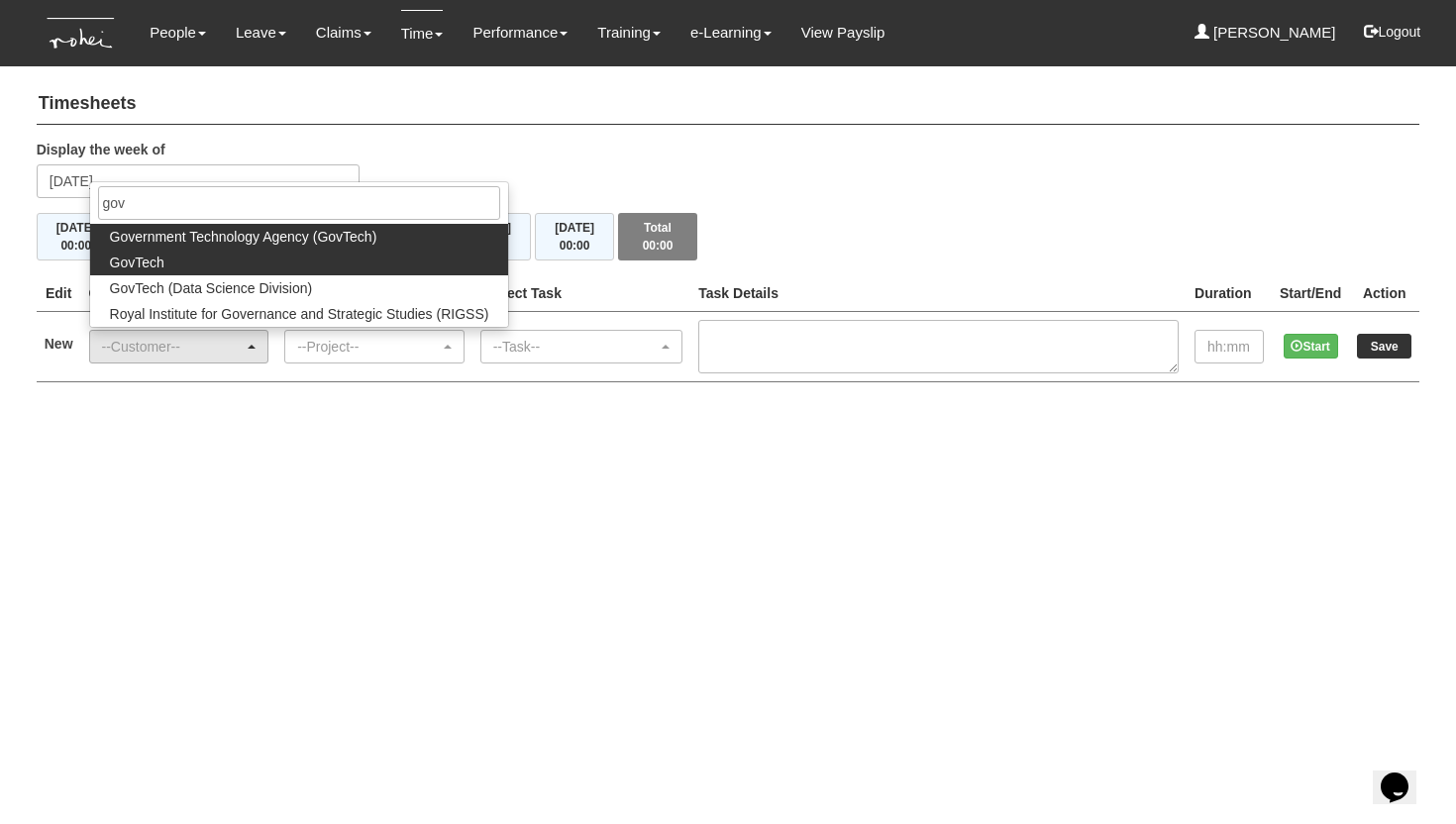 select on "427" 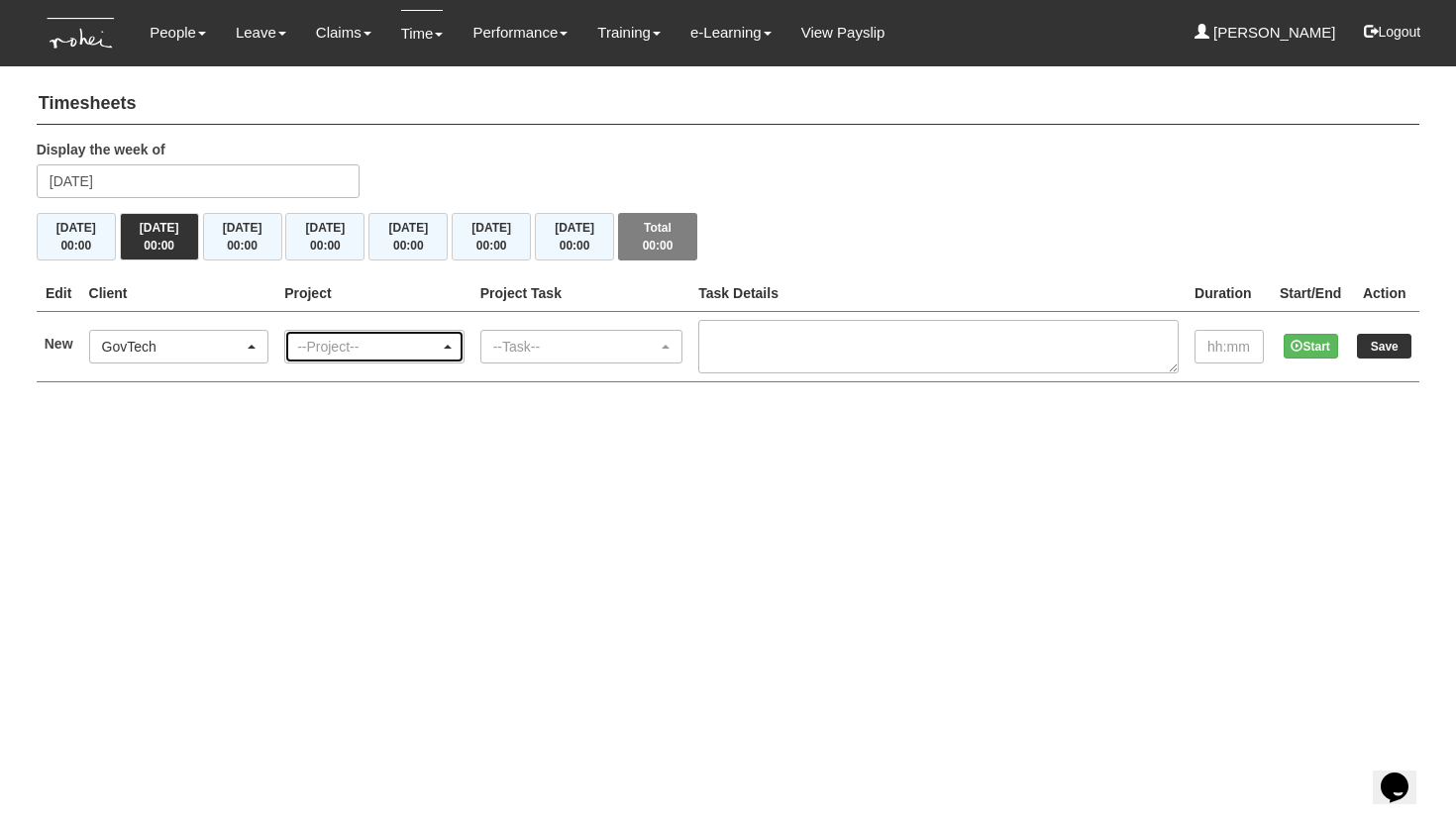 click on "--Project--" at bounding box center [368, 347] 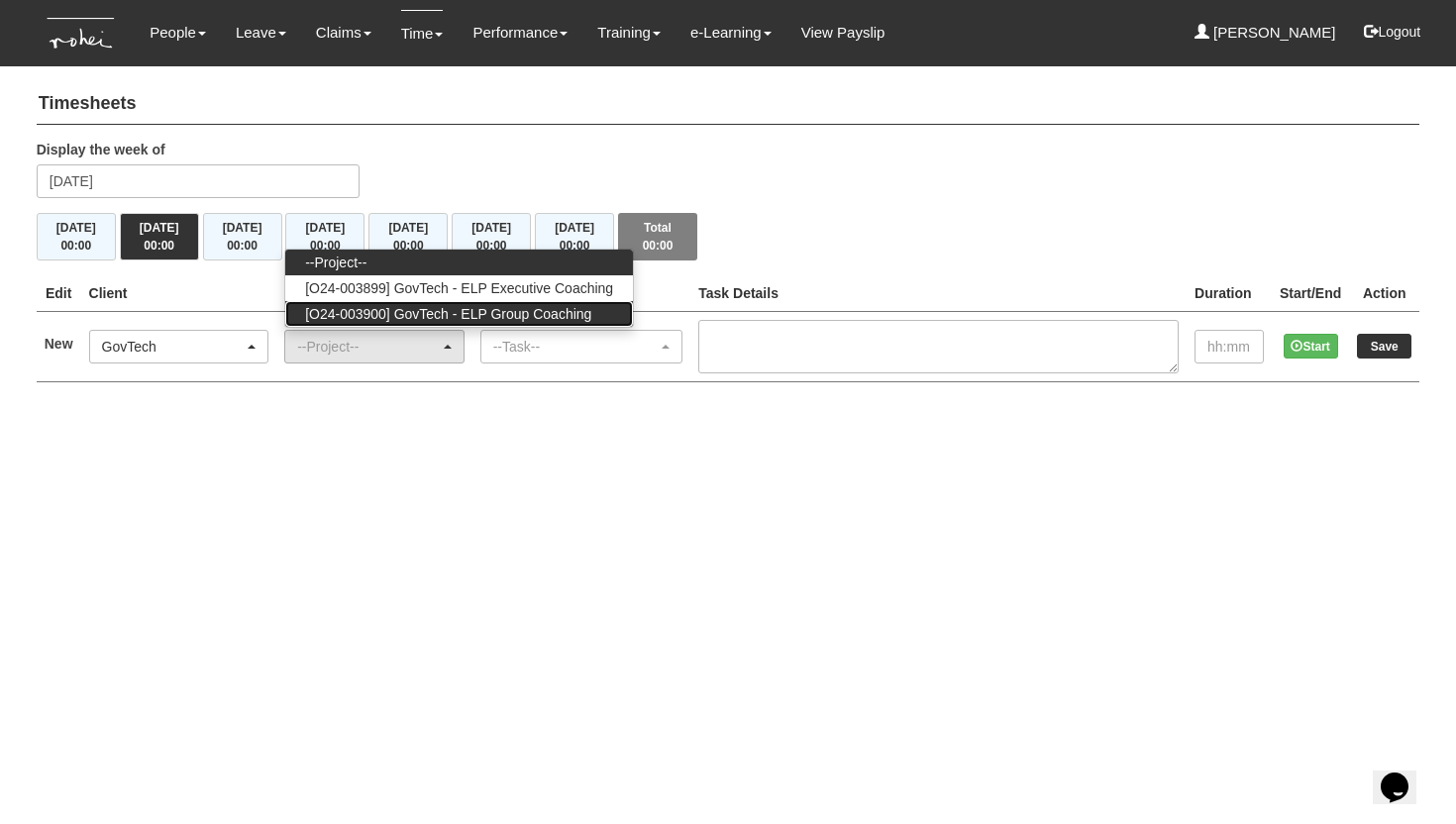click on "[O24-003900] GovTech - ELP Group Coaching" at bounding box center [448, 314] 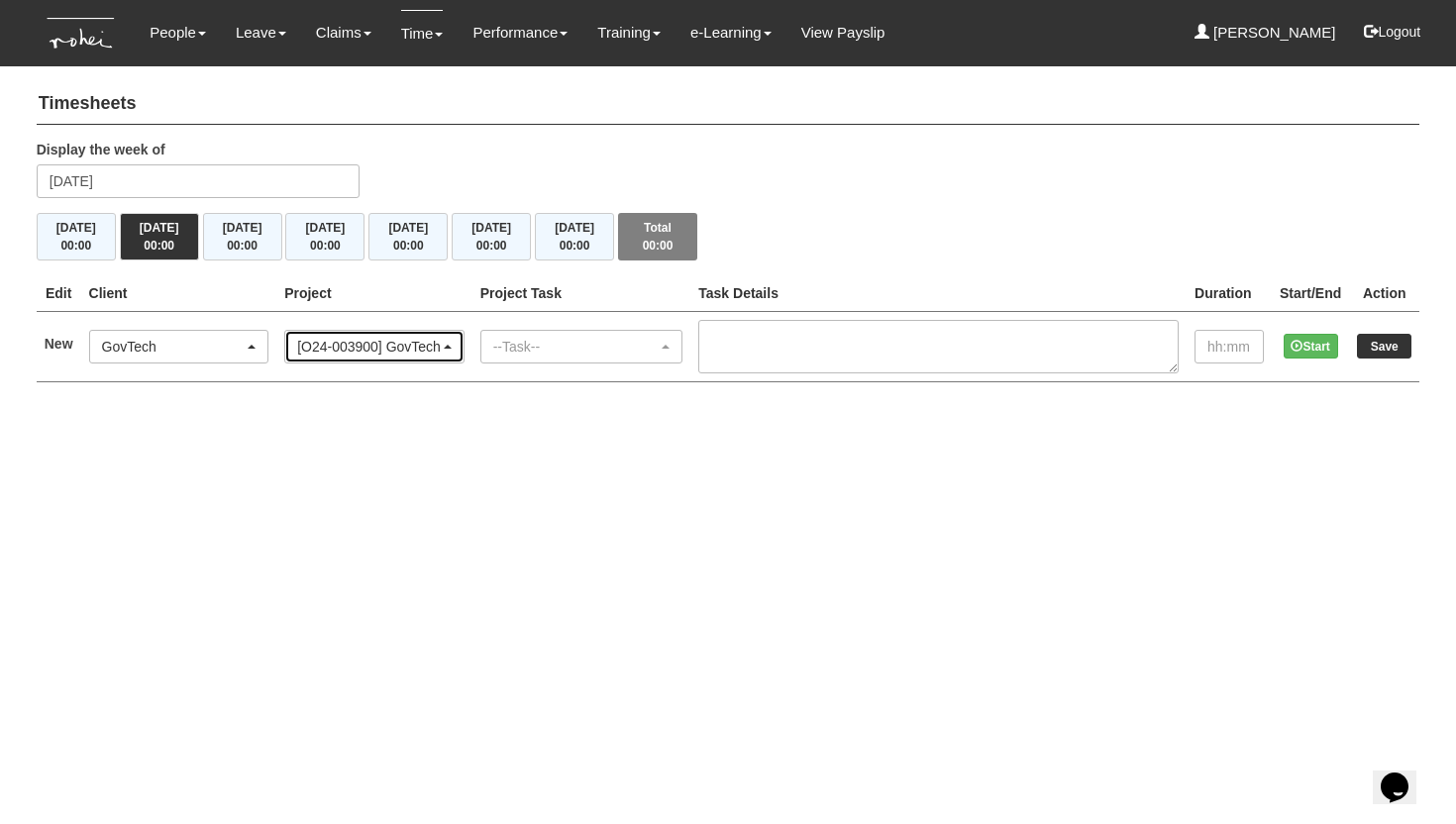 click on "[O24-003900] GovTech - ELP Group Coaching" at bounding box center (368, 347) 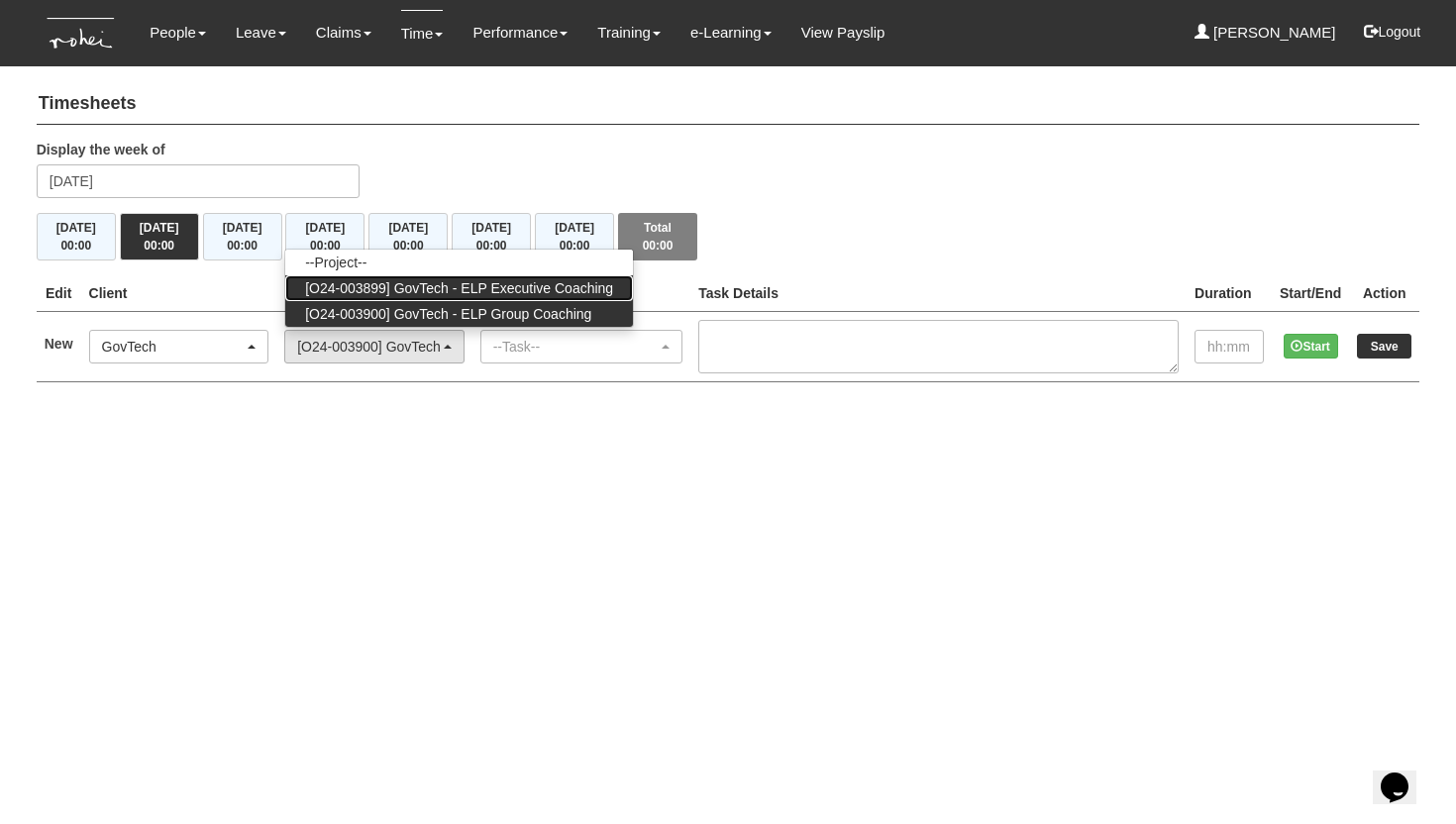 click on "[O24-003899] GovTech - ELP Executive Coaching" at bounding box center [459, 288] 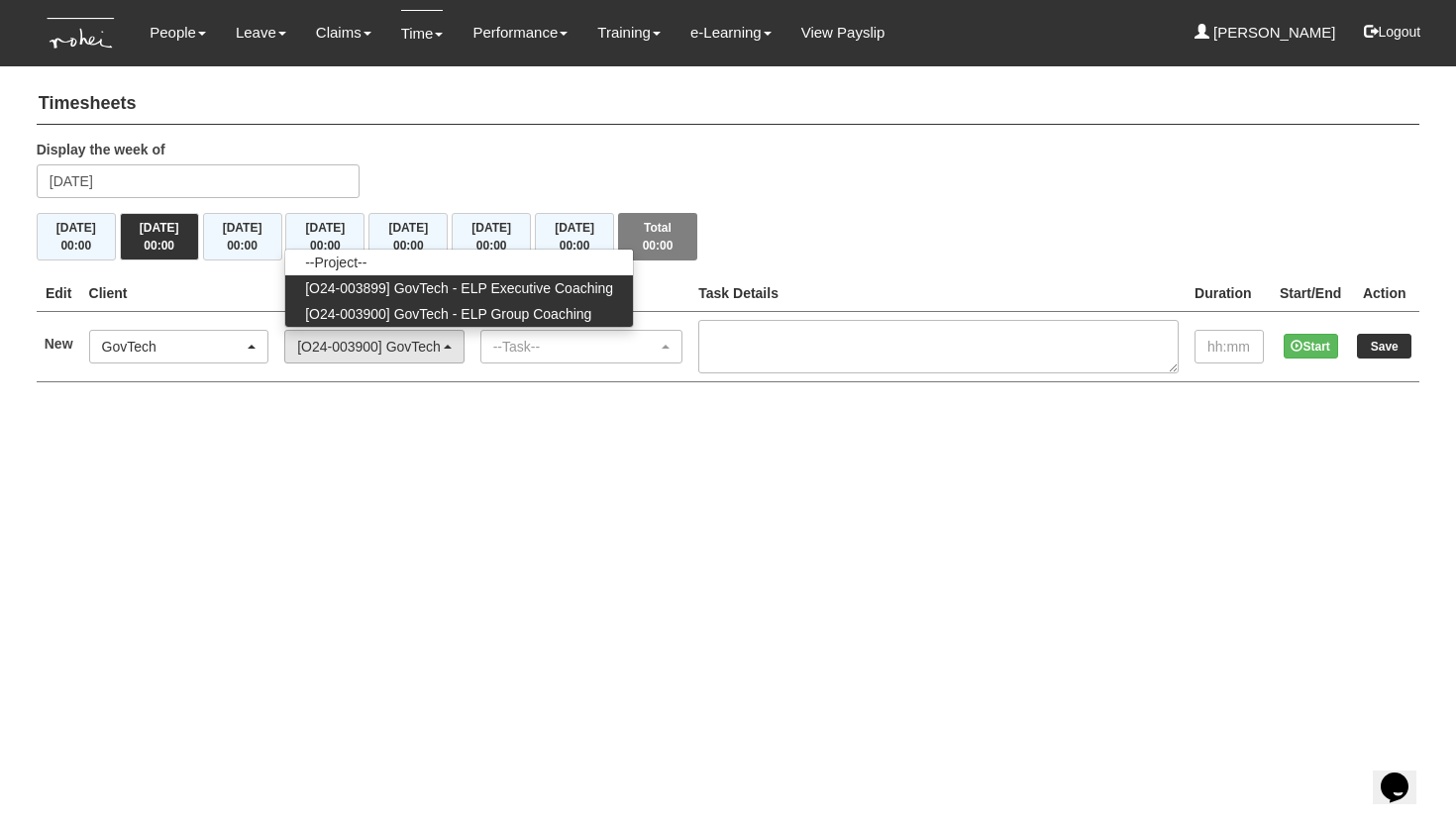 select on "2540" 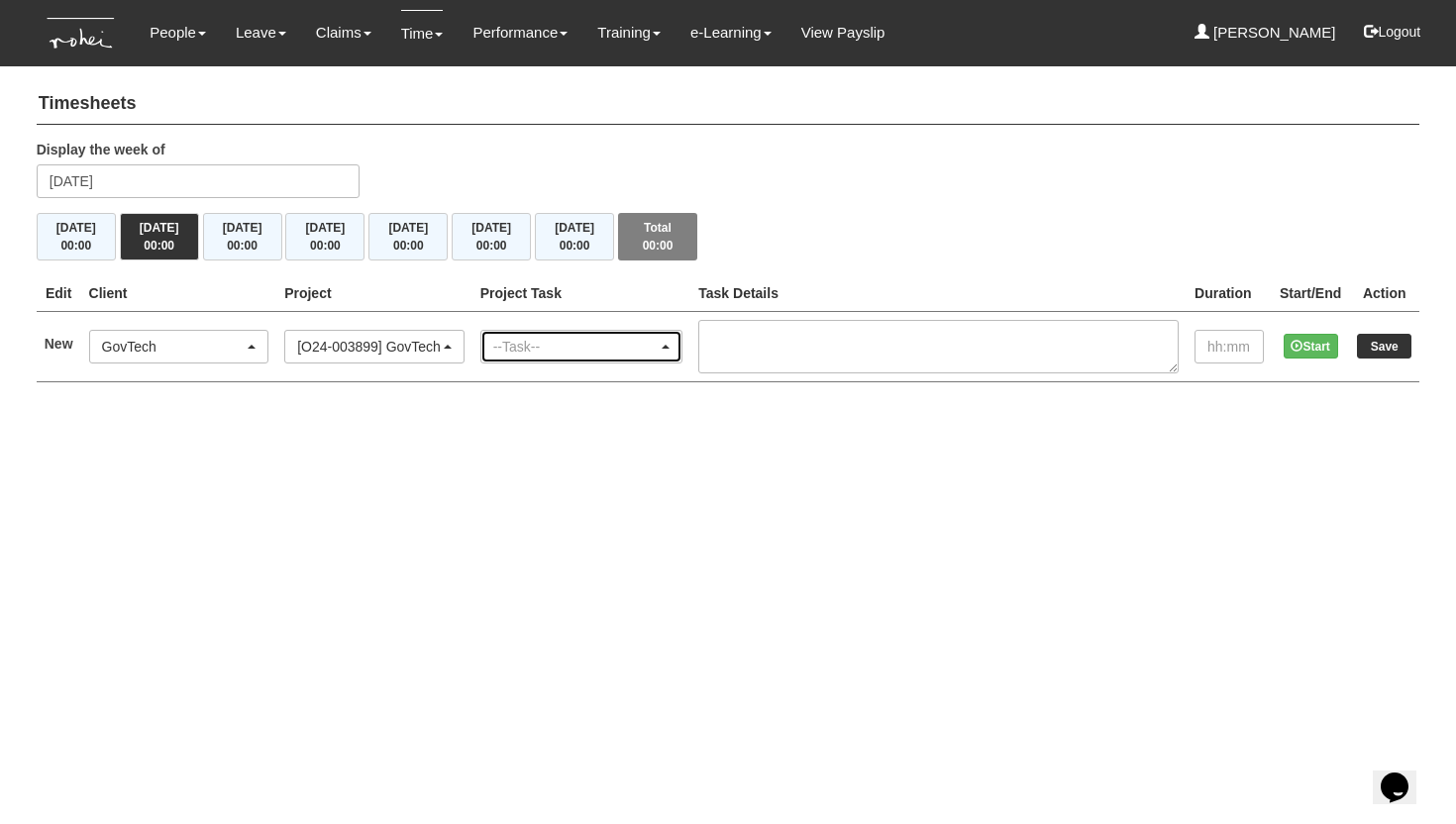click on "--Task--" at bounding box center [575, 347] 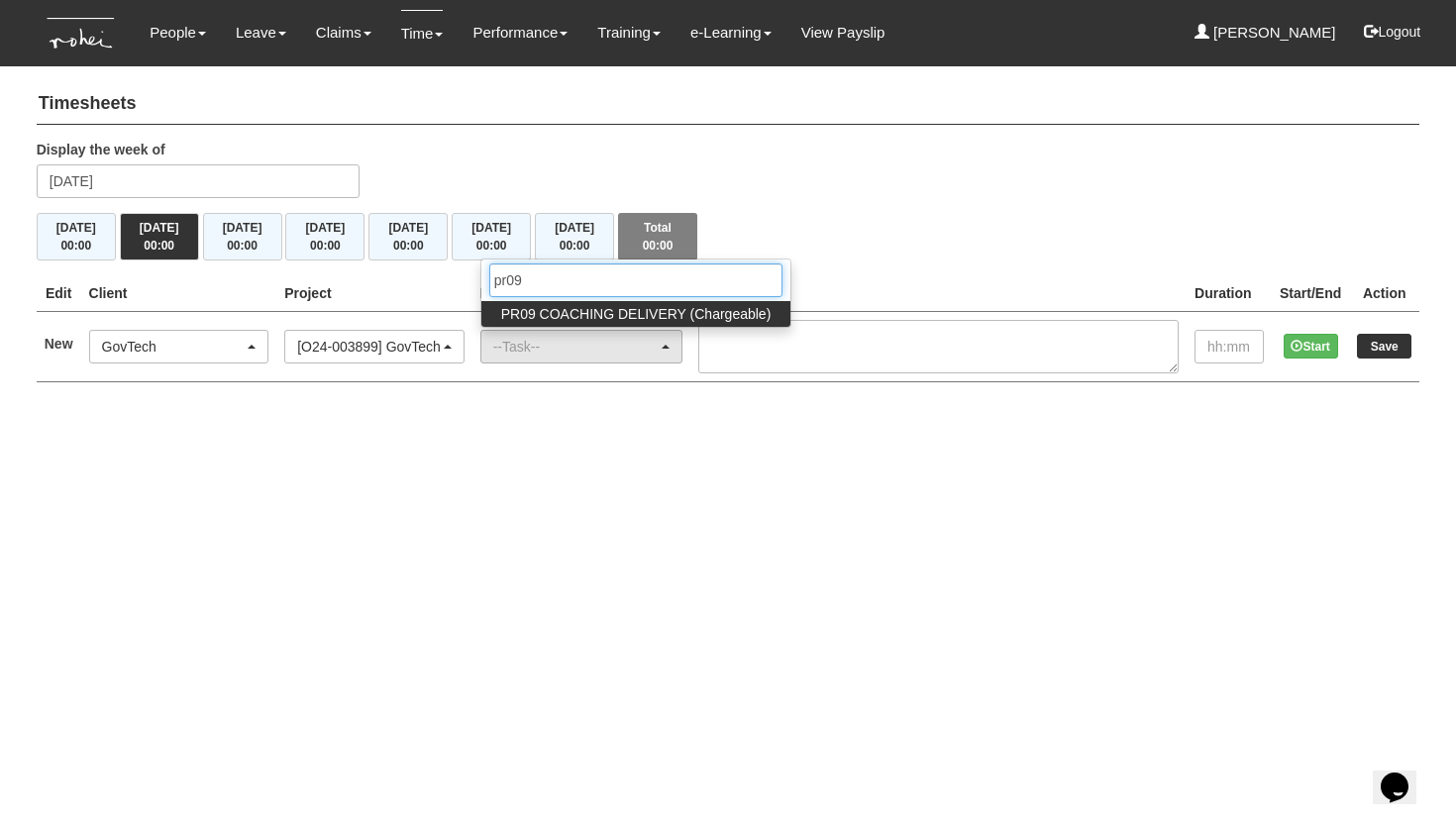 type on "pr09" 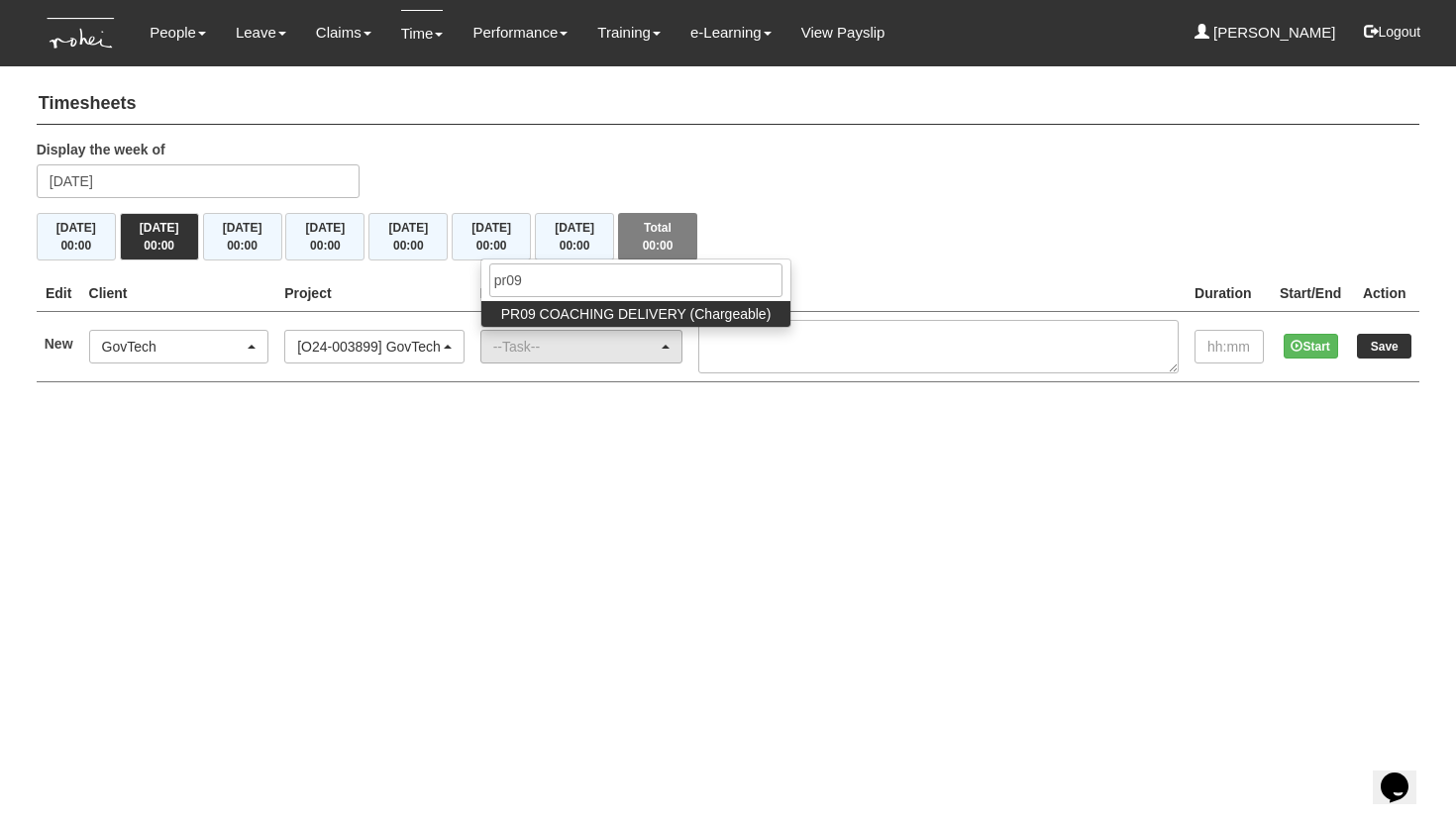 click on "PR09 COACHING DELIVERY (Chargeable)" at bounding box center [636, 314] 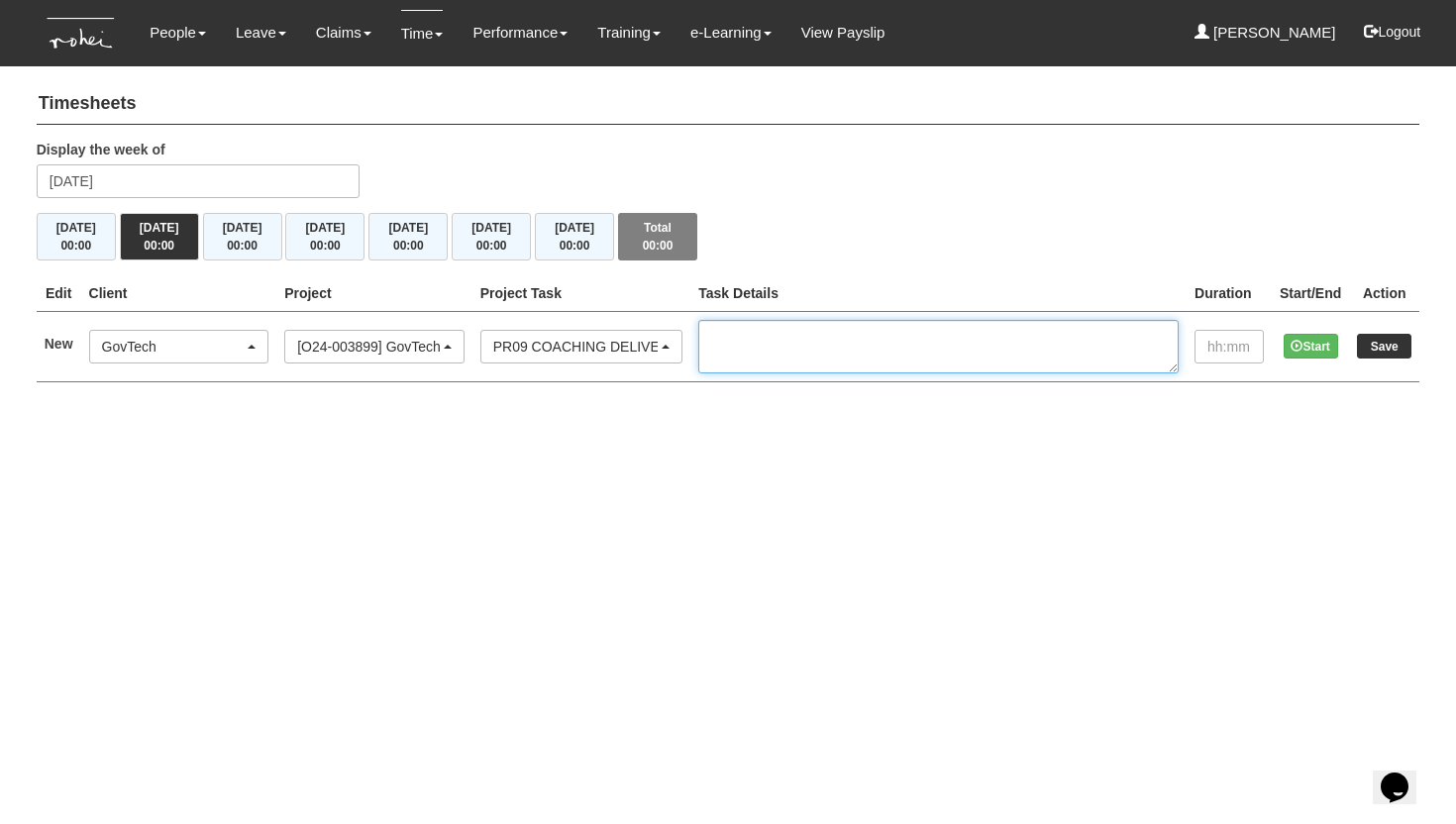 click at bounding box center [938, 347] 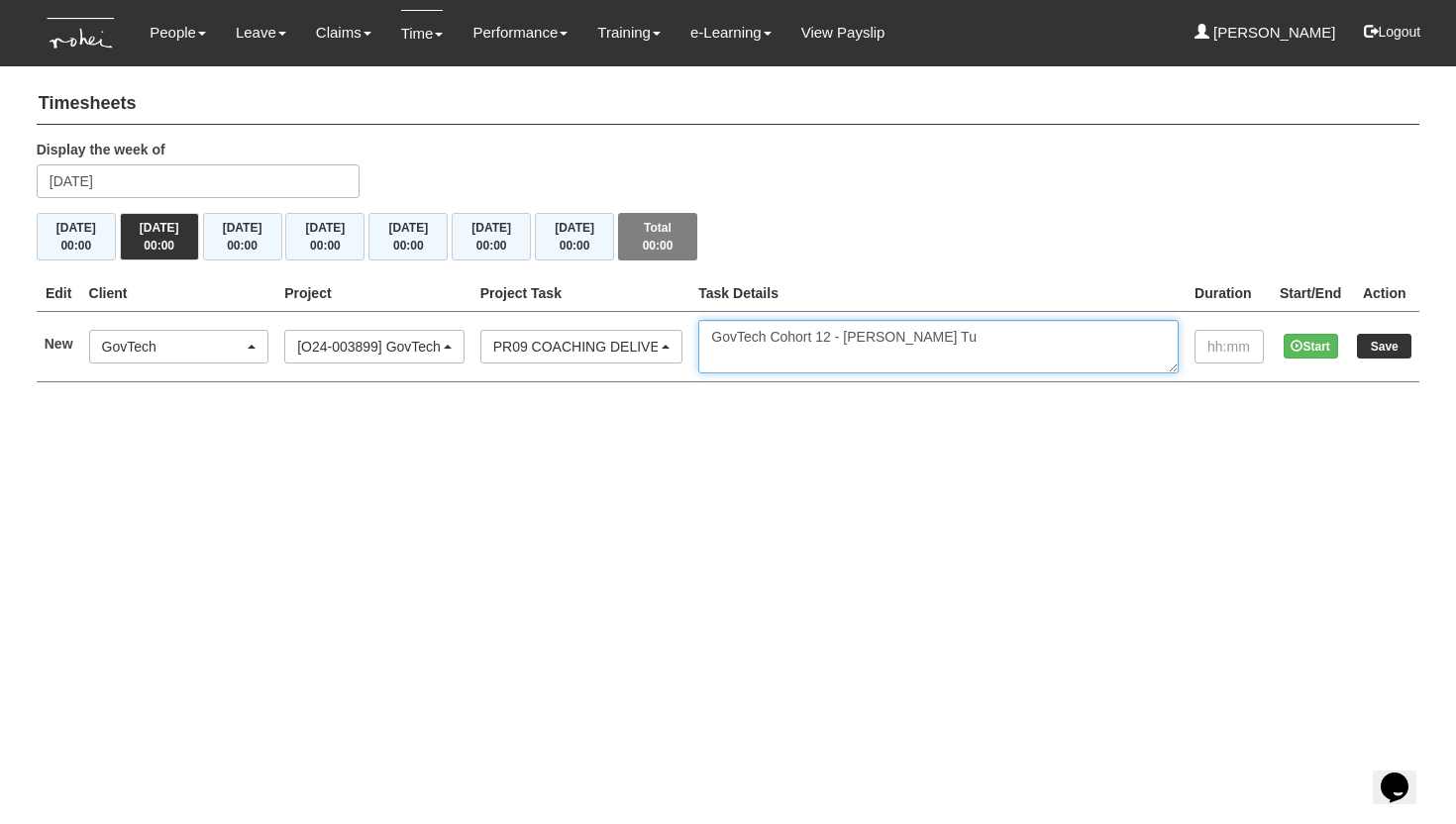 click on "GovTech Cohort 12 - Tran Xuan Tu" at bounding box center [938, 347] 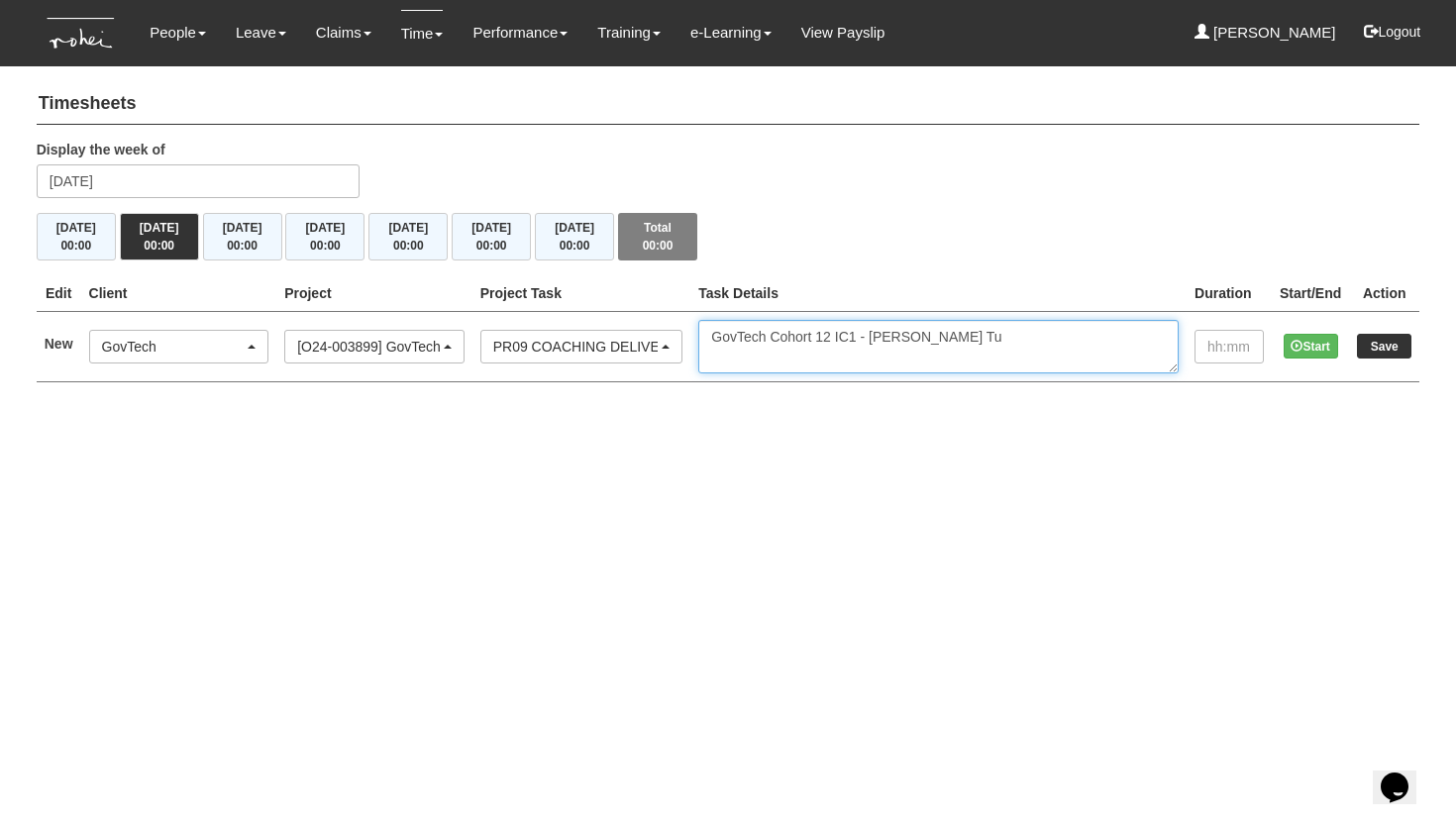 drag, startPoint x: 800, startPoint y: 337, endPoint x: 717, endPoint y: 337, distance: 83 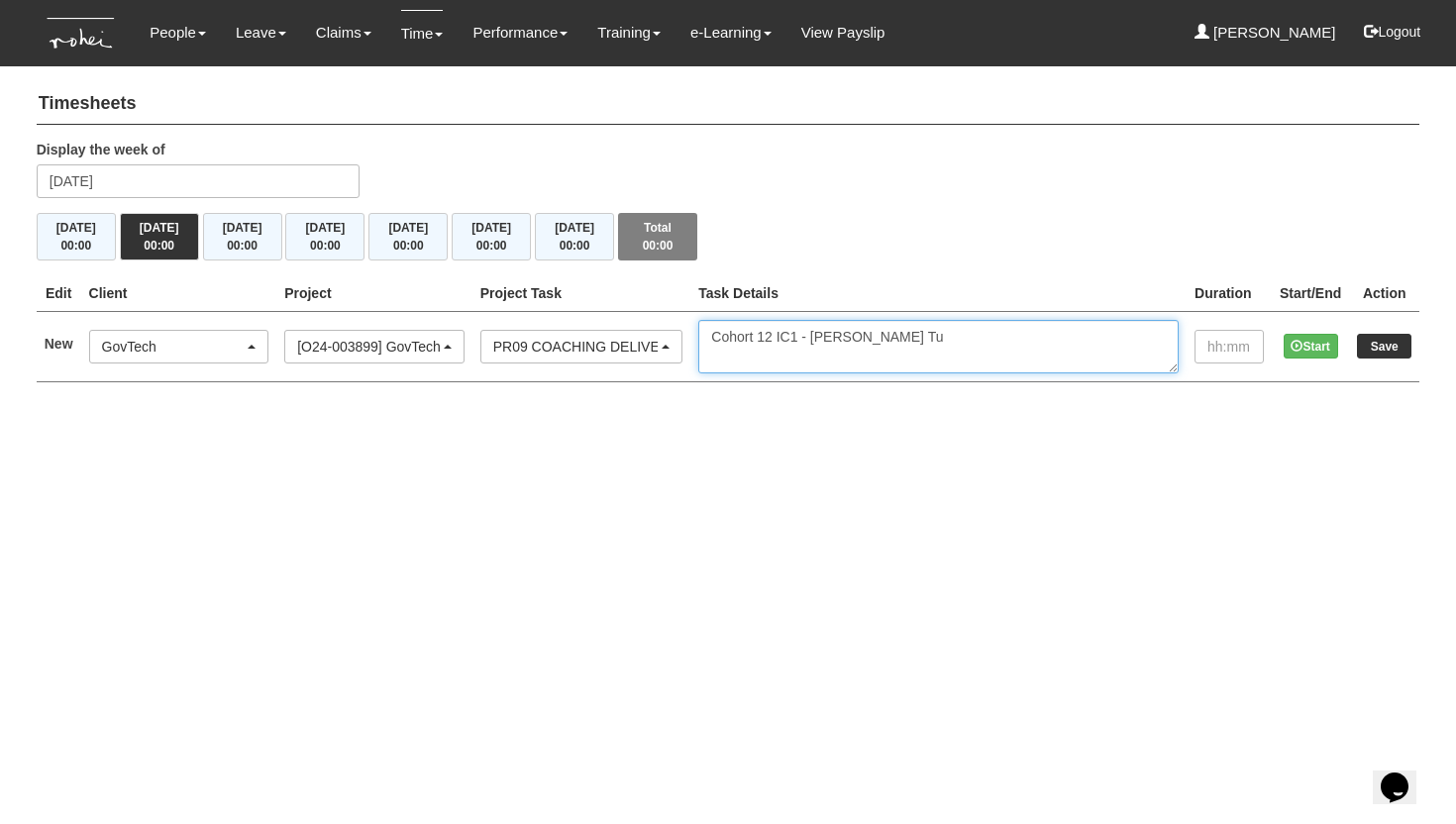 drag, startPoint x: 928, startPoint y: 335, endPoint x: 736, endPoint y: 335, distance: 192 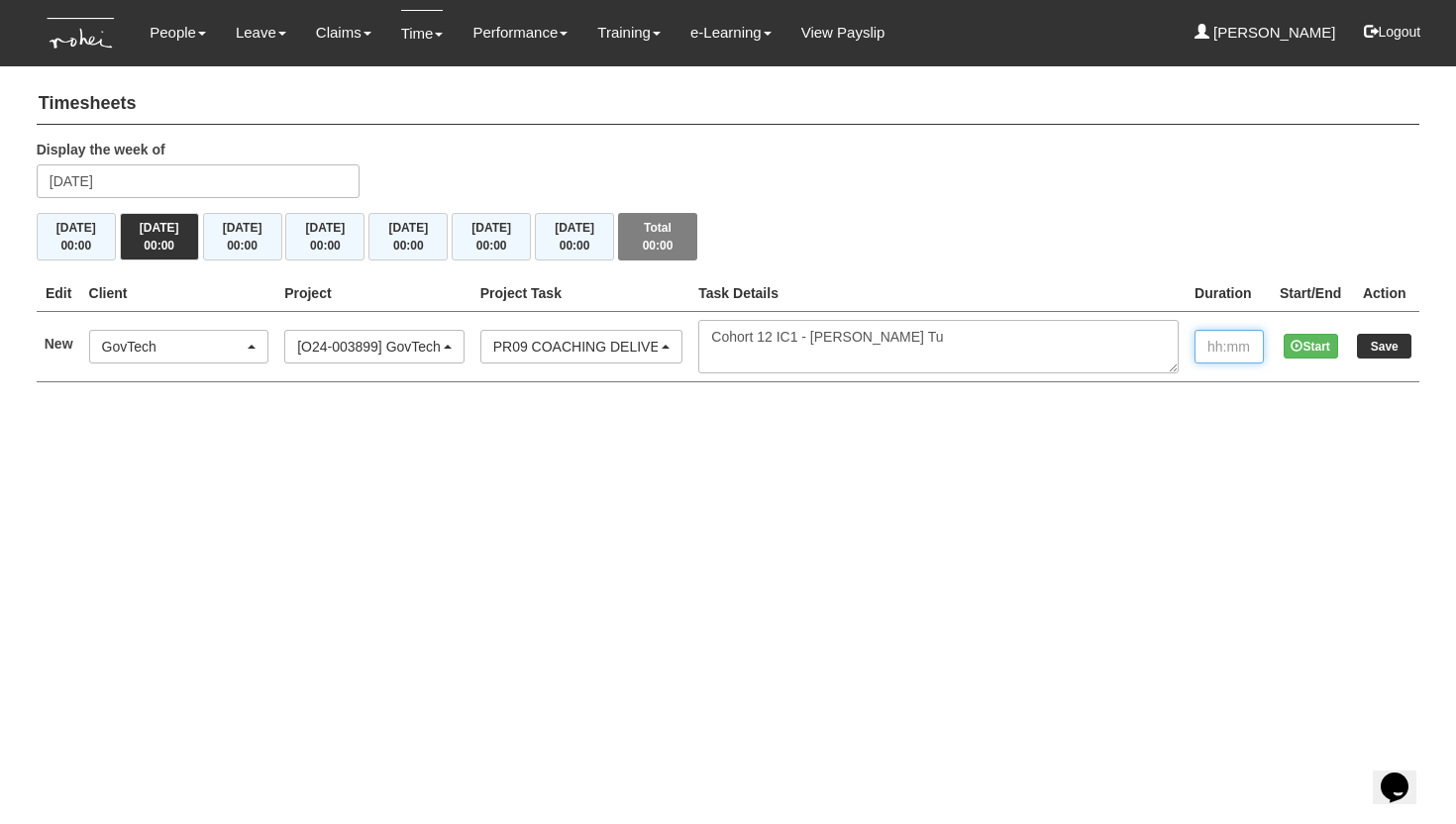 click at bounding box center (1229, 347) 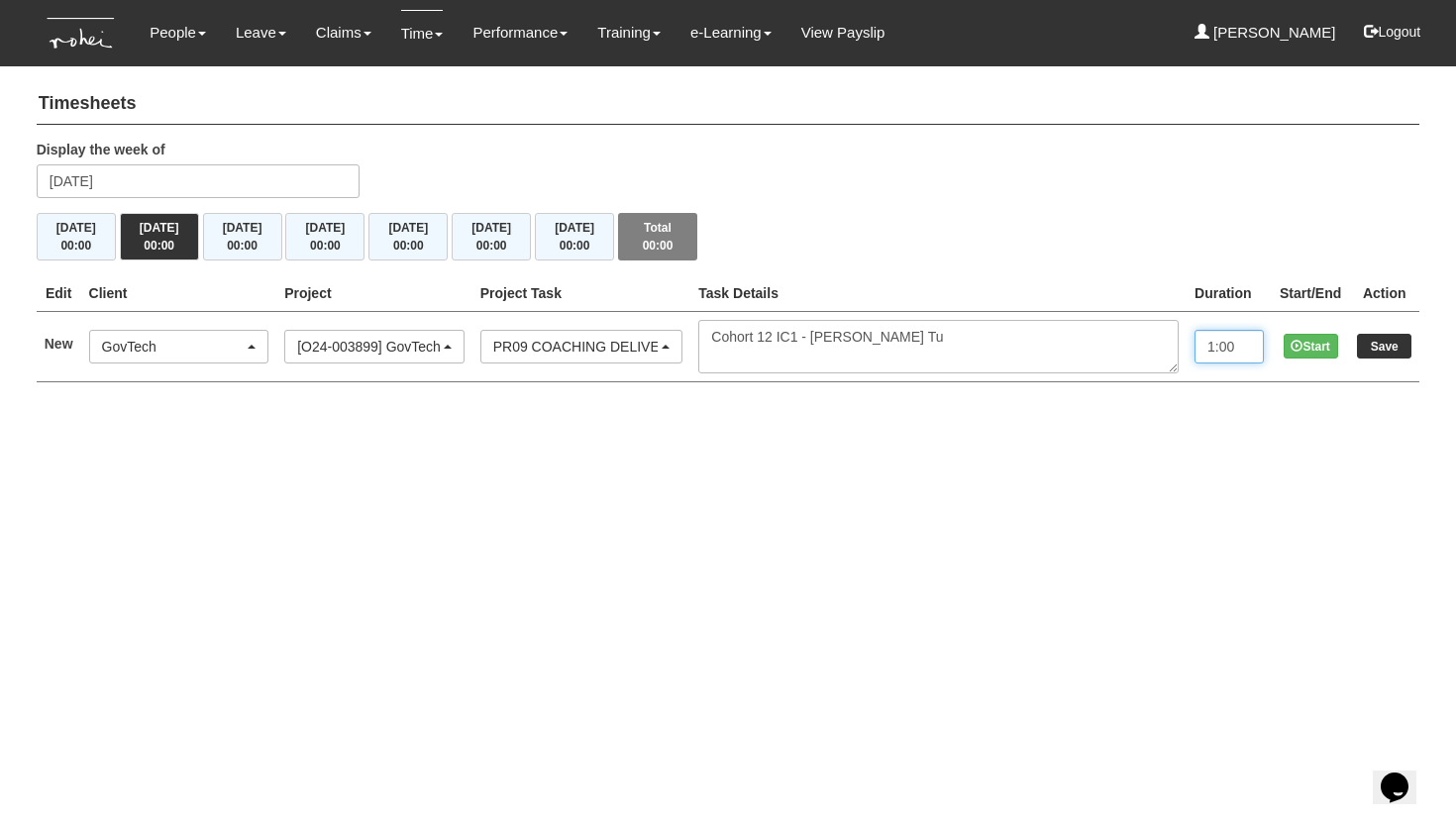 type on "1:00" 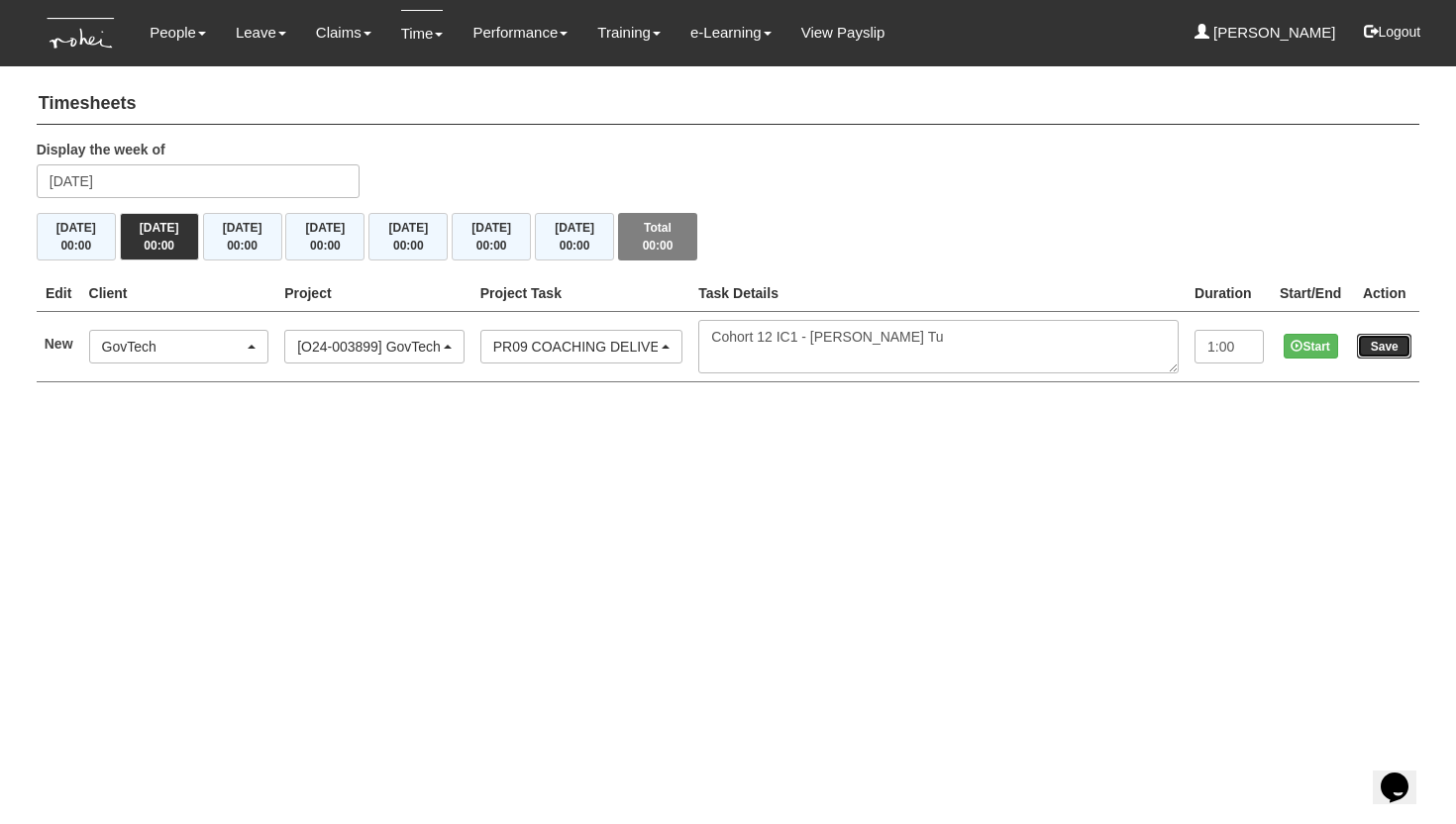 click on "Save" at bounding box center (1384, 346) 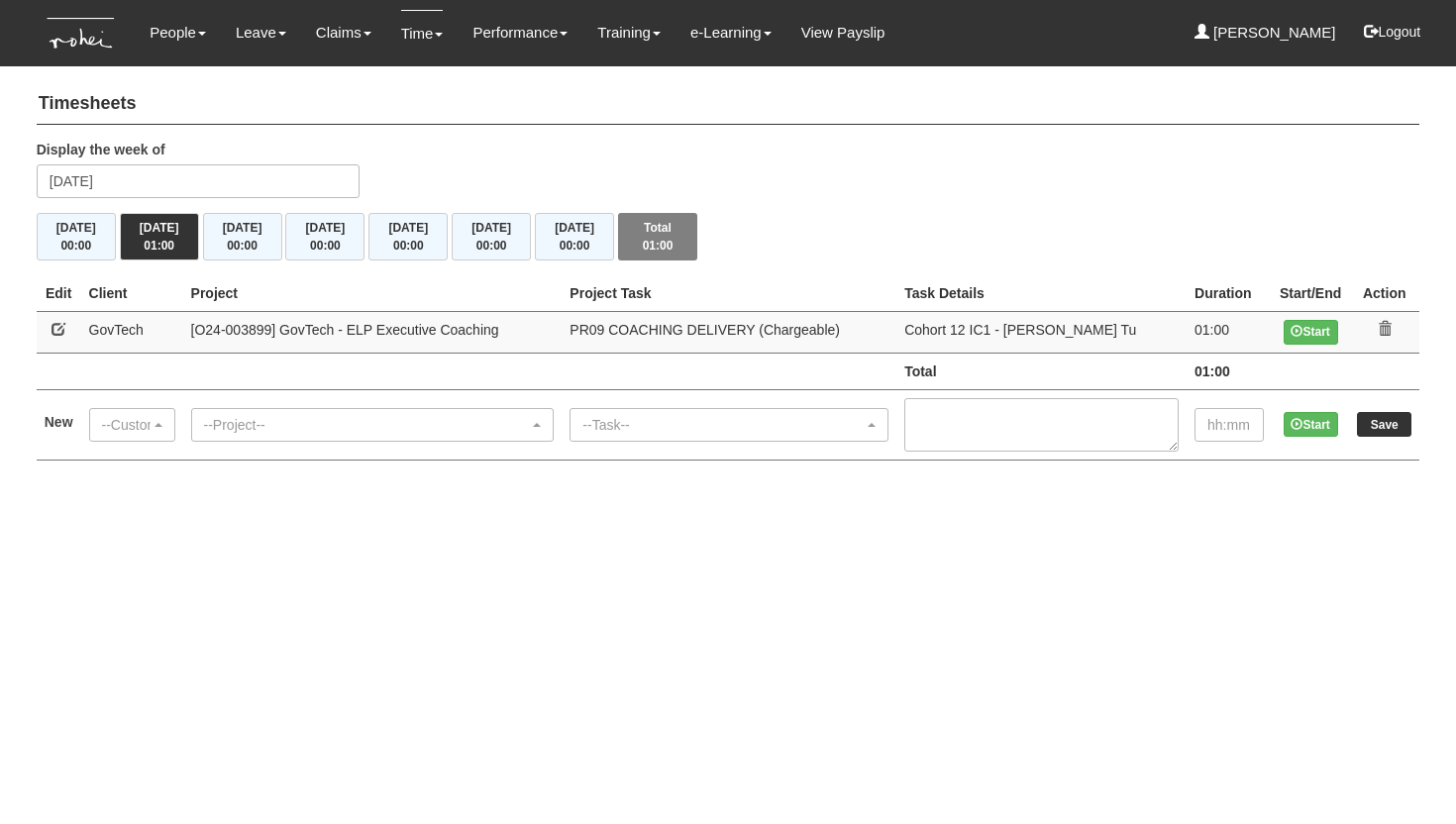 scroll, scrollTop: 0, scrollLeft: 0, axis: both 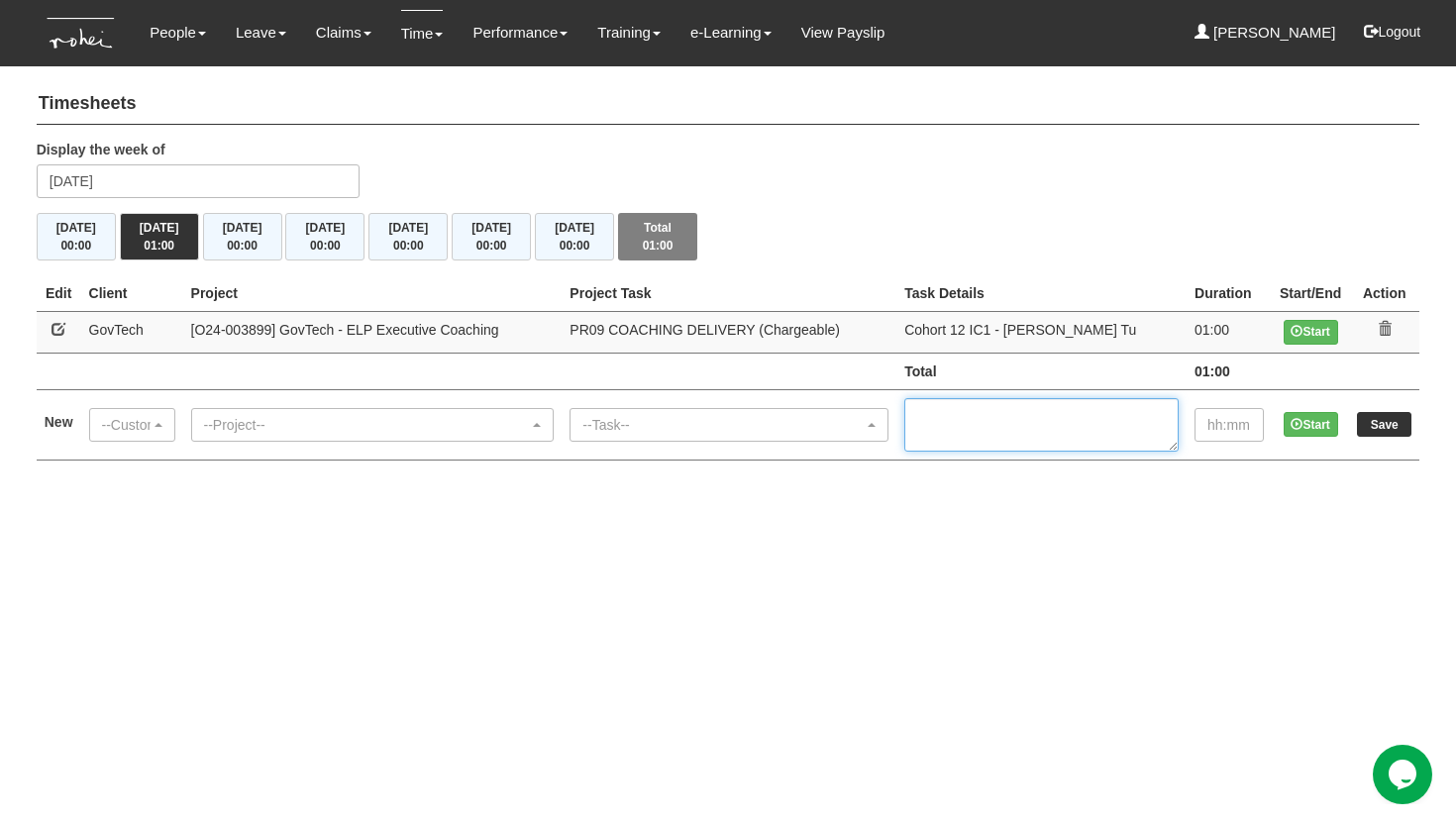 click at bounding box center [1041, 425] 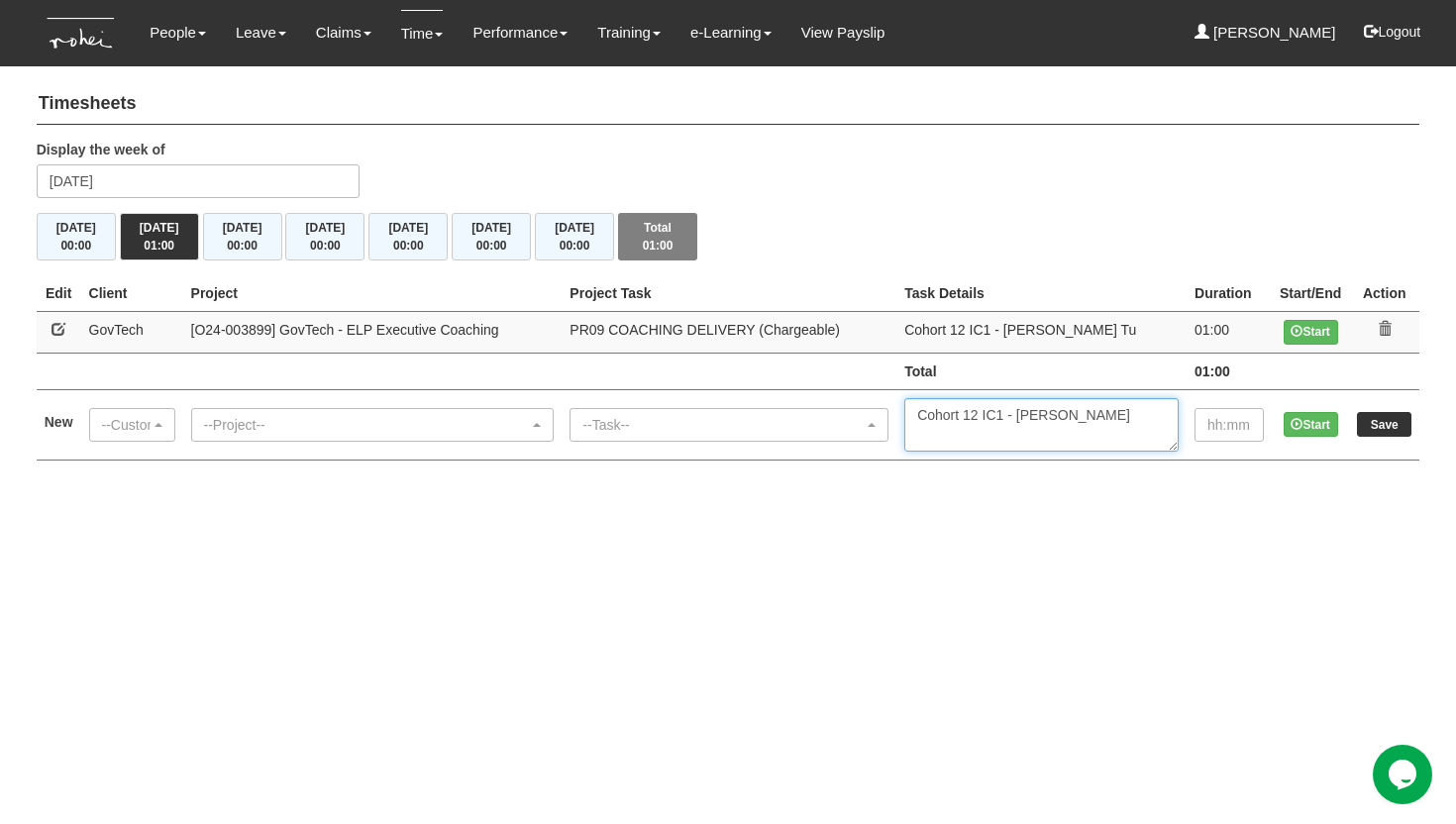 type on "Cohort 12 IC1 - [PERSON_NAME]" 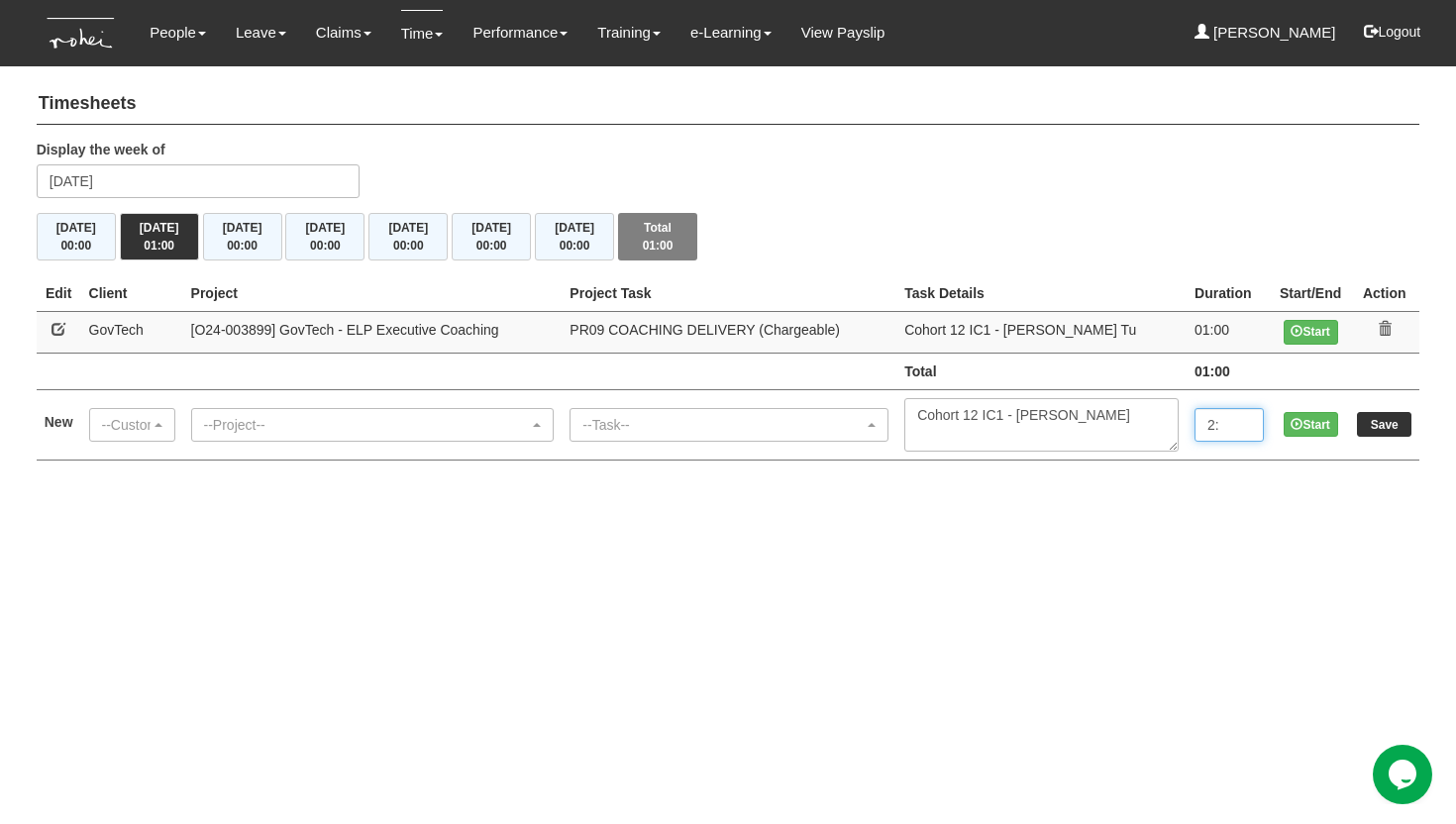 type on "2" 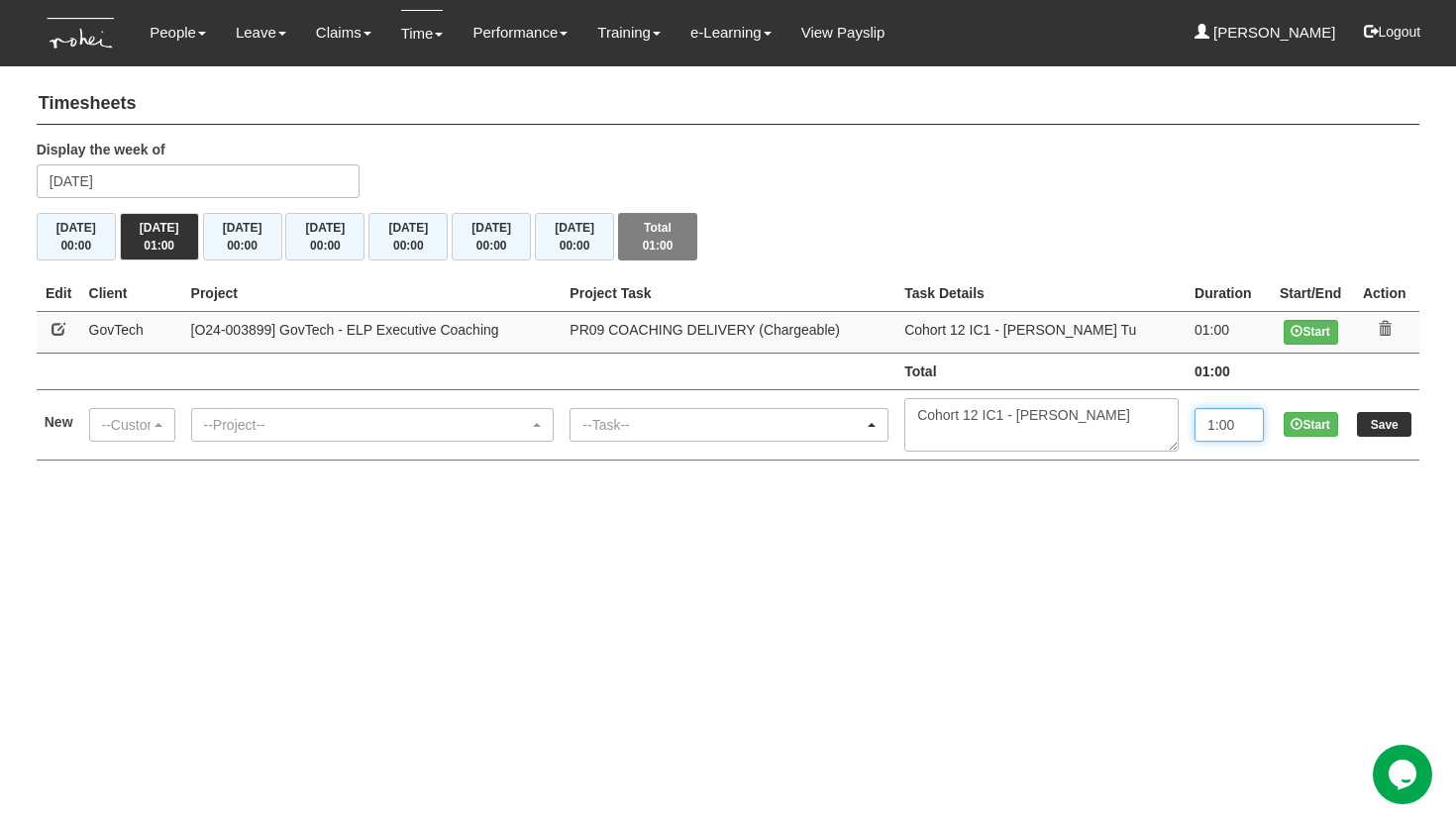 type on "1:00" 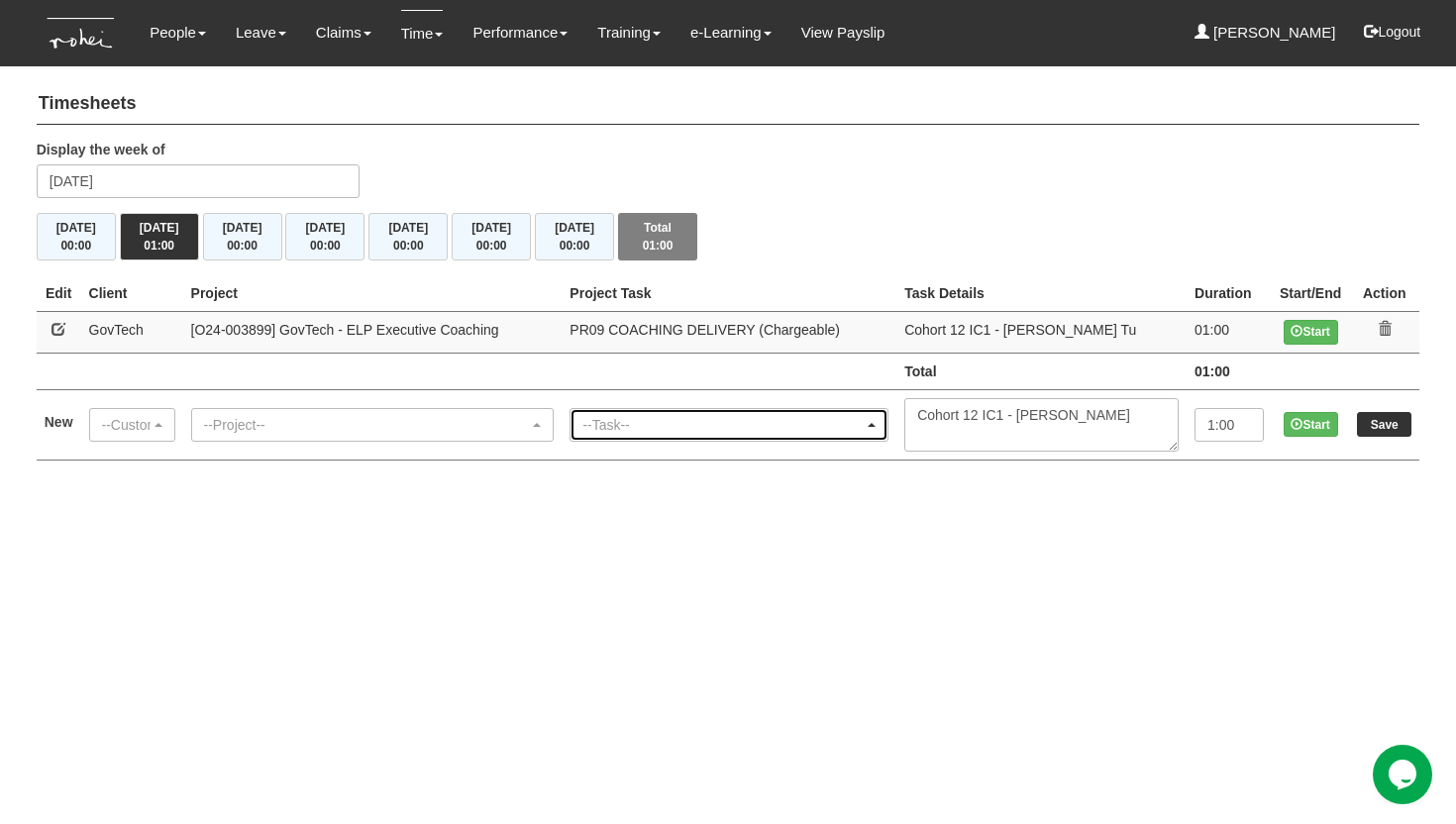 click on "--Task--" at bounding box center (723, 425) 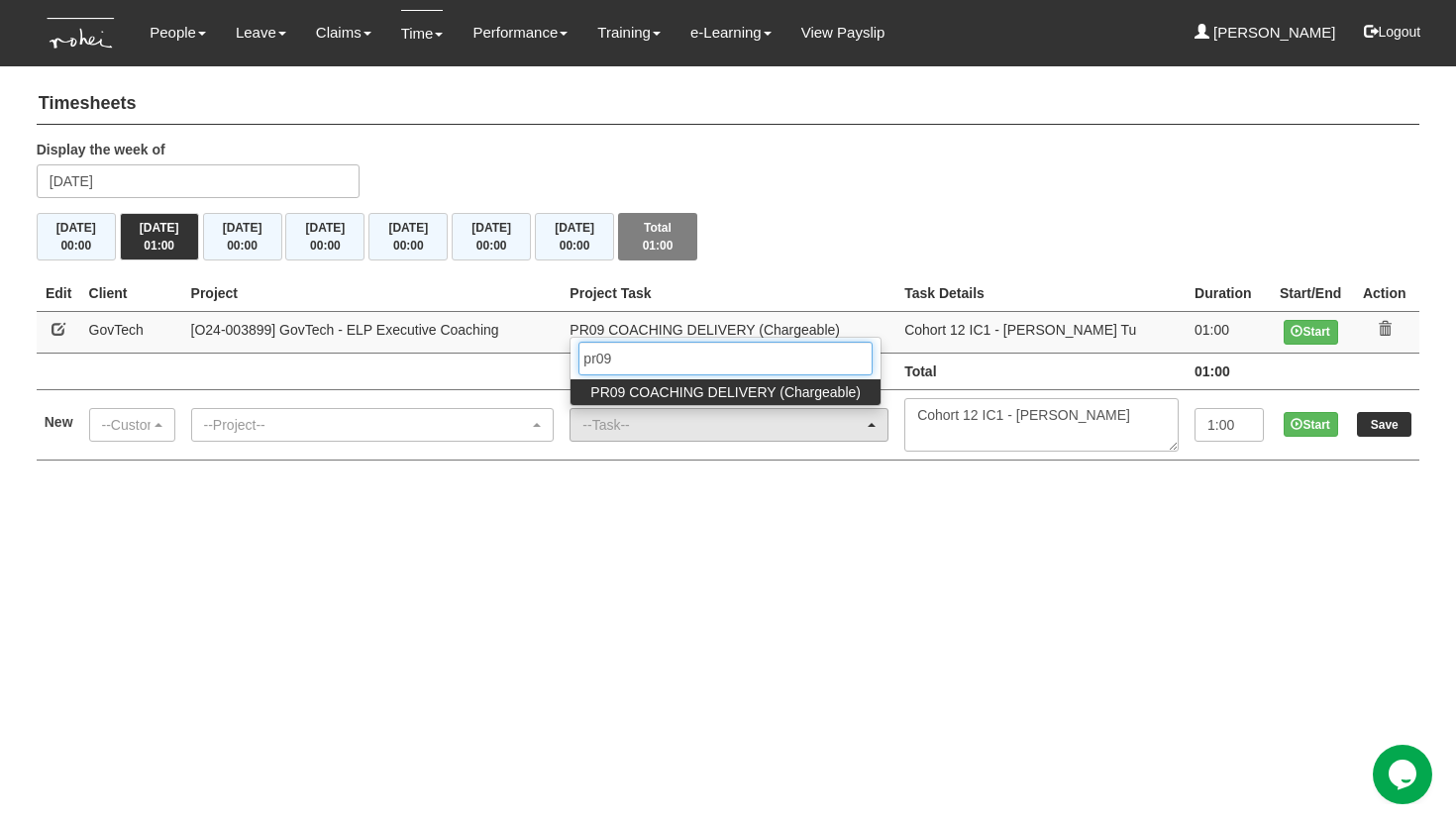 type on "pr09" 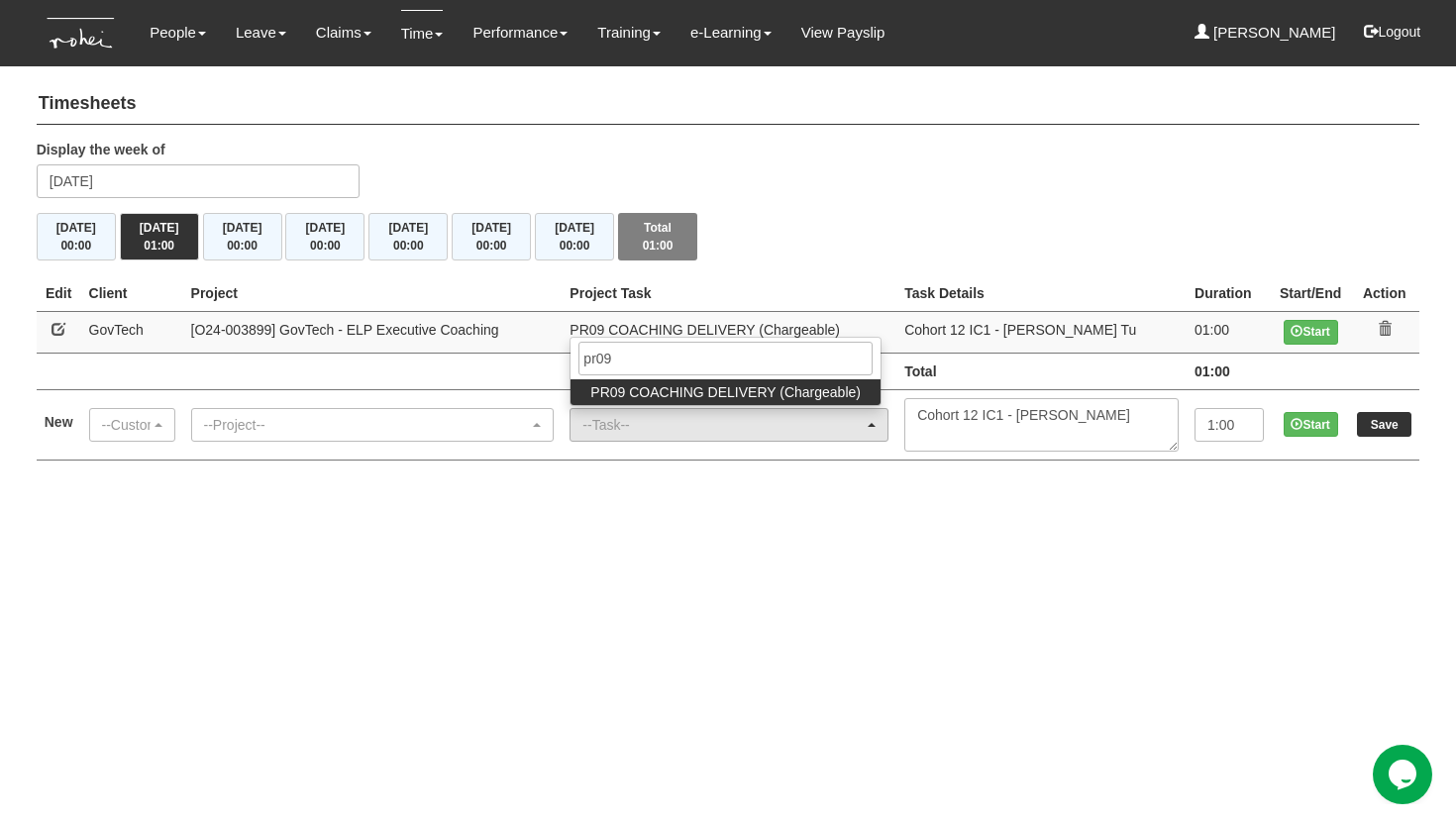 click on "PR09 COACHING DELIVERY (Chargeable)" at bounding box center (725, 392) 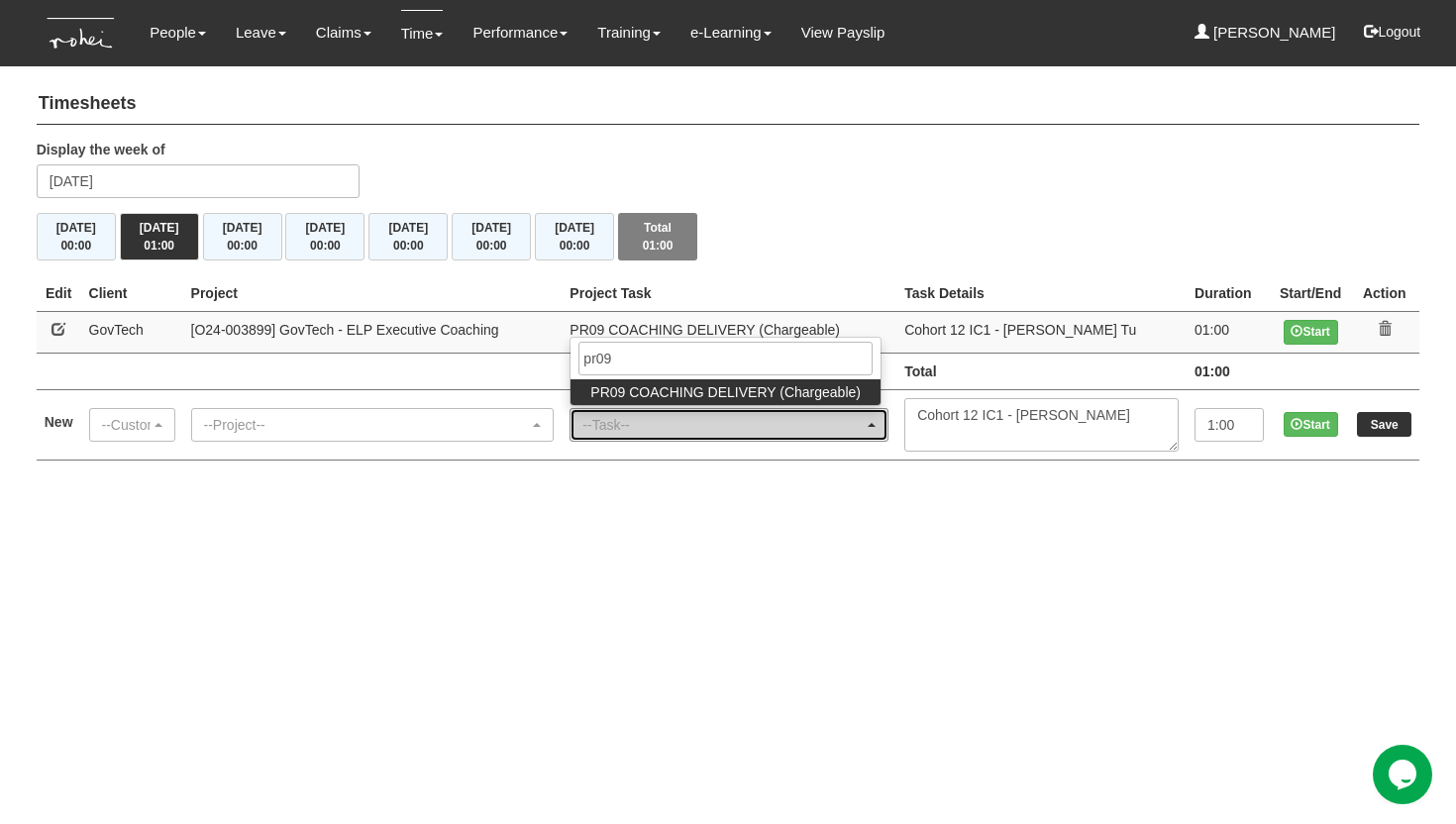 select on "150" 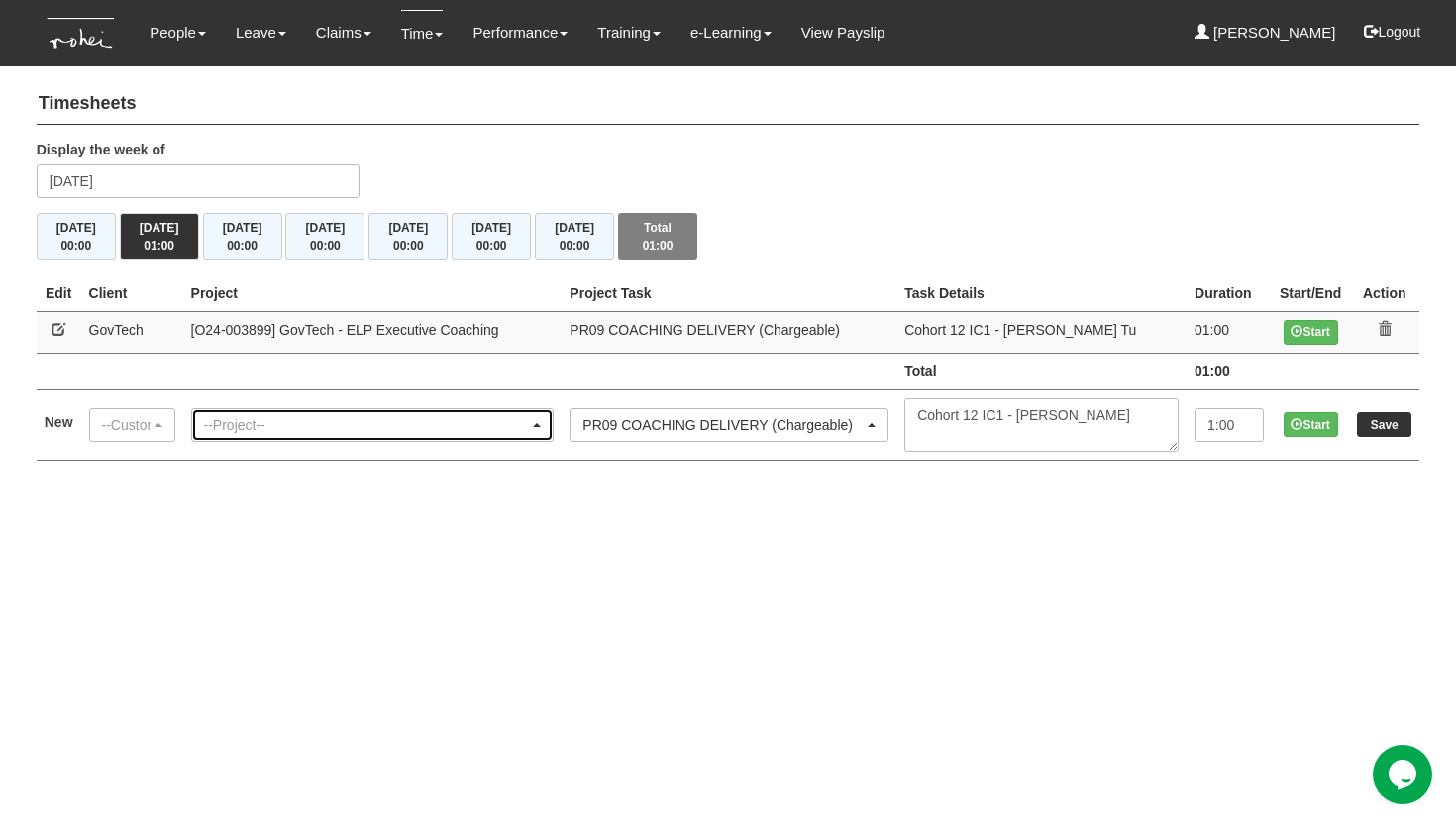 click on "--Project--" at bounding box center [366, 425] 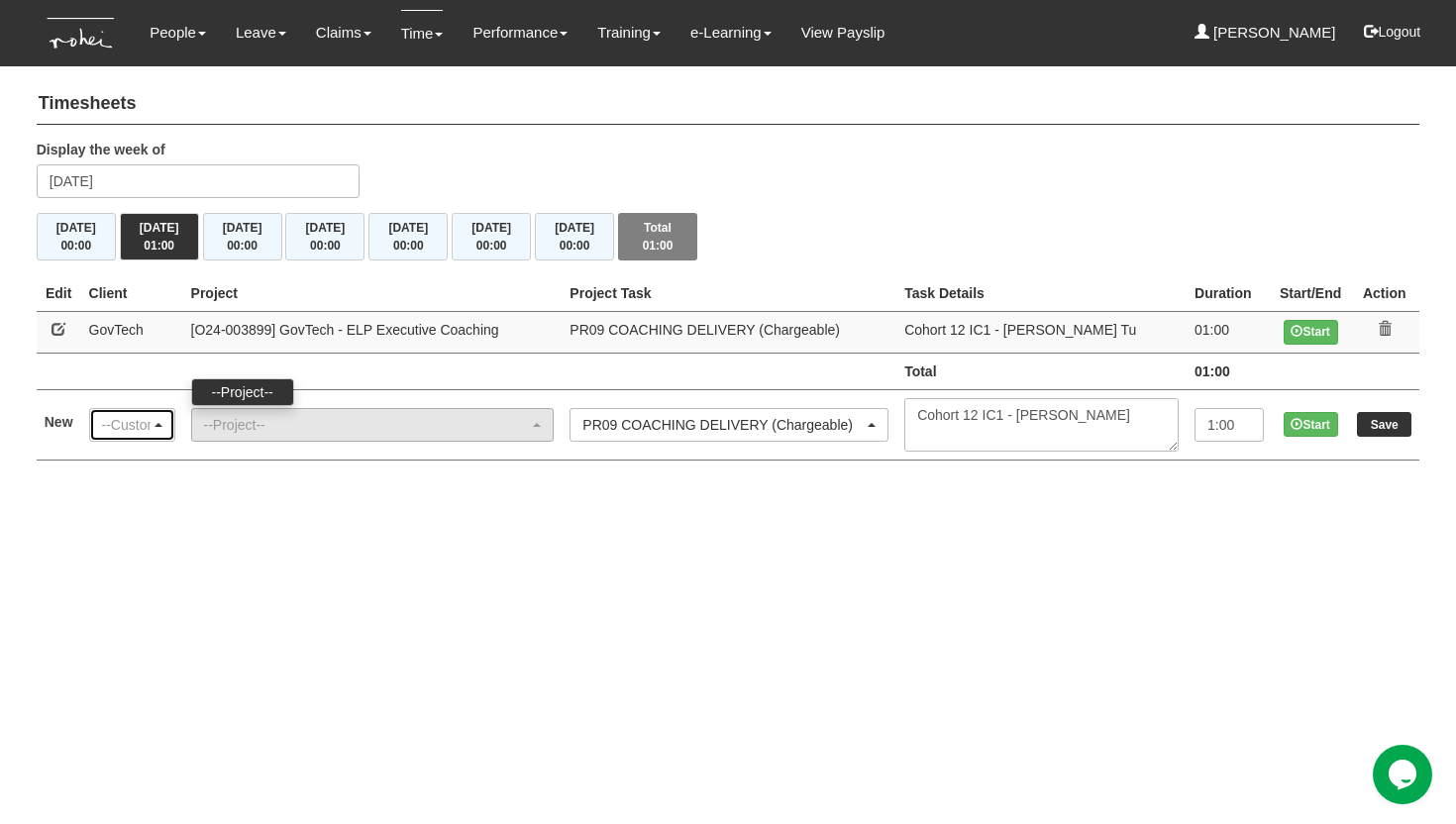 click on "--Customer--" at bounding box center (126, 425) 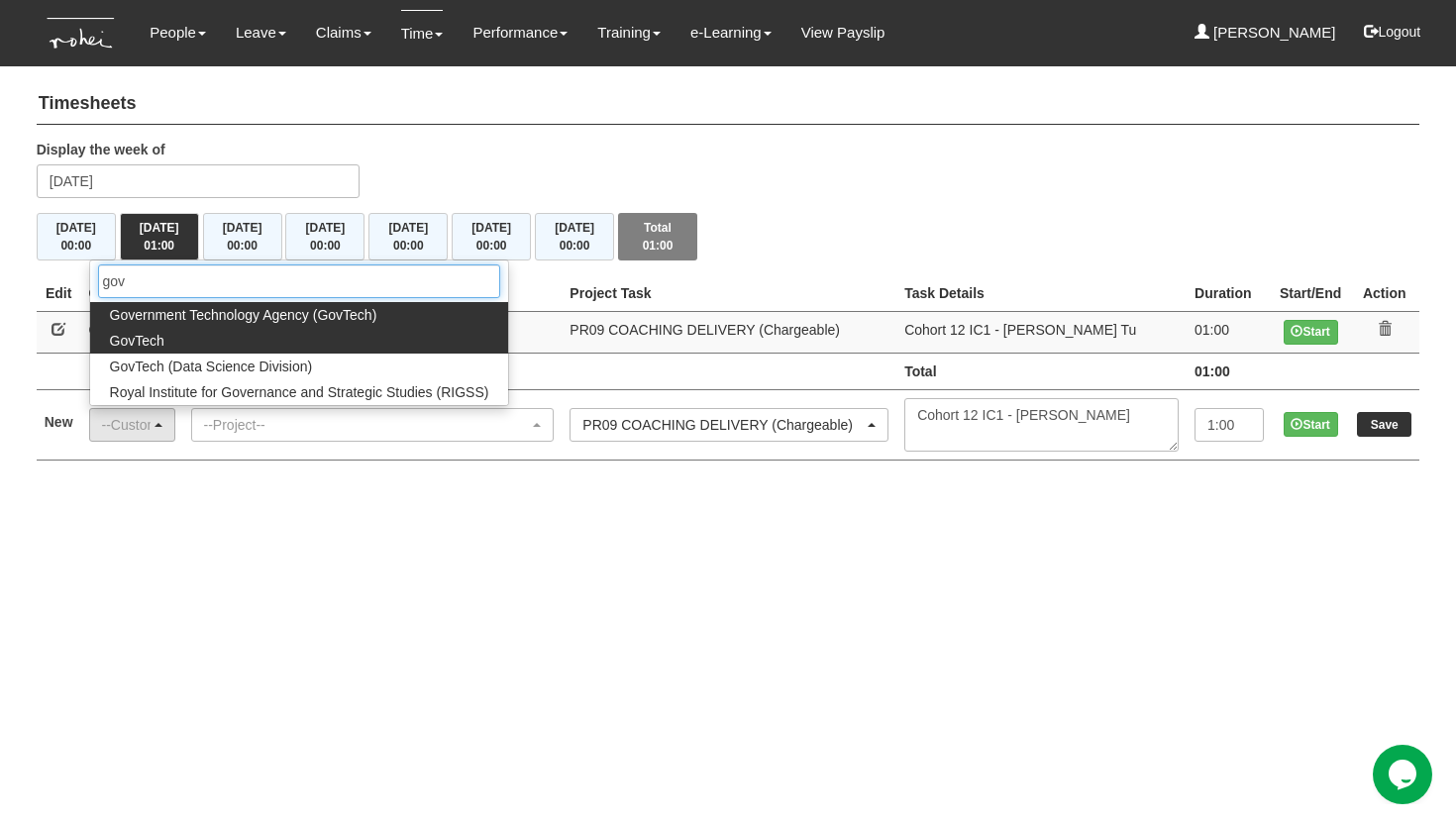 type on "gov" 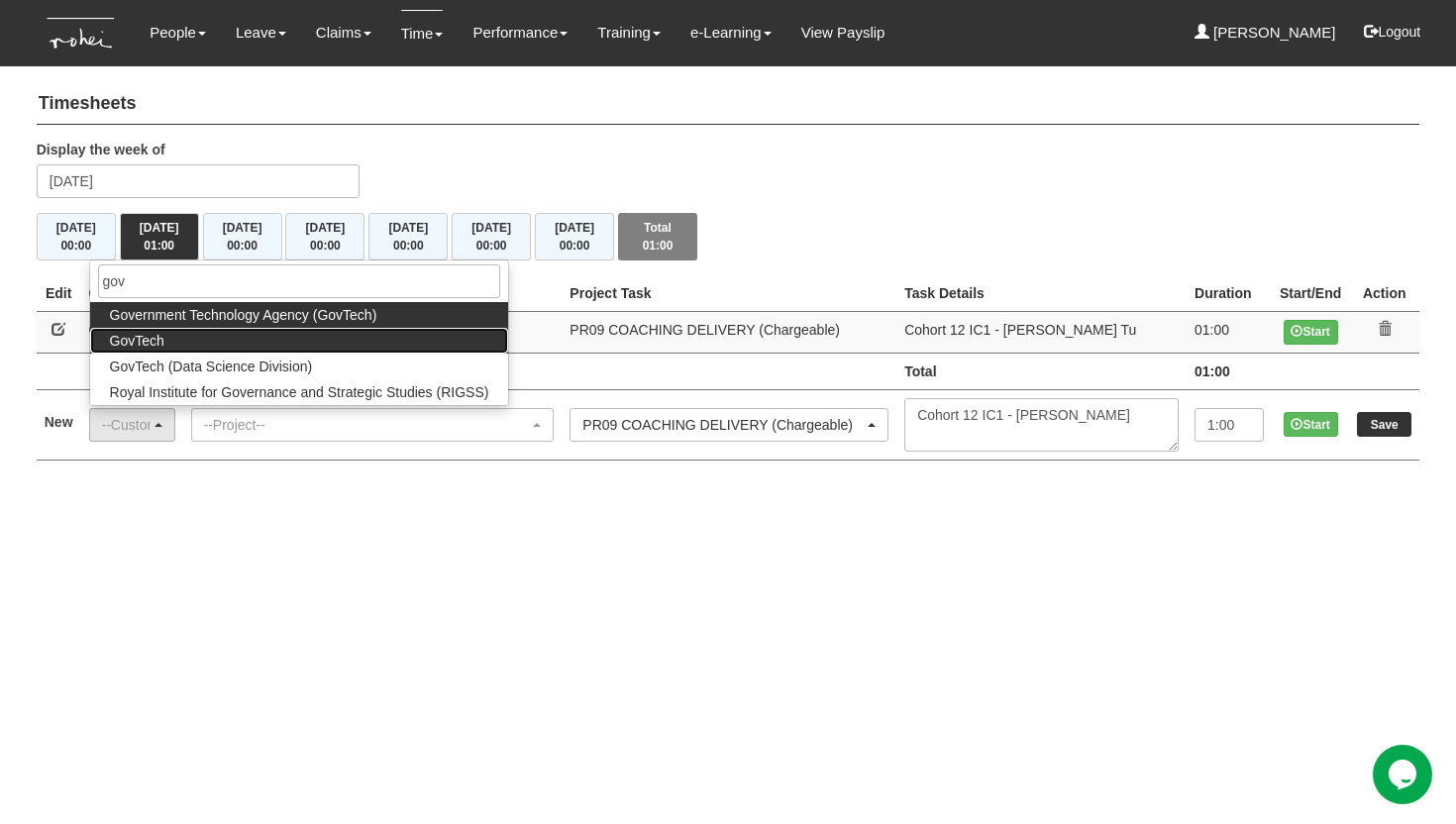 click on "GovTech" at bounding box center [299, 341] 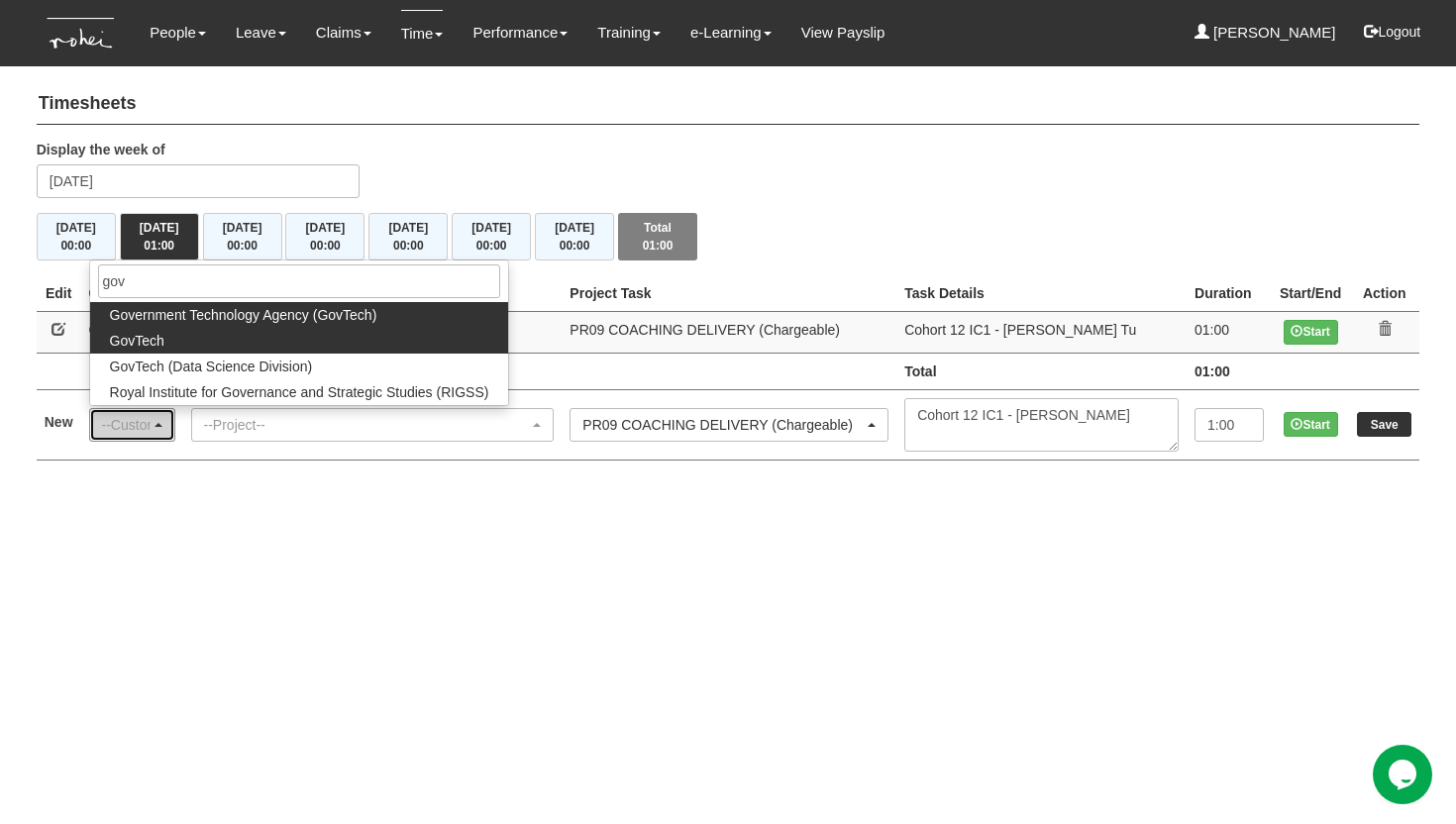 select on "427" 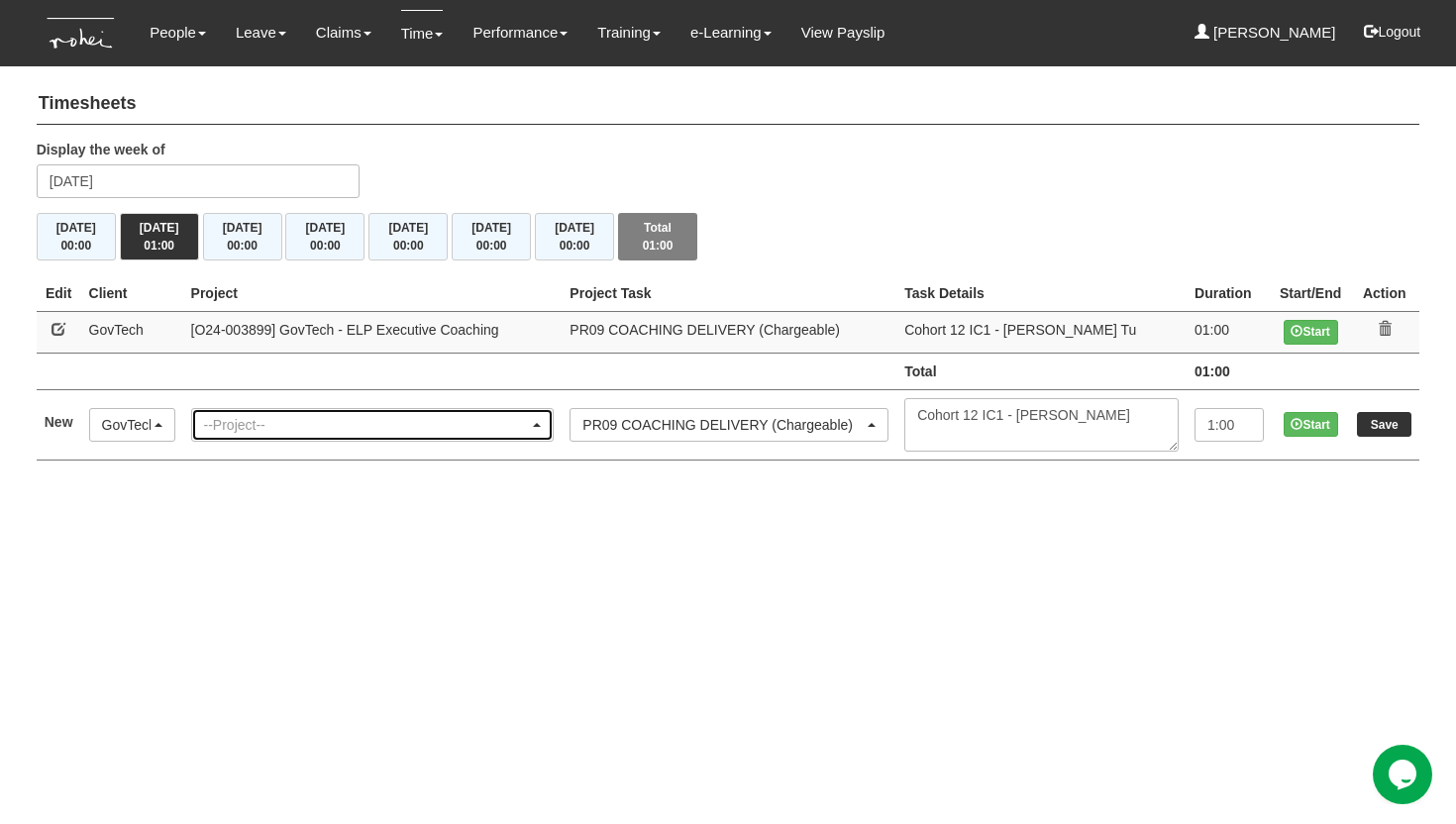 click on "--Project--" at bounding box center (366, 425) 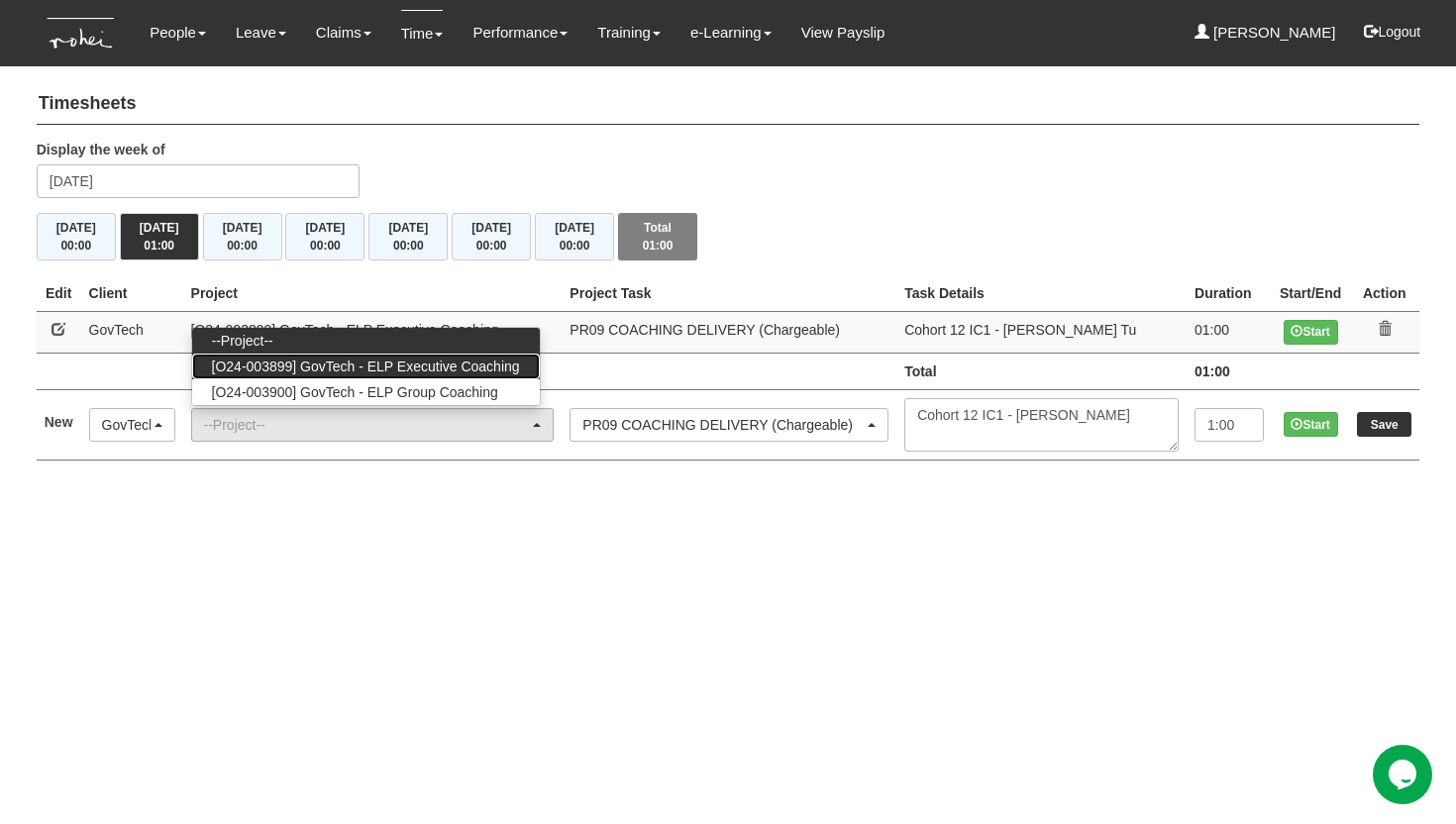 click on "[O24-003899] GovTech - ELP Executive Coaching" at bounding box center [365, 366] 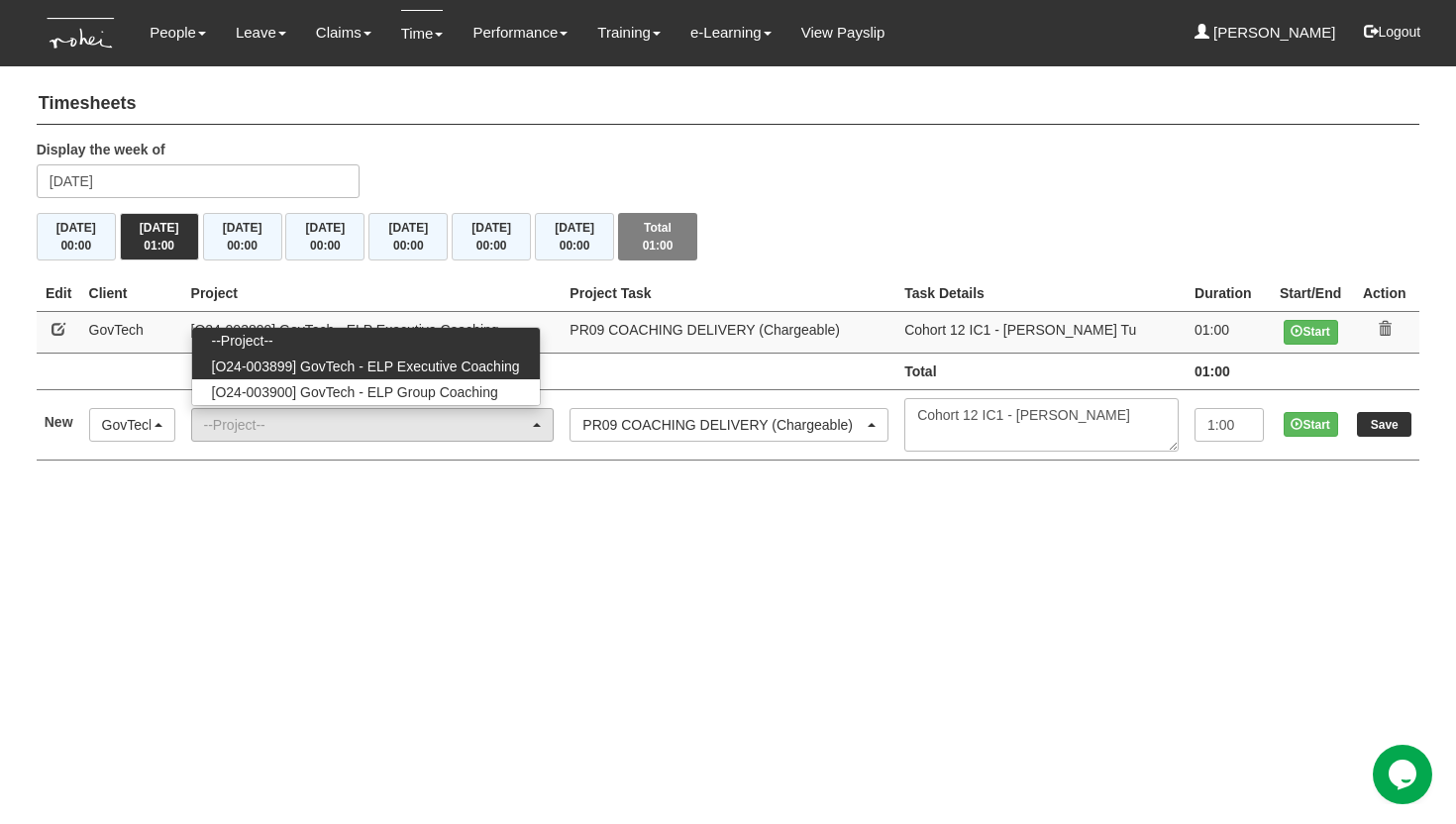 select on "2540" 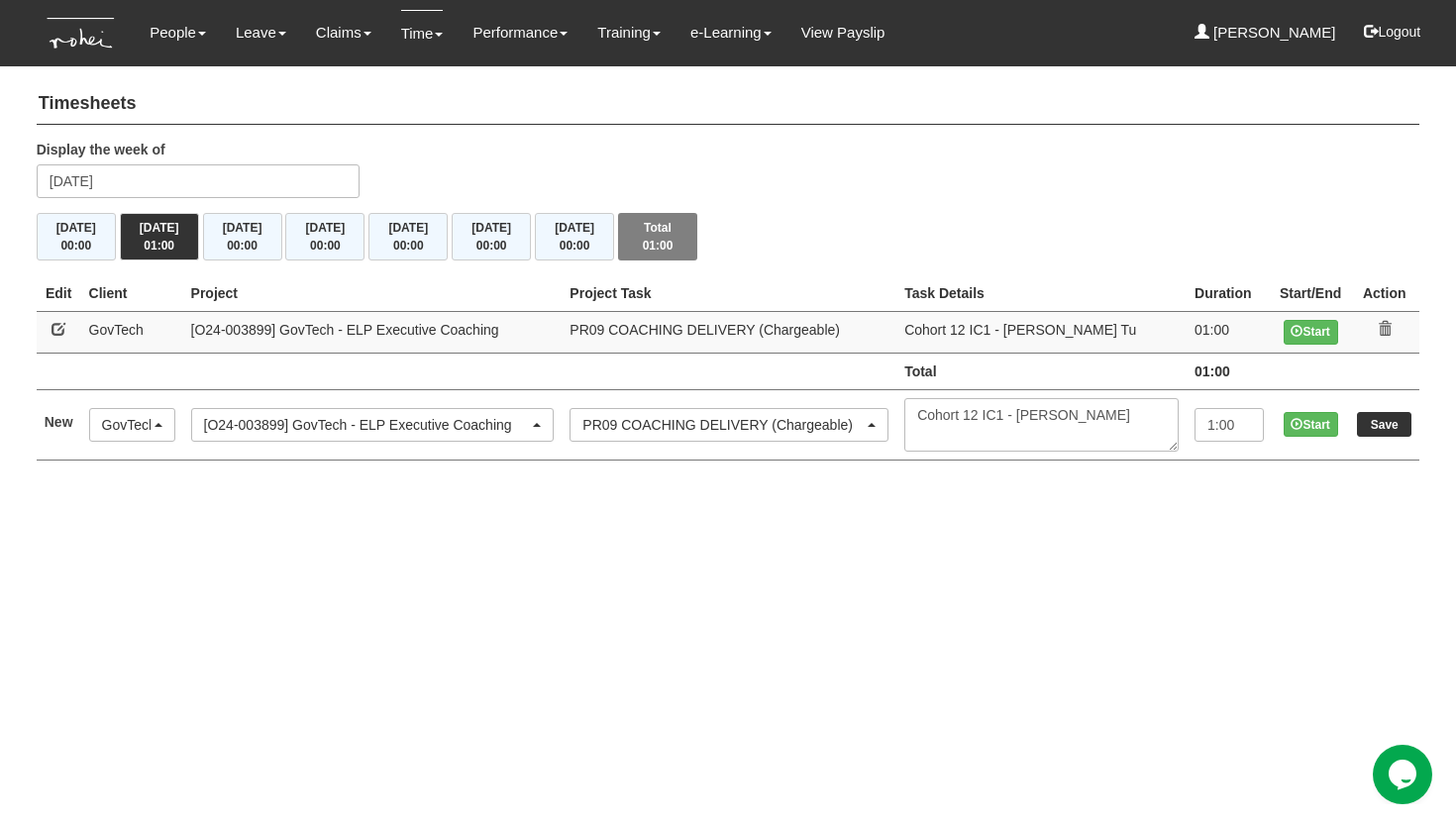click on "Toggle navigation
People
Personal Information
Staff  Directory
Leave
Apply for Leave
Claim Time Off-in-lieu Leave Forecast" at bounding box center [728, 250] 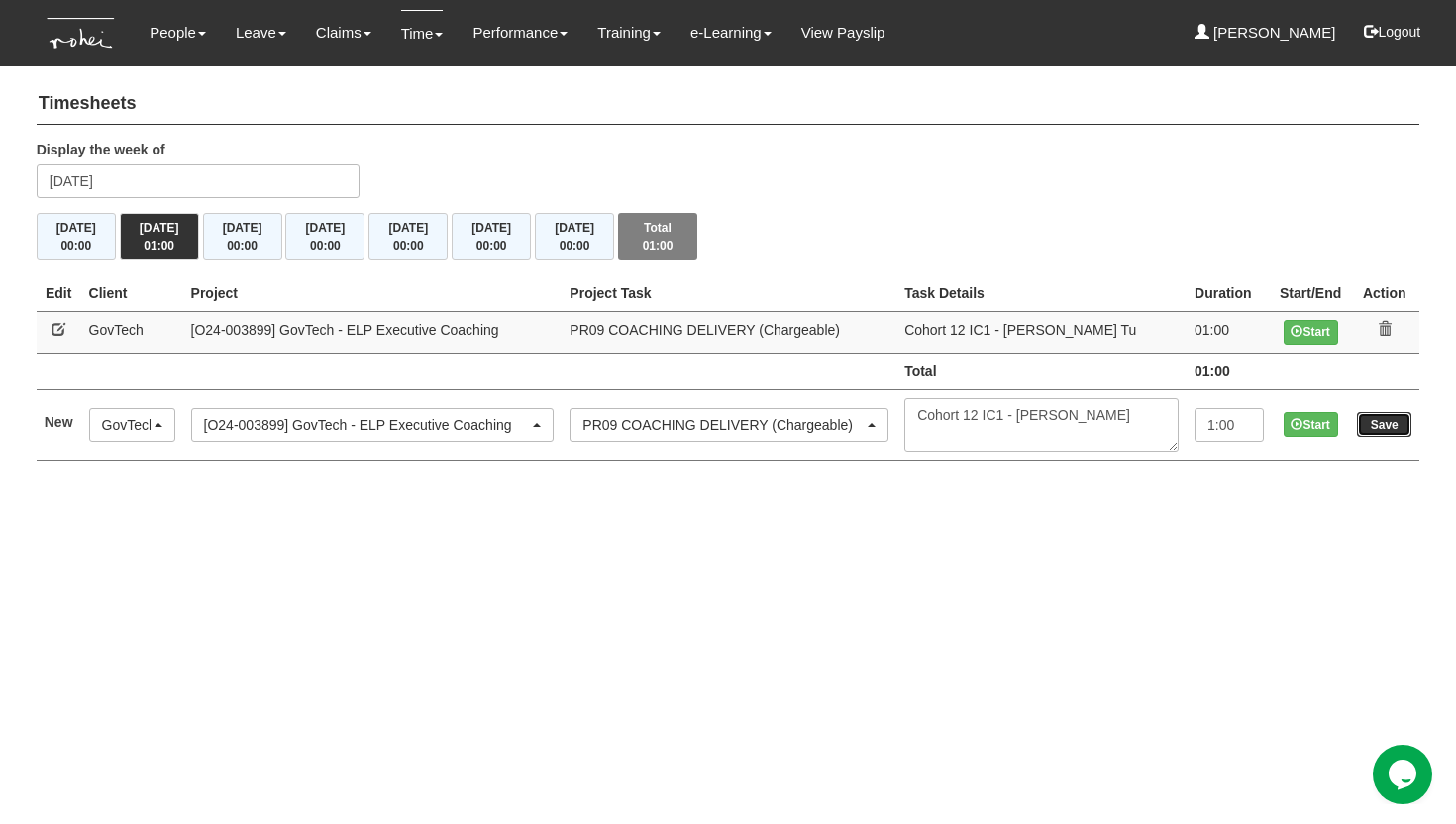 click on "Save" at bounding box center [1384, 424] 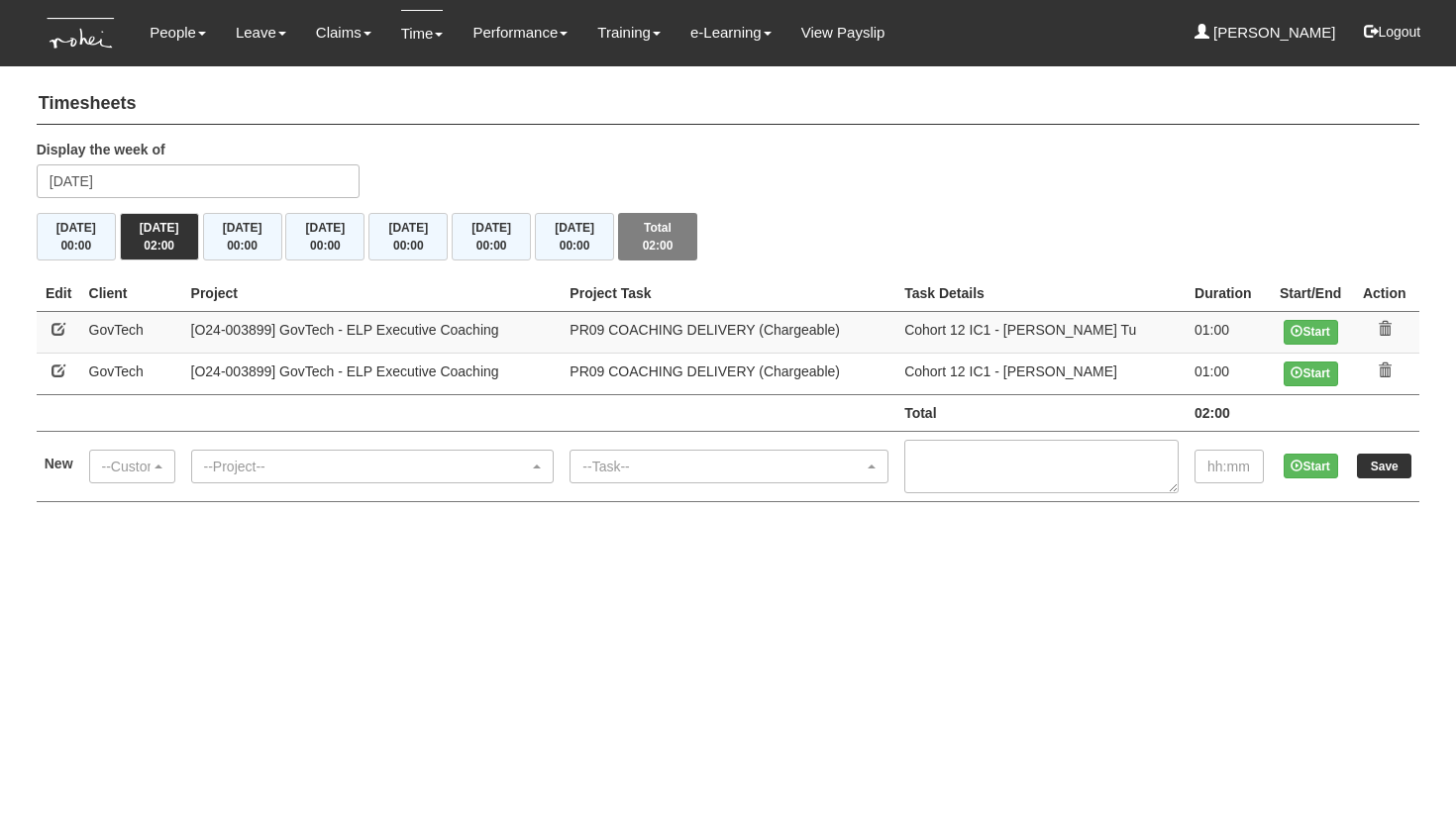 scroll, scrollTop: 0, scrollLeft: 0, axis: both 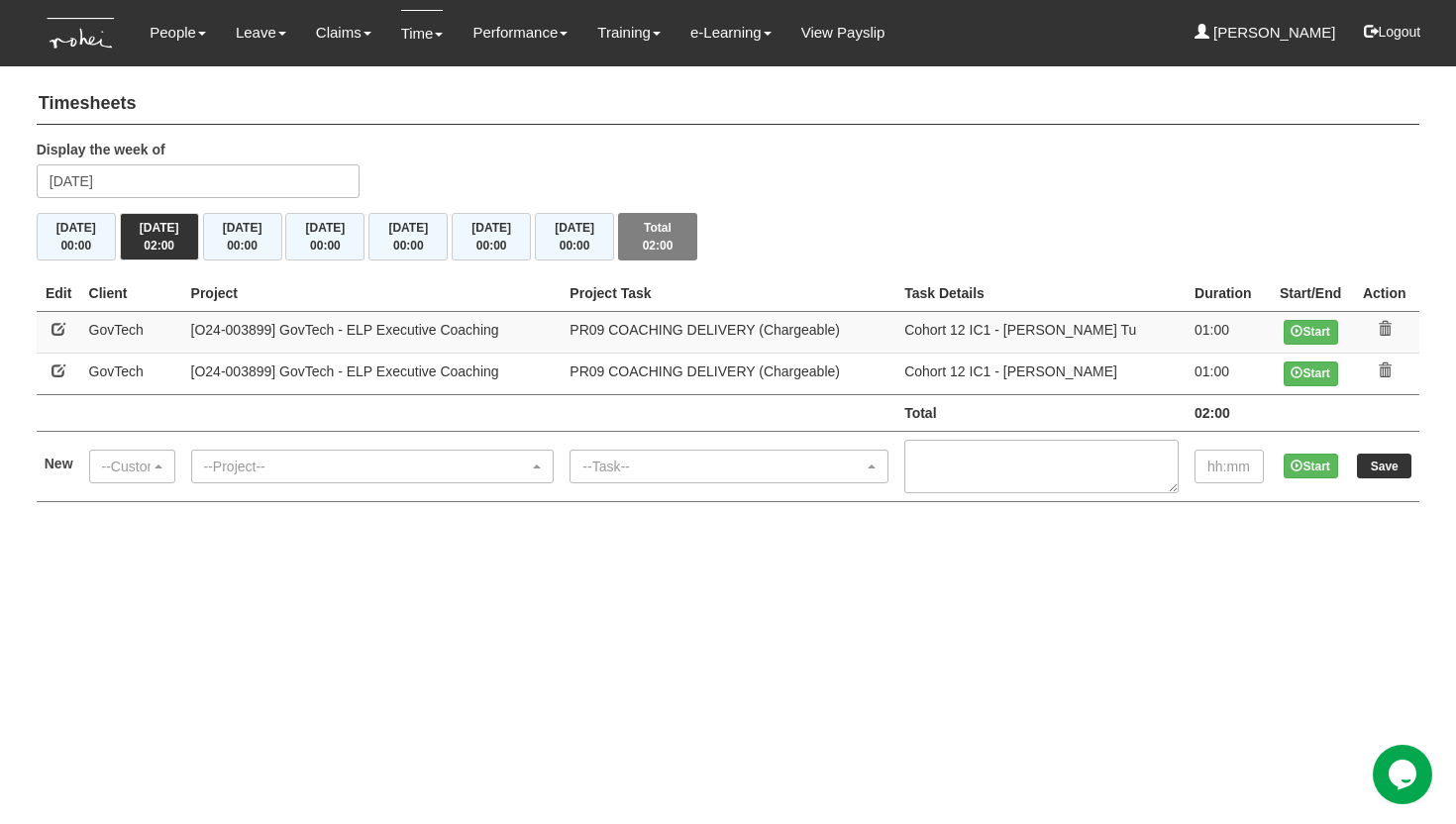 click on "Display the week of
[DATE]" at bounding box center [728, 176] 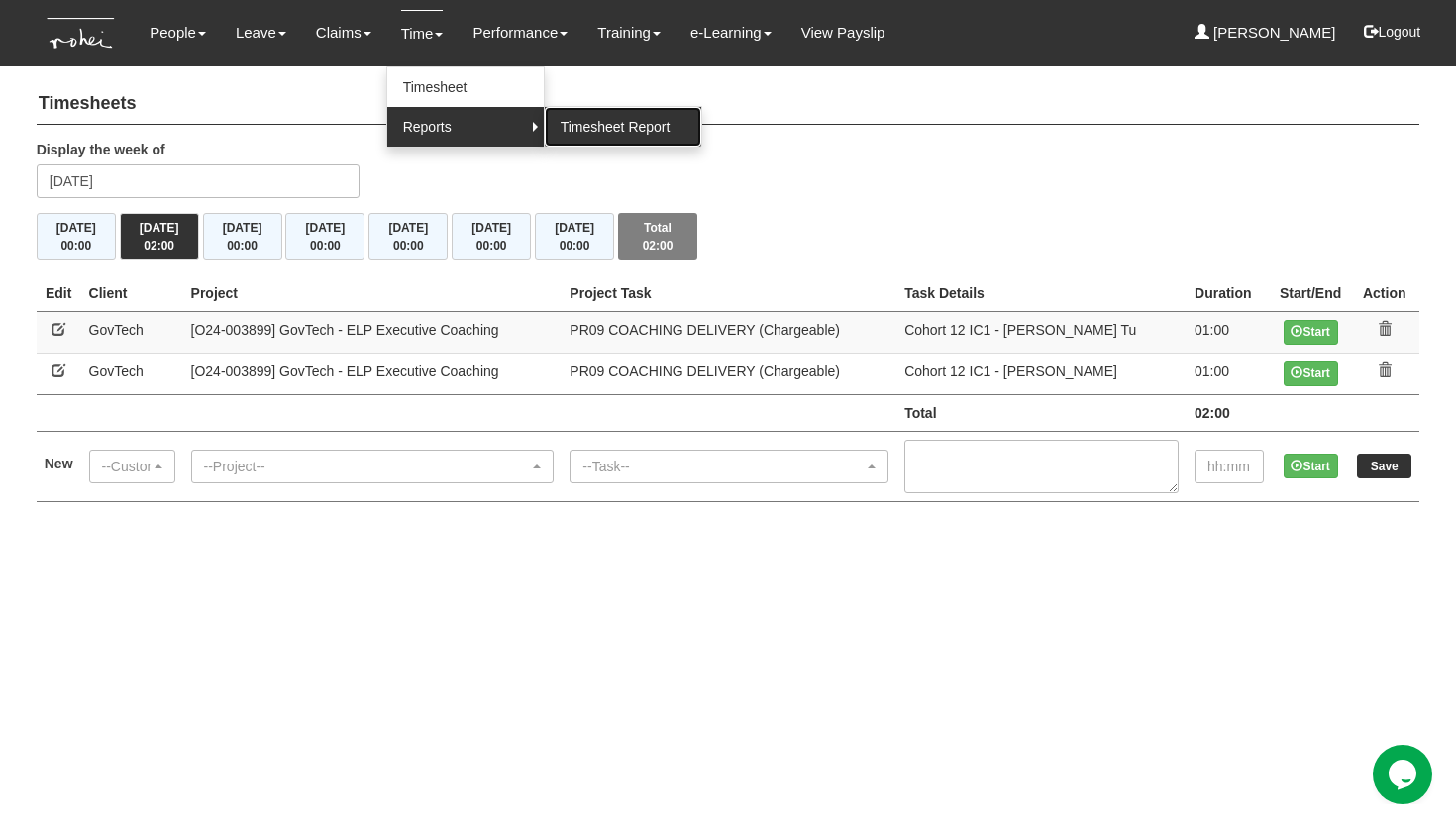 click on "Timesheet Report" at bounding box center (623, 127) 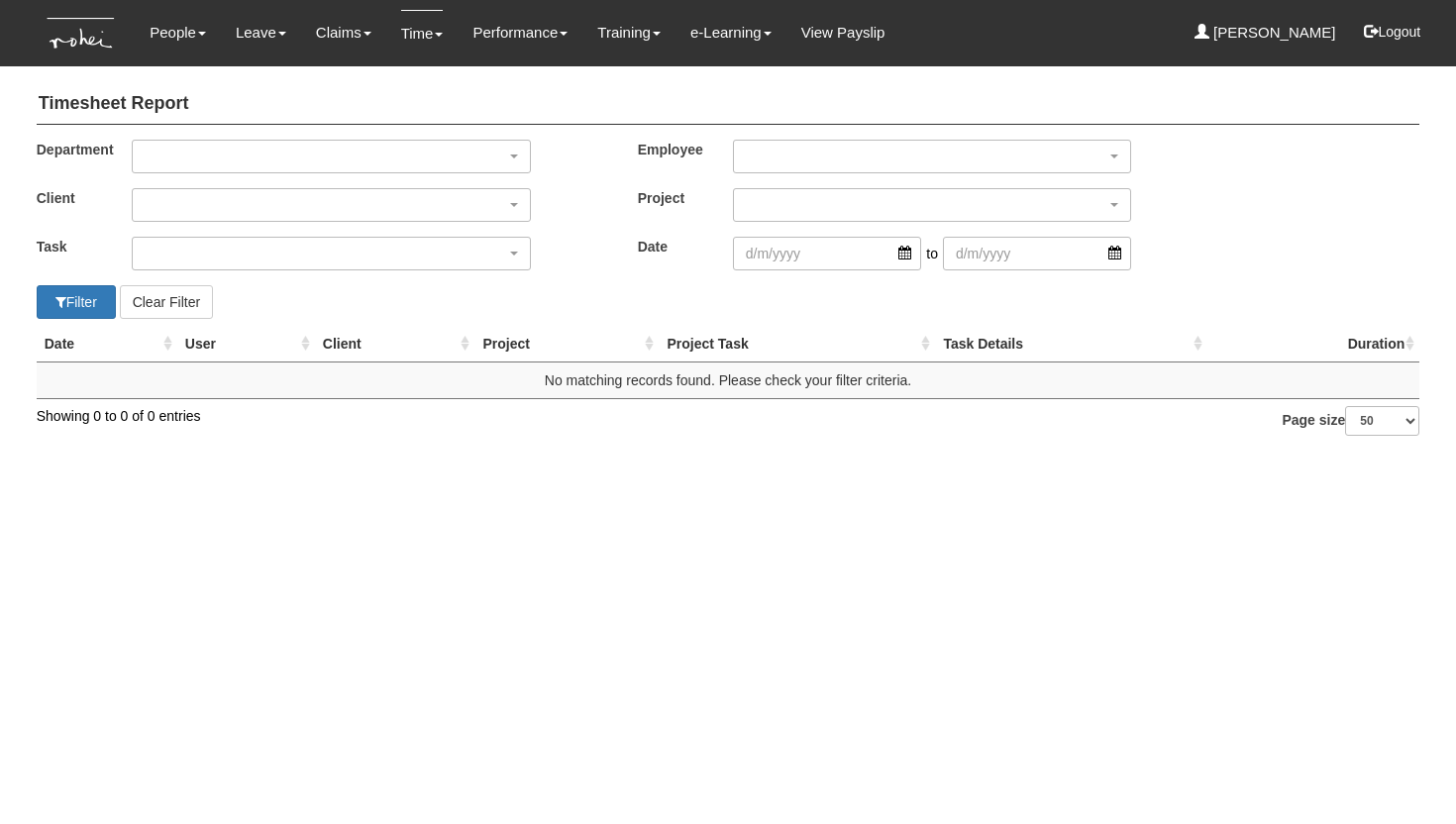 select on "50" 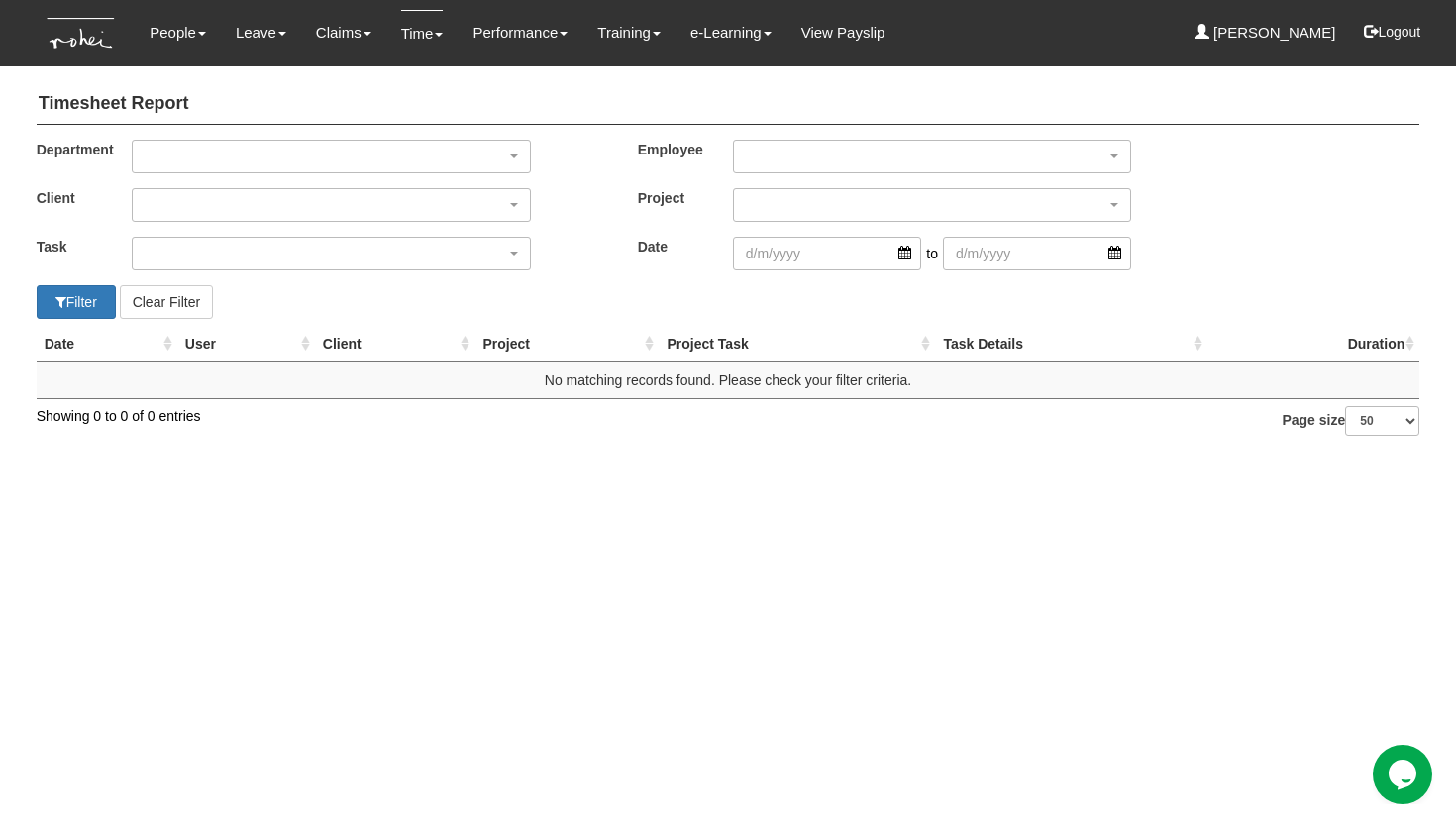 scroll, scrollTop: 0, scrollLeft: 0, axis: both 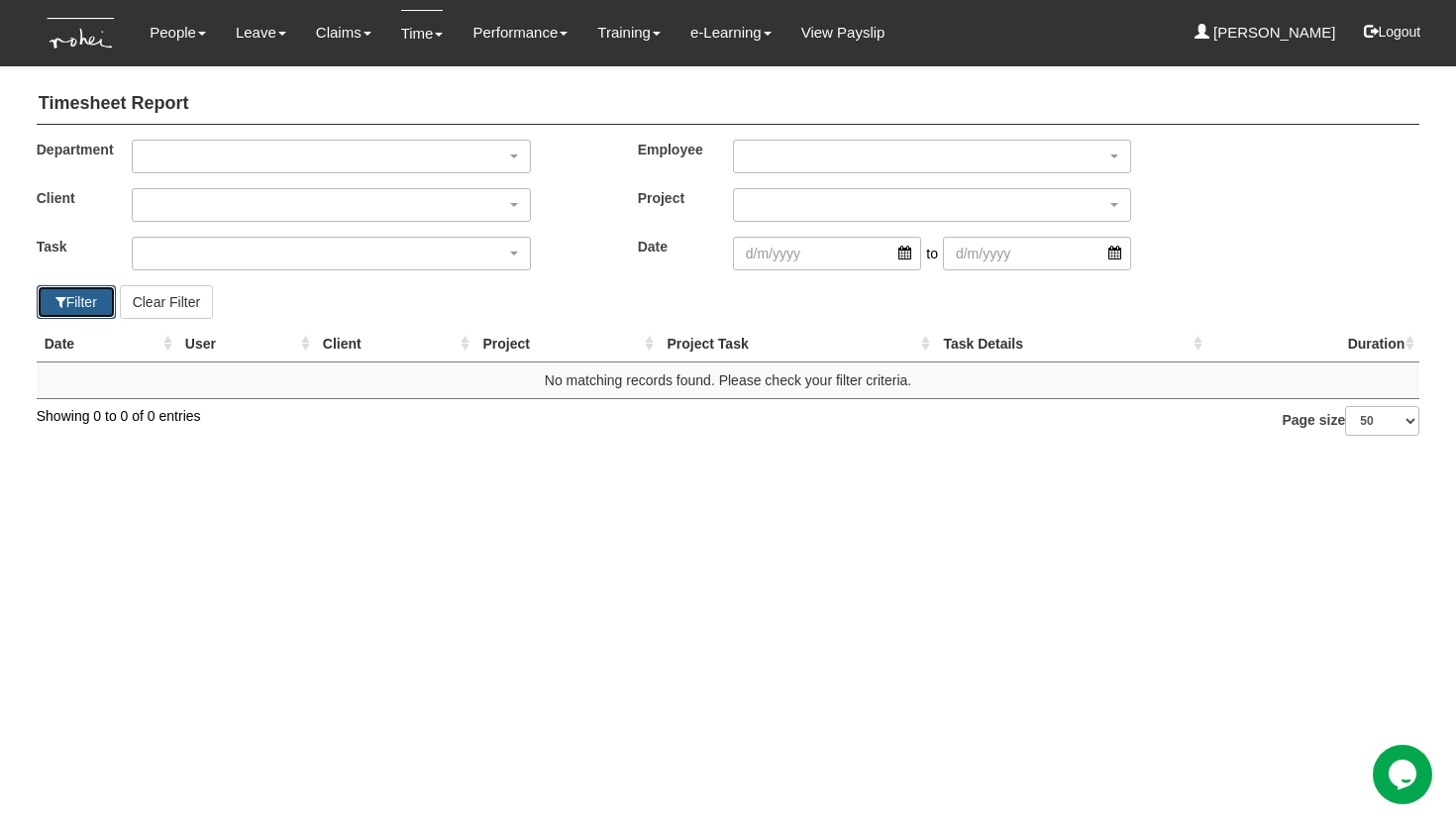 click on "Filter" at bounding box center (76, 302) 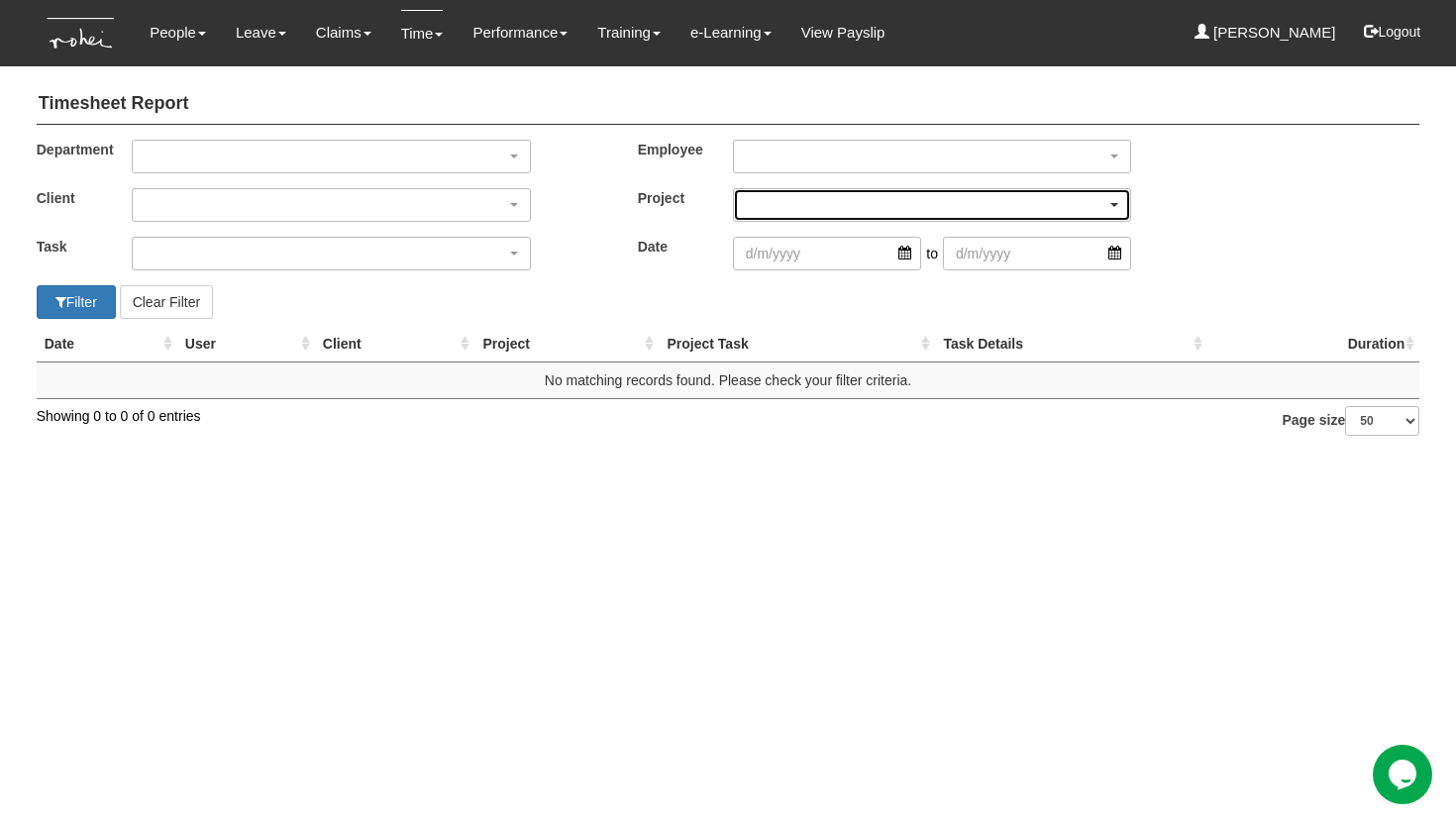 click at bounding box center (932, 205) 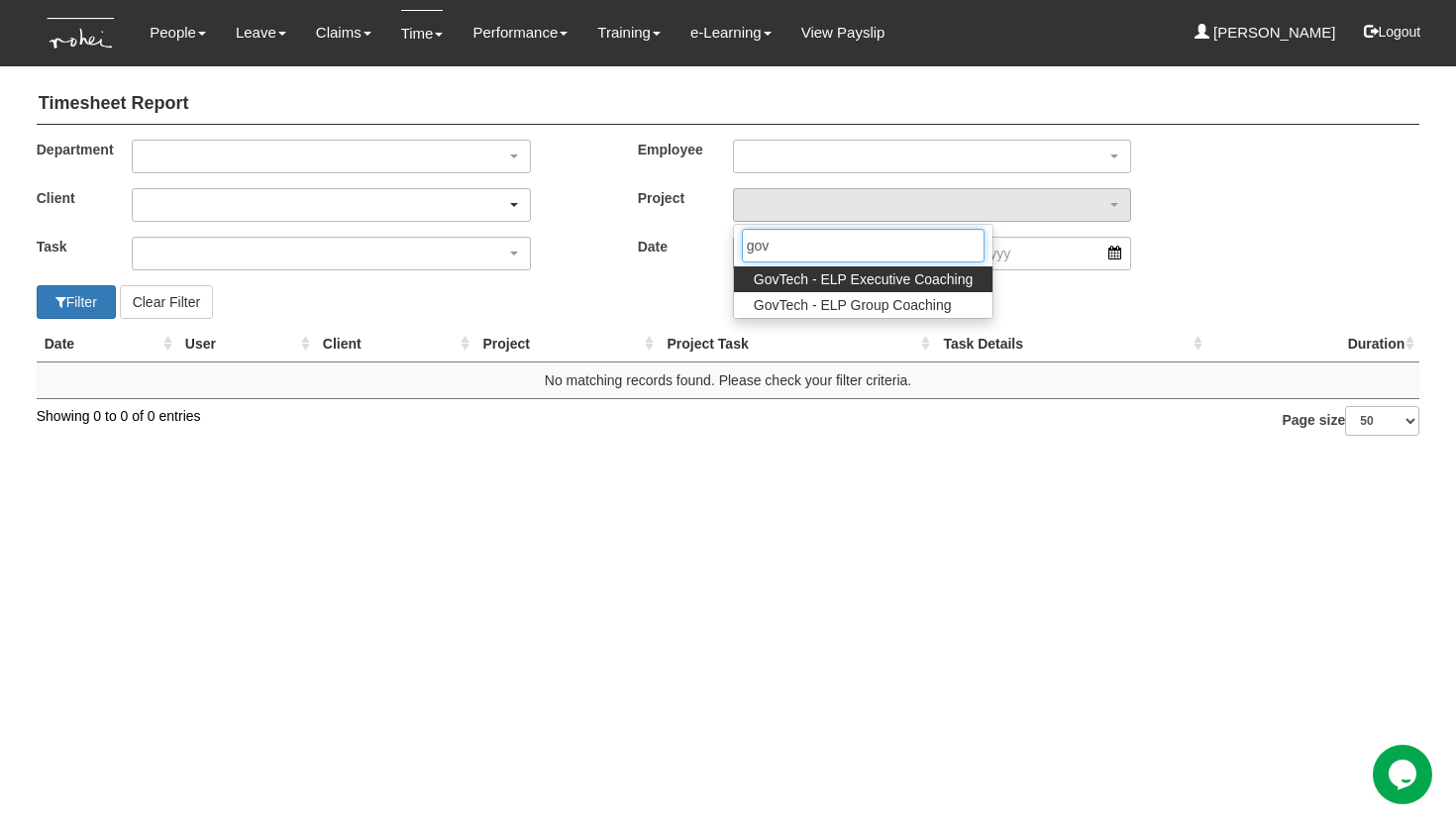type on "gov" 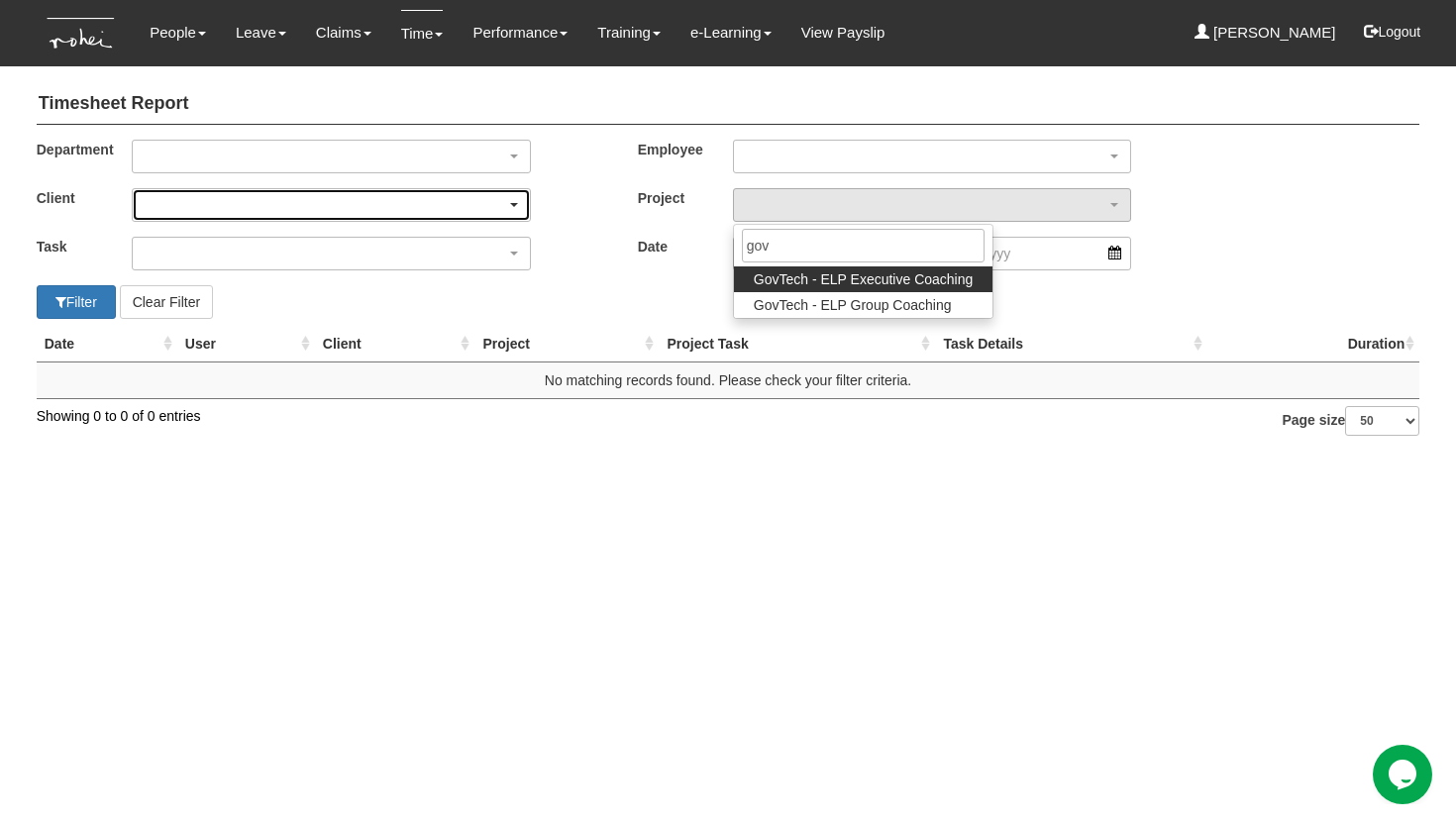 click at bounding box center (331, 205) 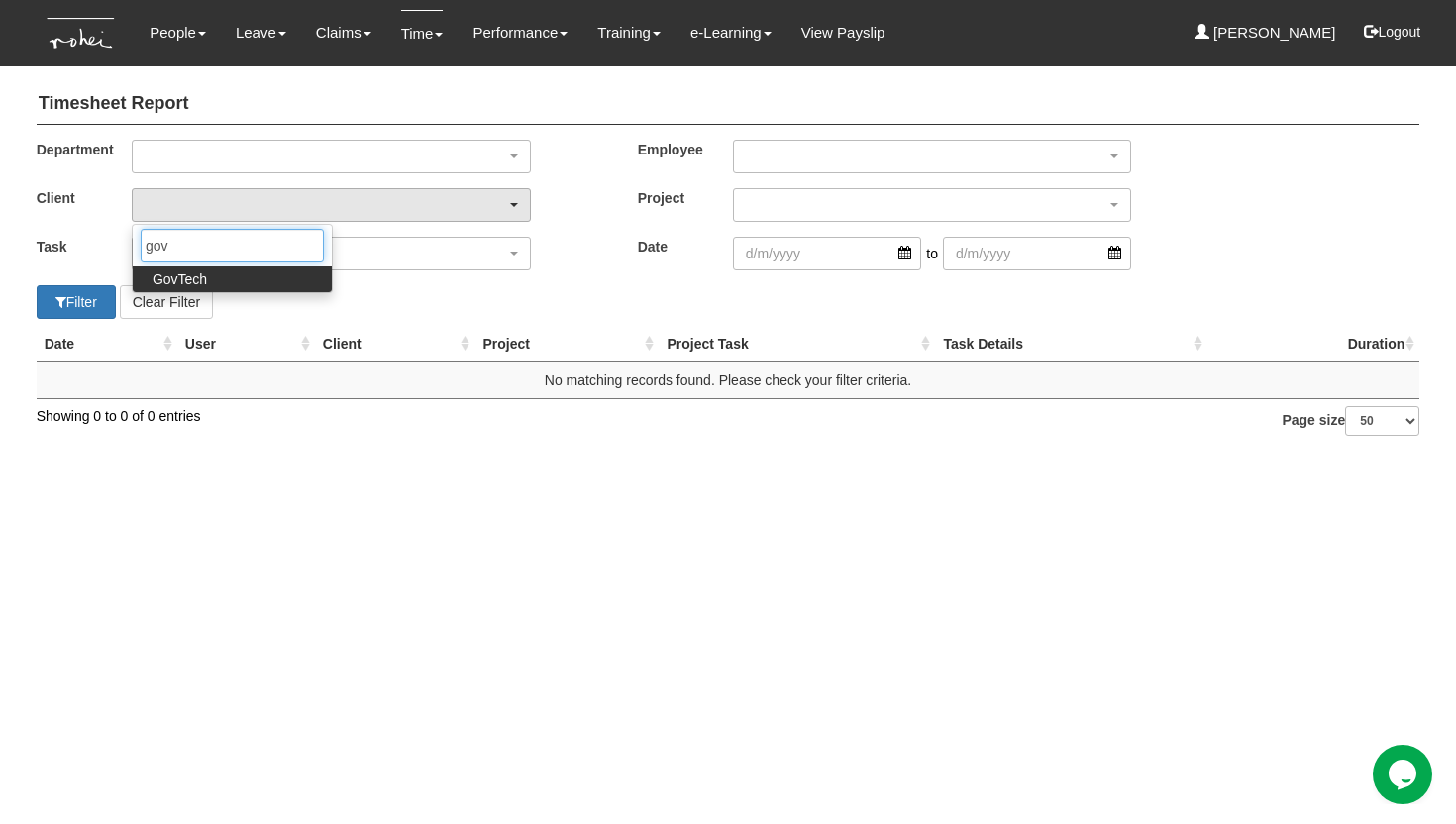 type on "gov" 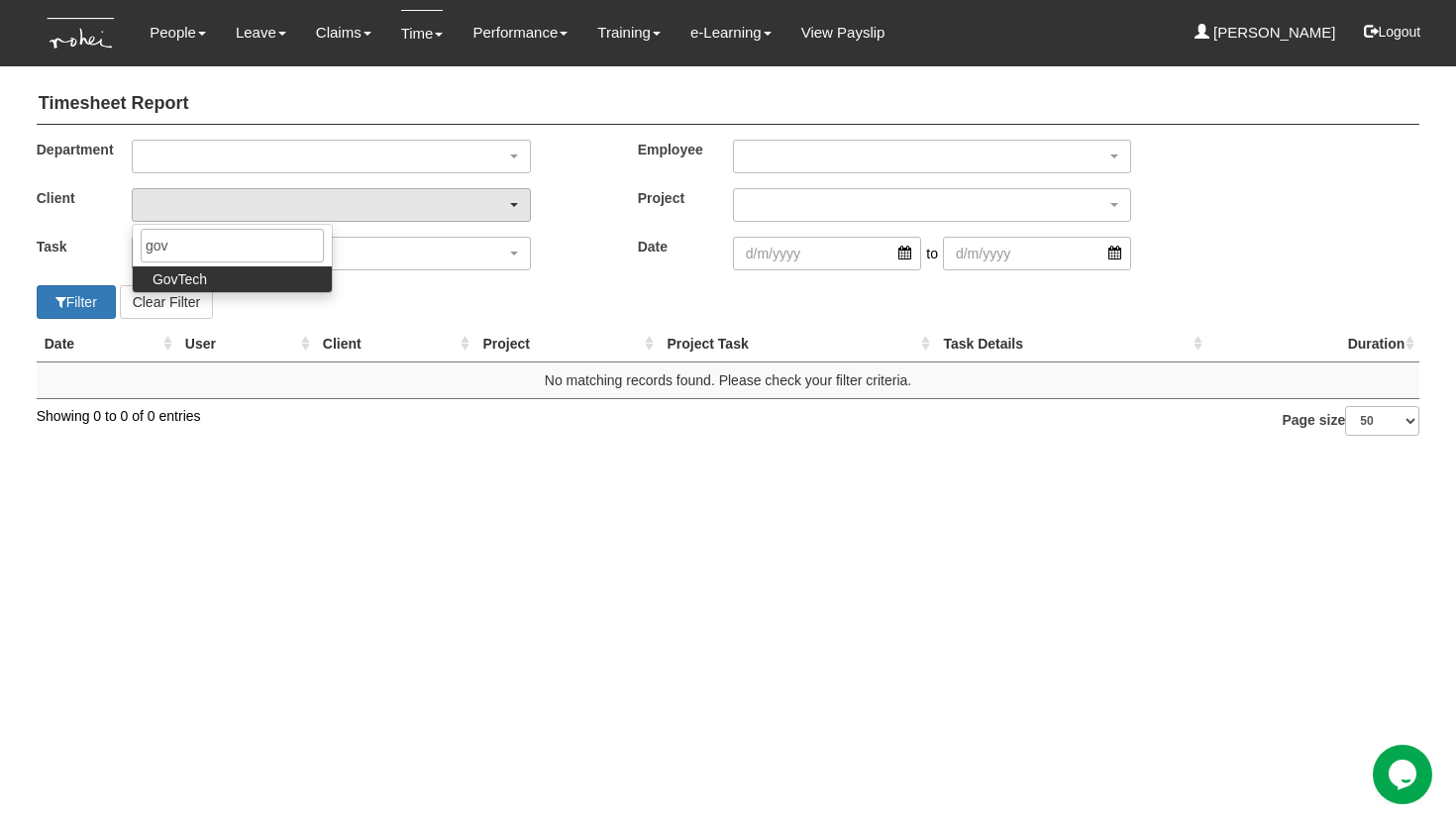 click on "GovTech" at bounding box center [232, 279] 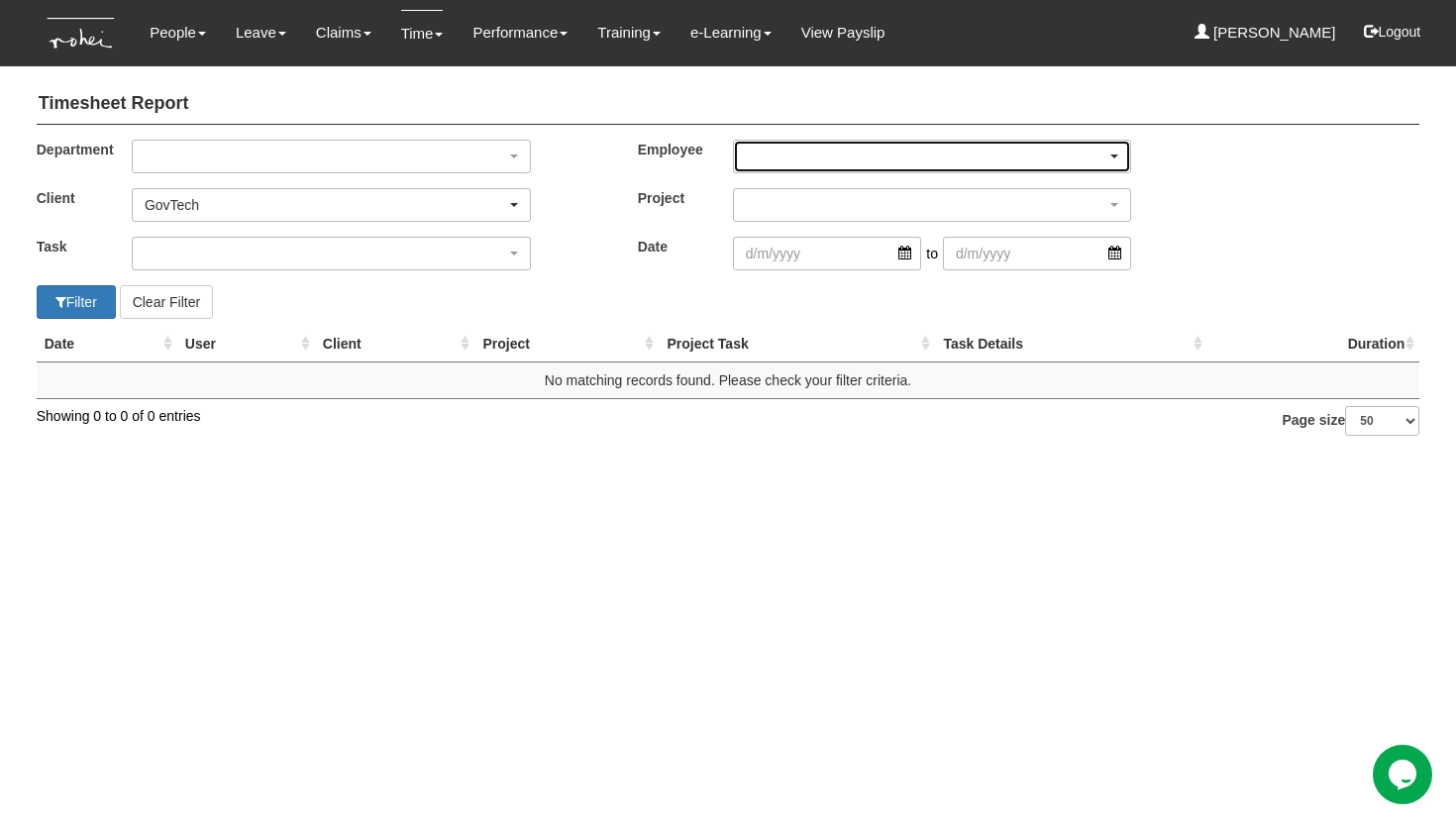 click at bounding box center [932, 156] 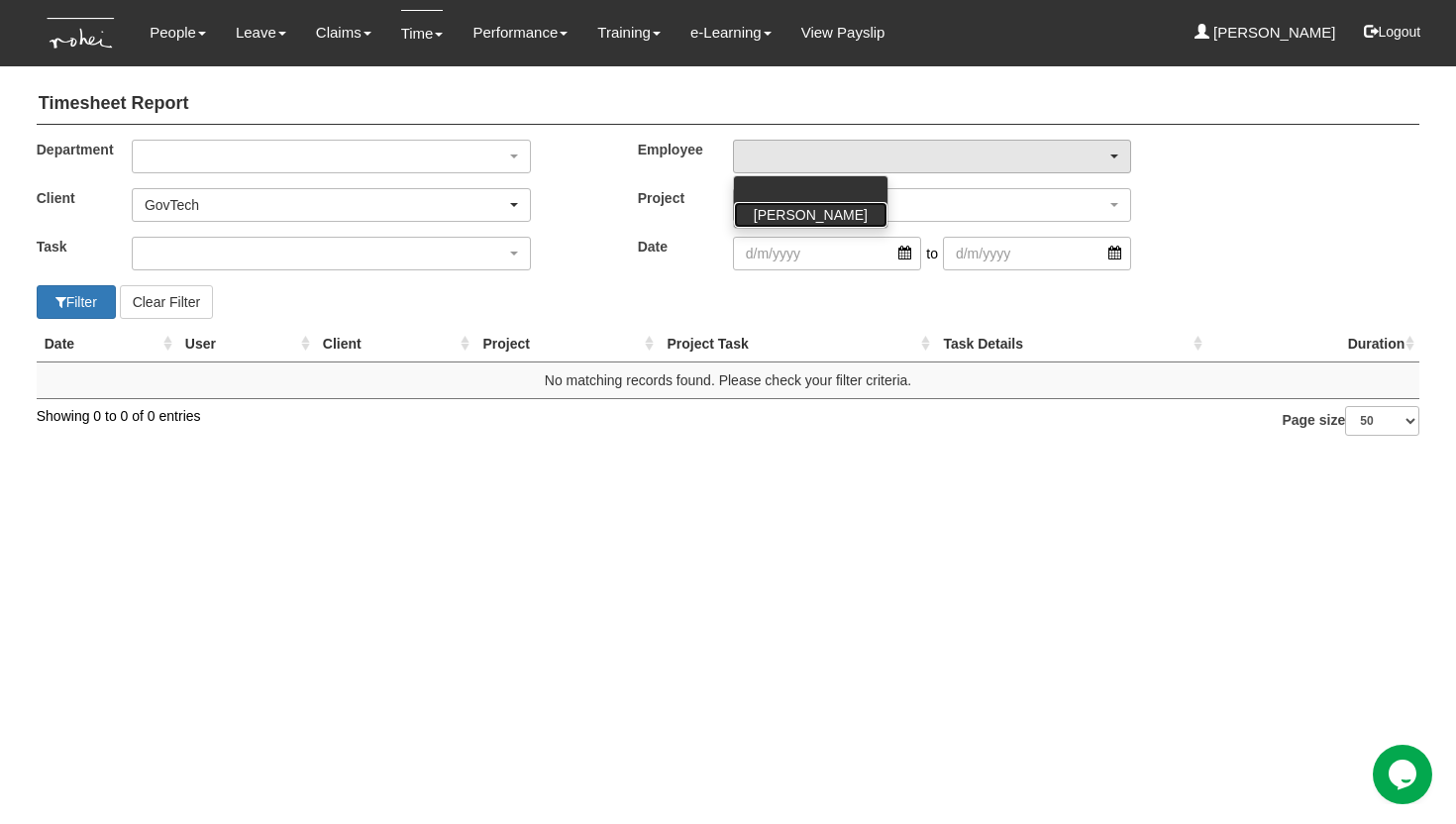 click on "[PERSON_NAME]" at bounding box center (810, 215) 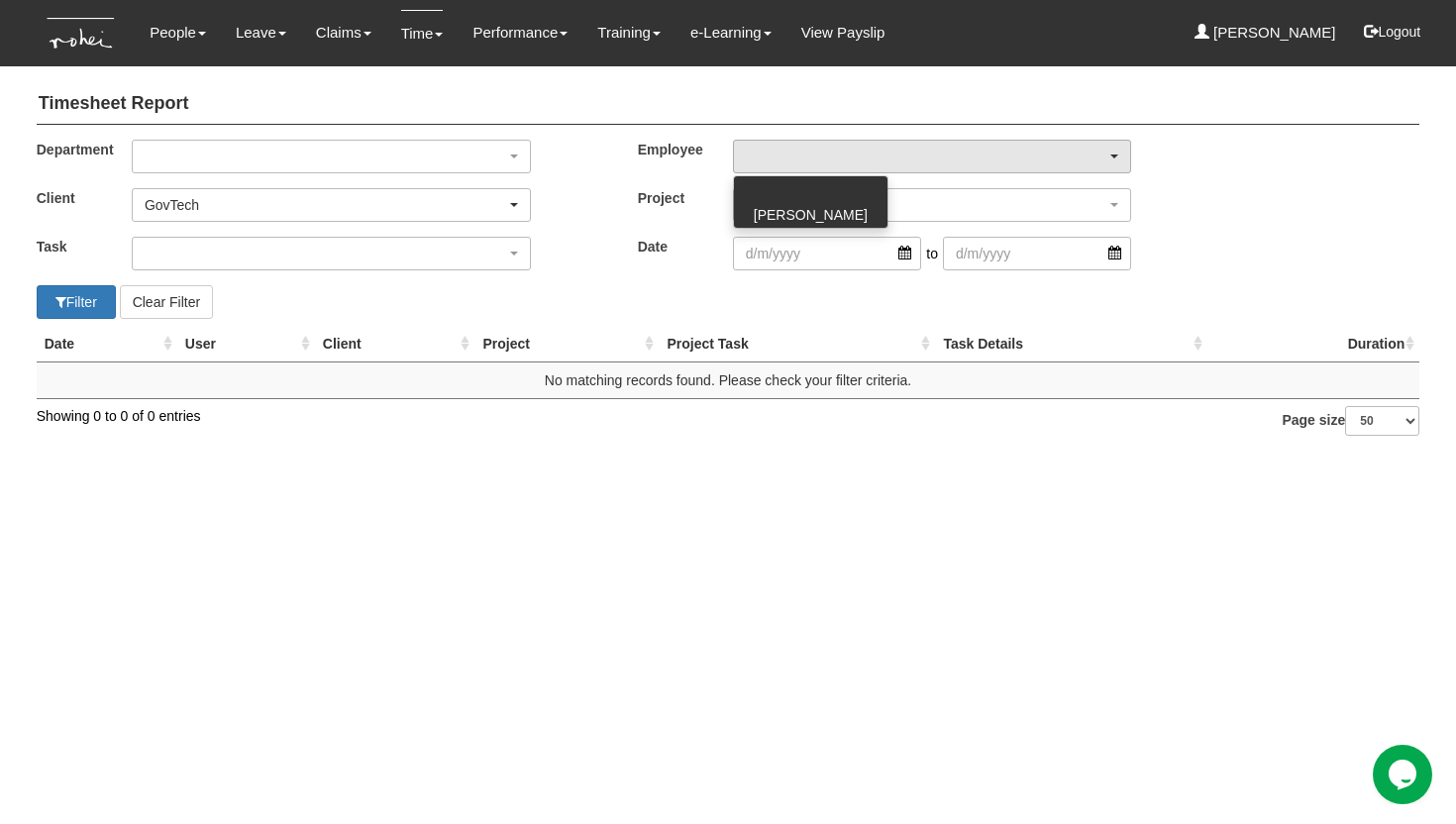 select on "03d7e2ee-2512-4b65-b44d-4642210e8ef7" 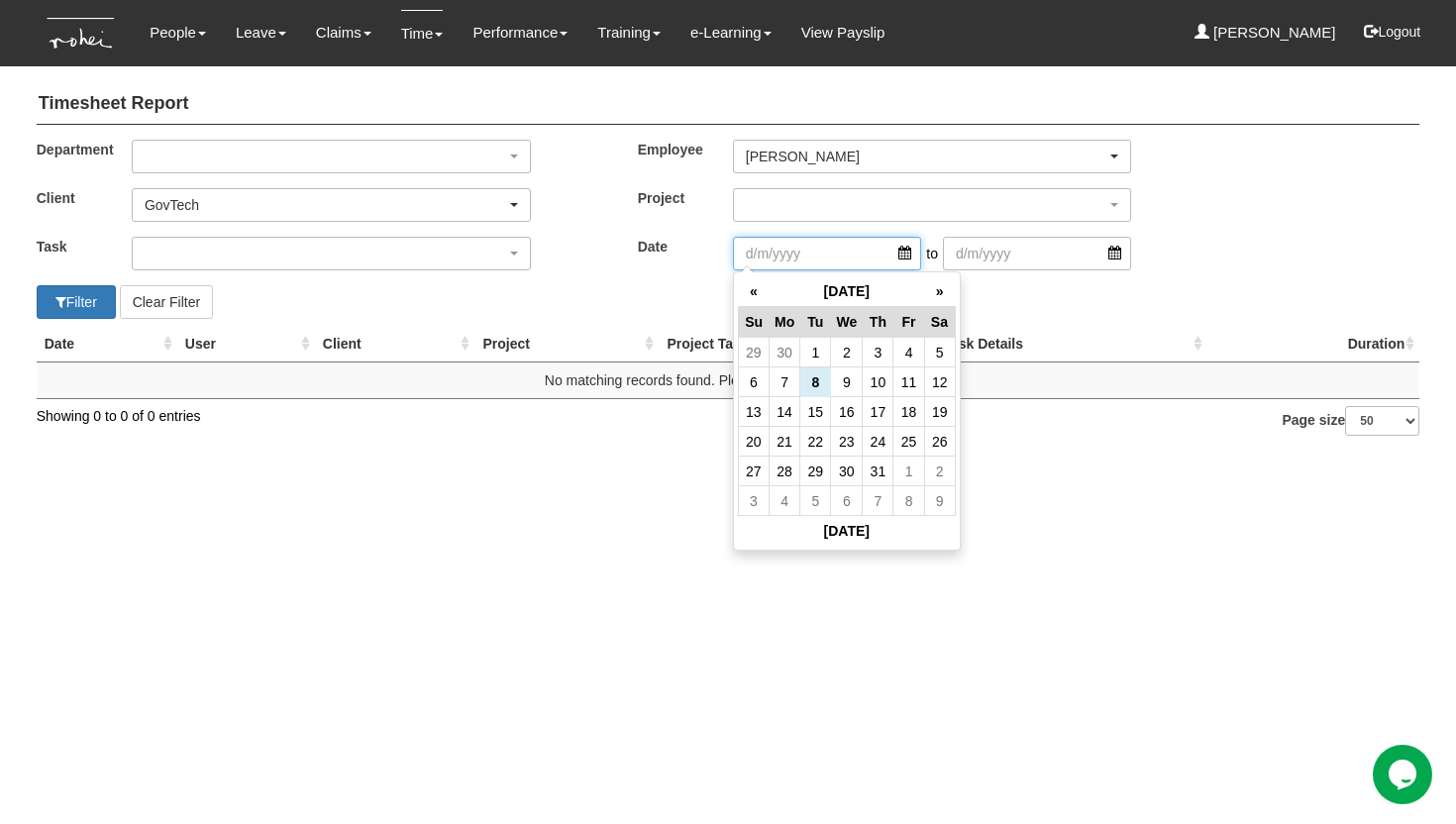 click at bounding box center (827, 254) 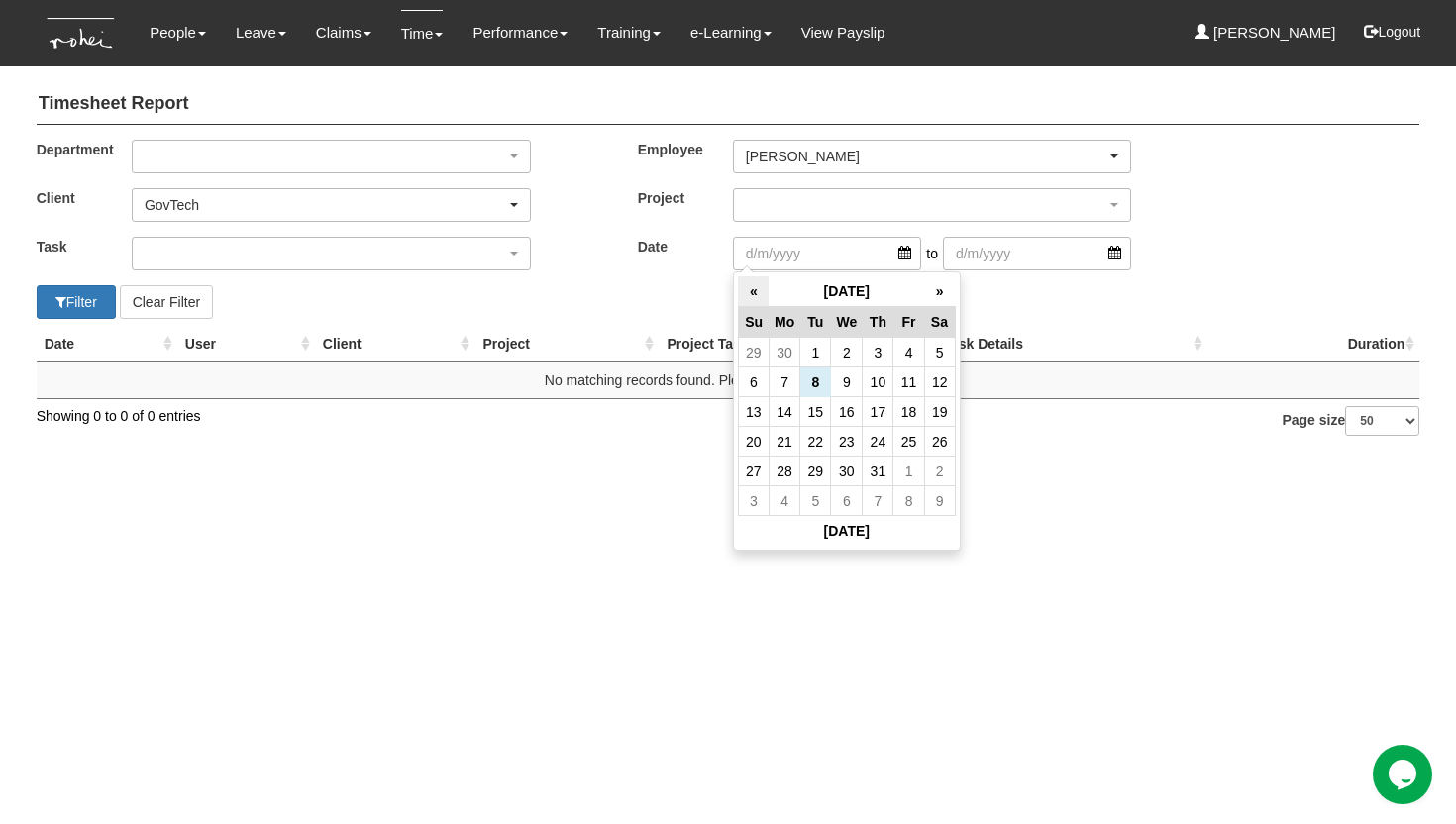 click on "«" at bounding box center [753, 291] 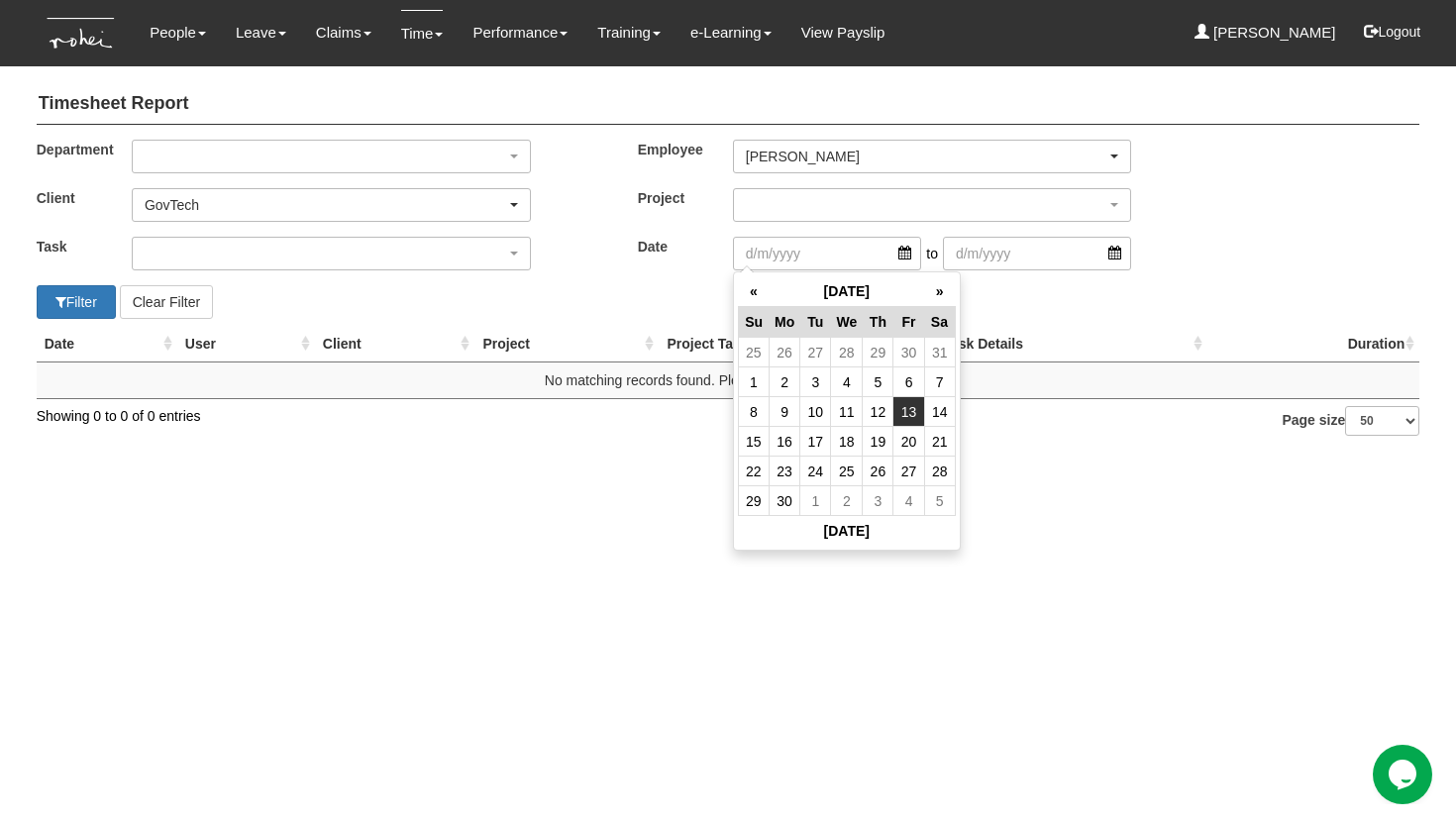 click on "13" at bounding box center [908, 412] 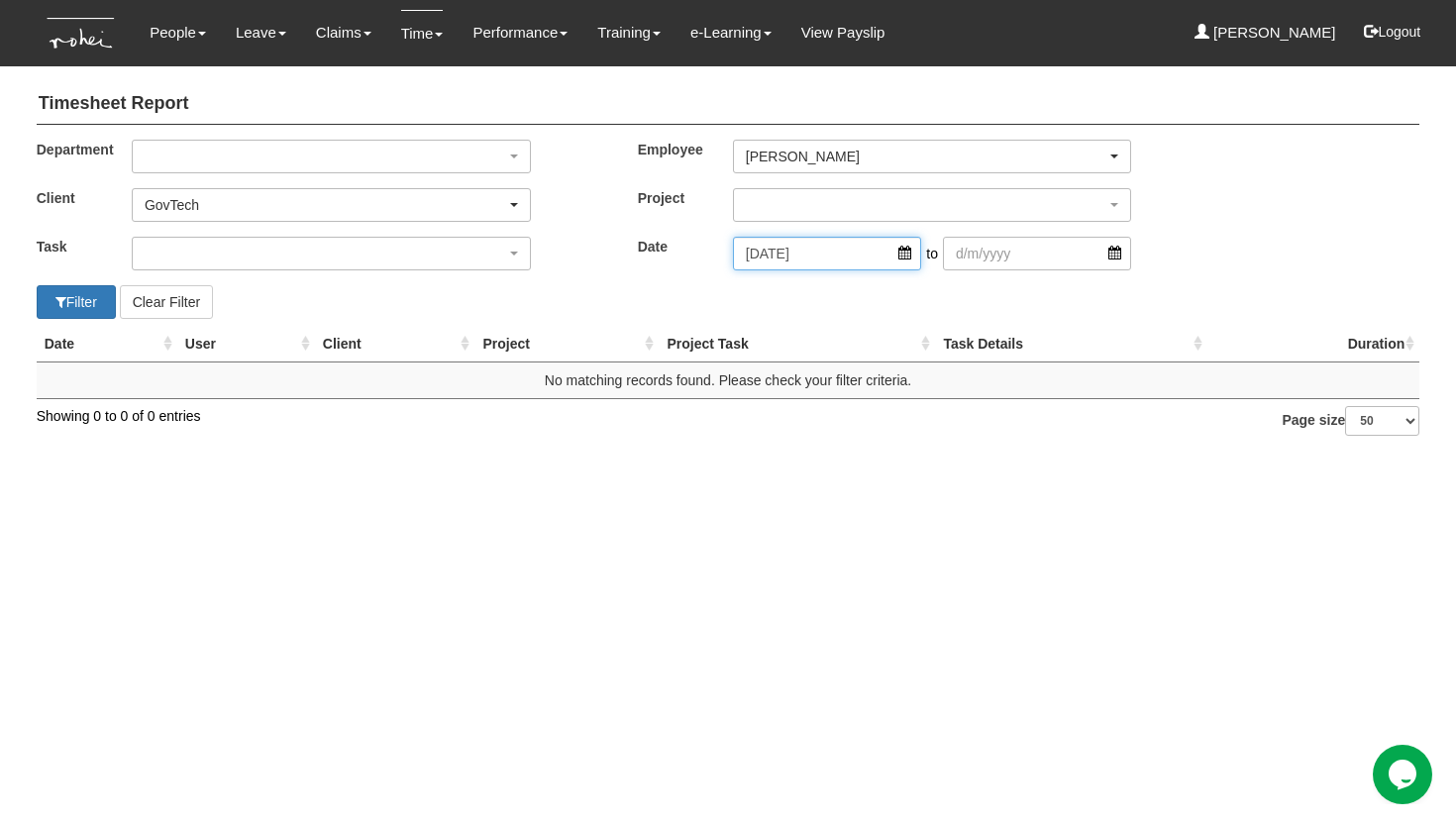 click on "[DATE]" at bounding box center (827, 254) 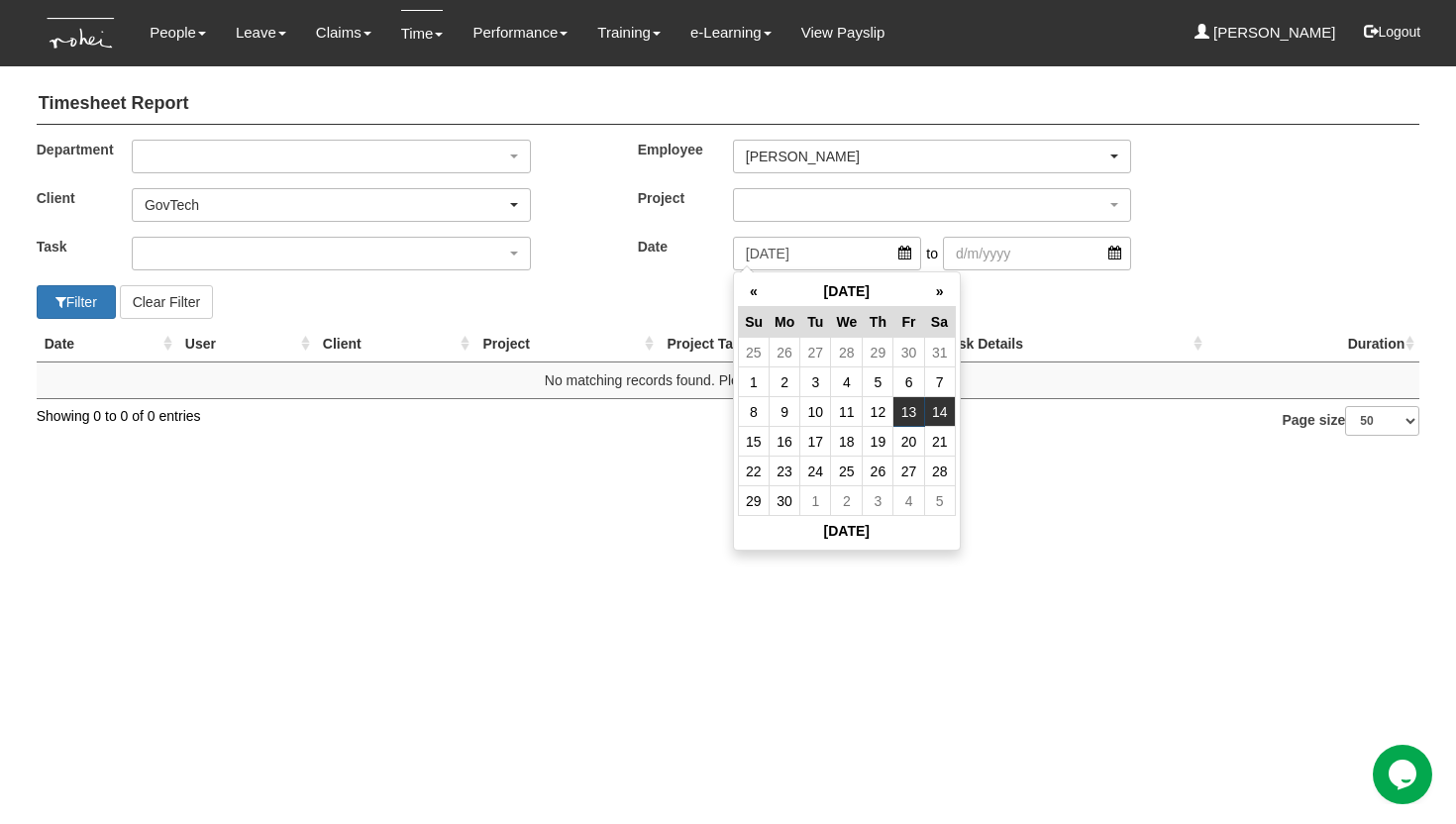 click on "14" at bounding box center [939, 412] 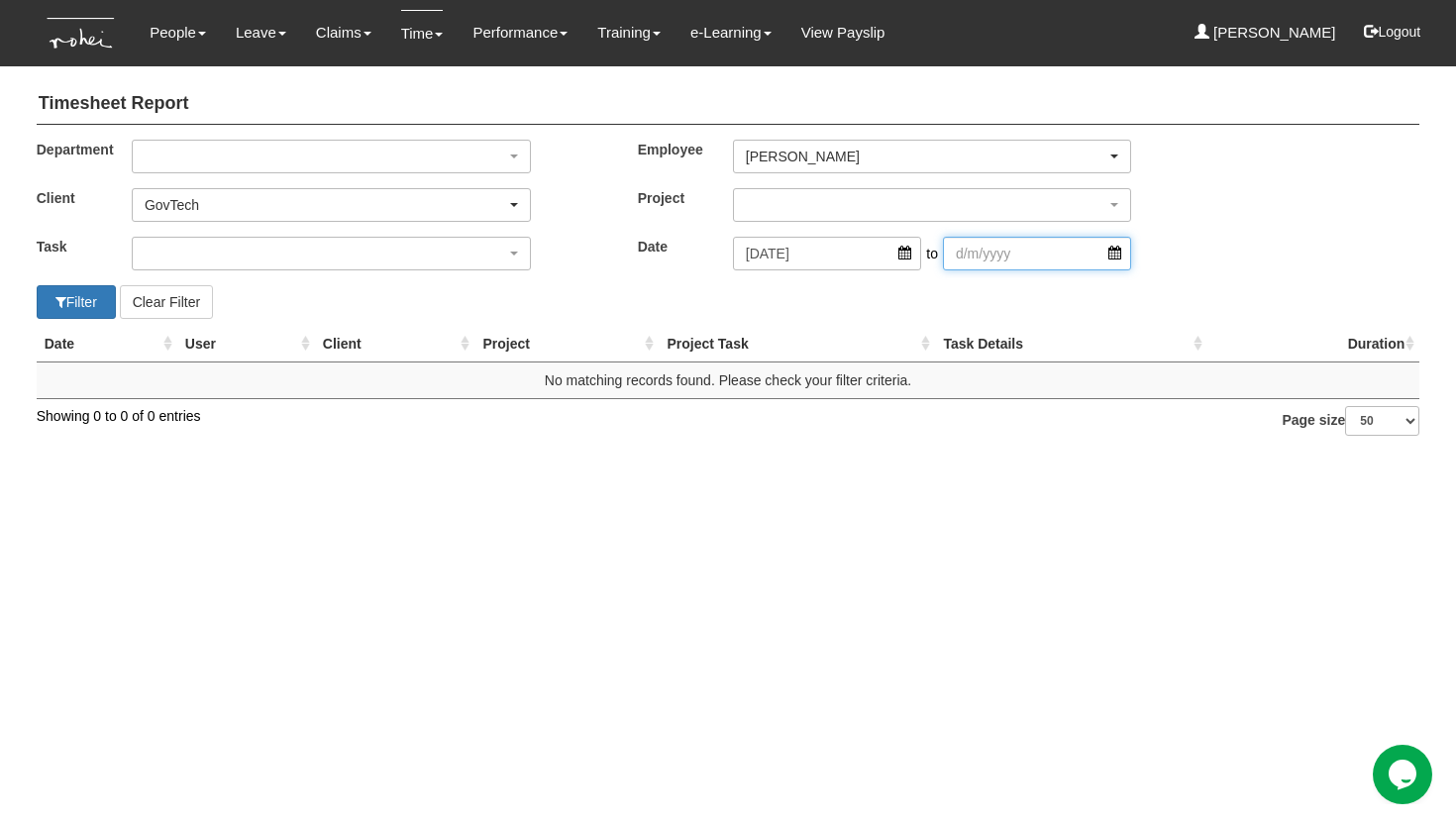 click at bounding box center [1037, 254] 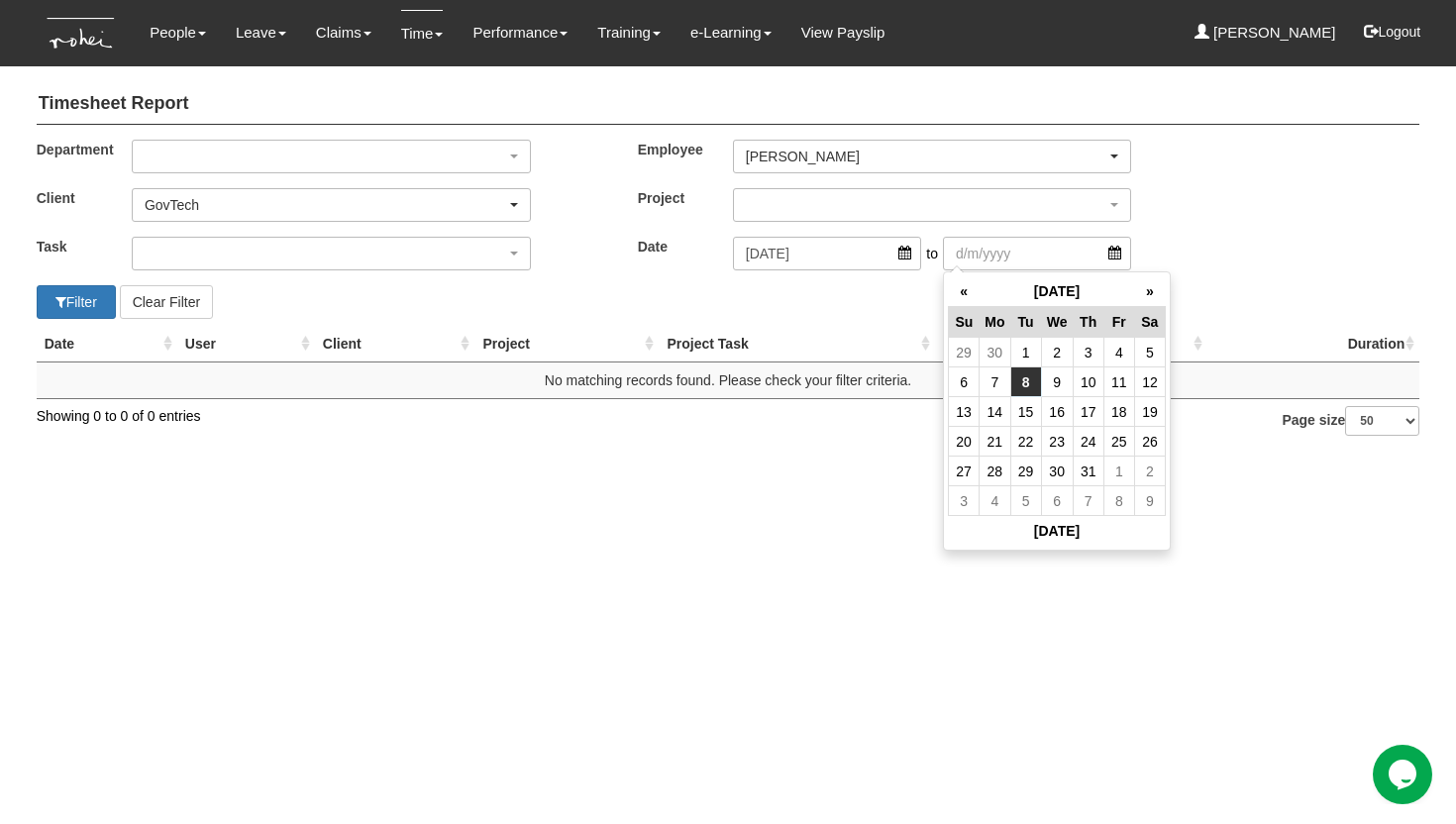 click on "8" at bounding box center (1025, 382) 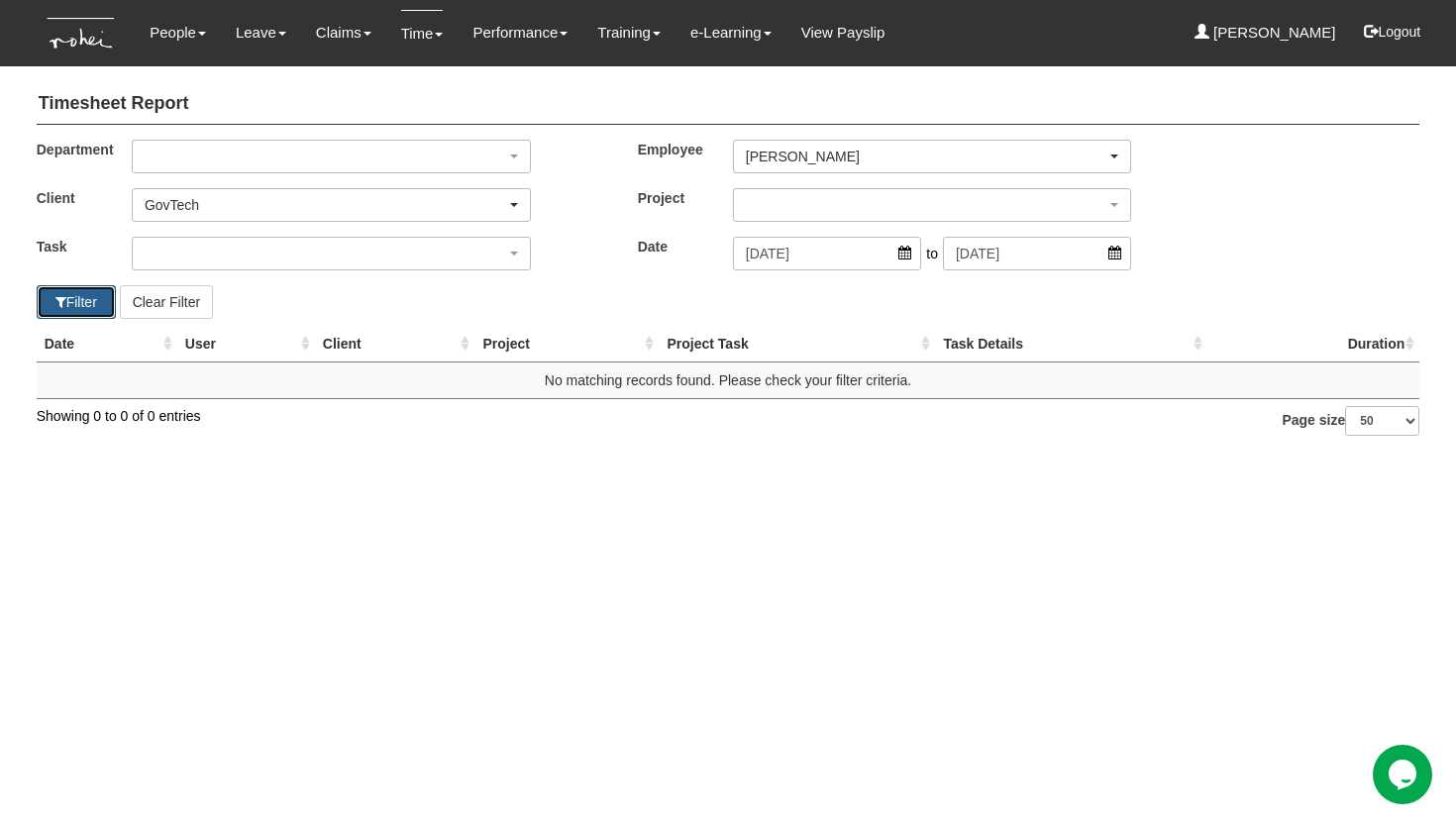 click on "Filter" at bounding box center [76, 302] 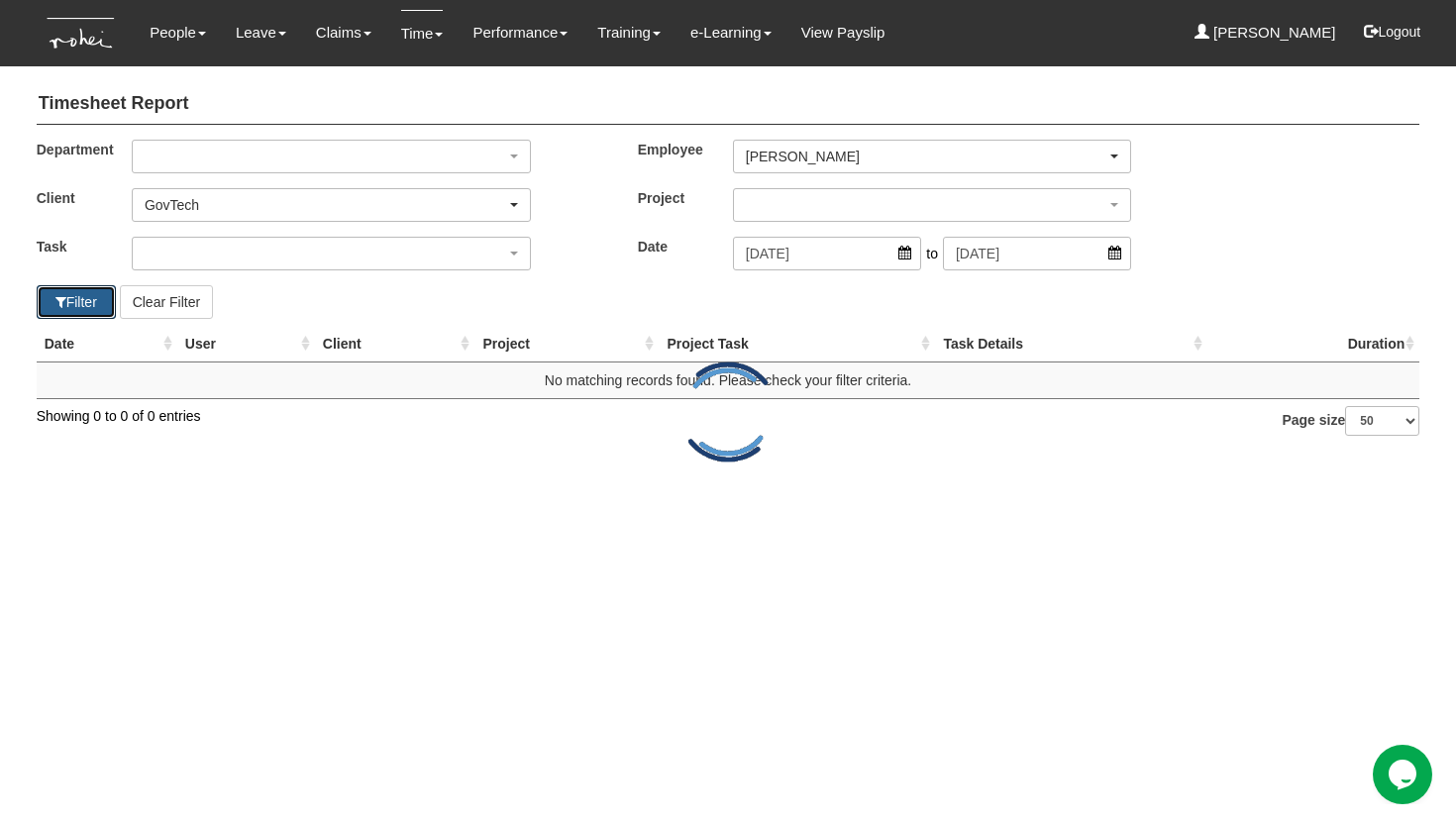 select on "50" 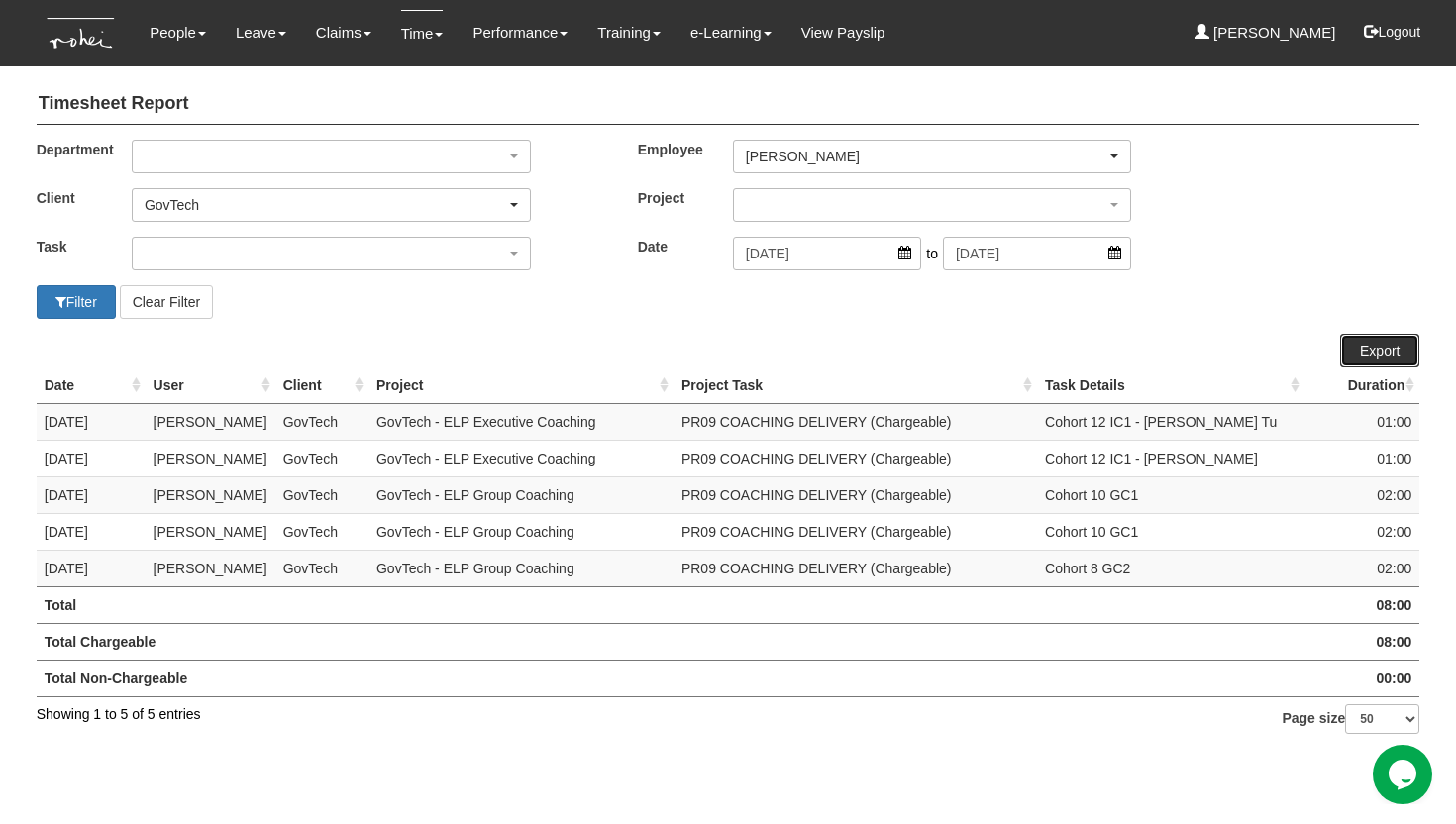click on "Export" at bounding box center [1380, 351] 